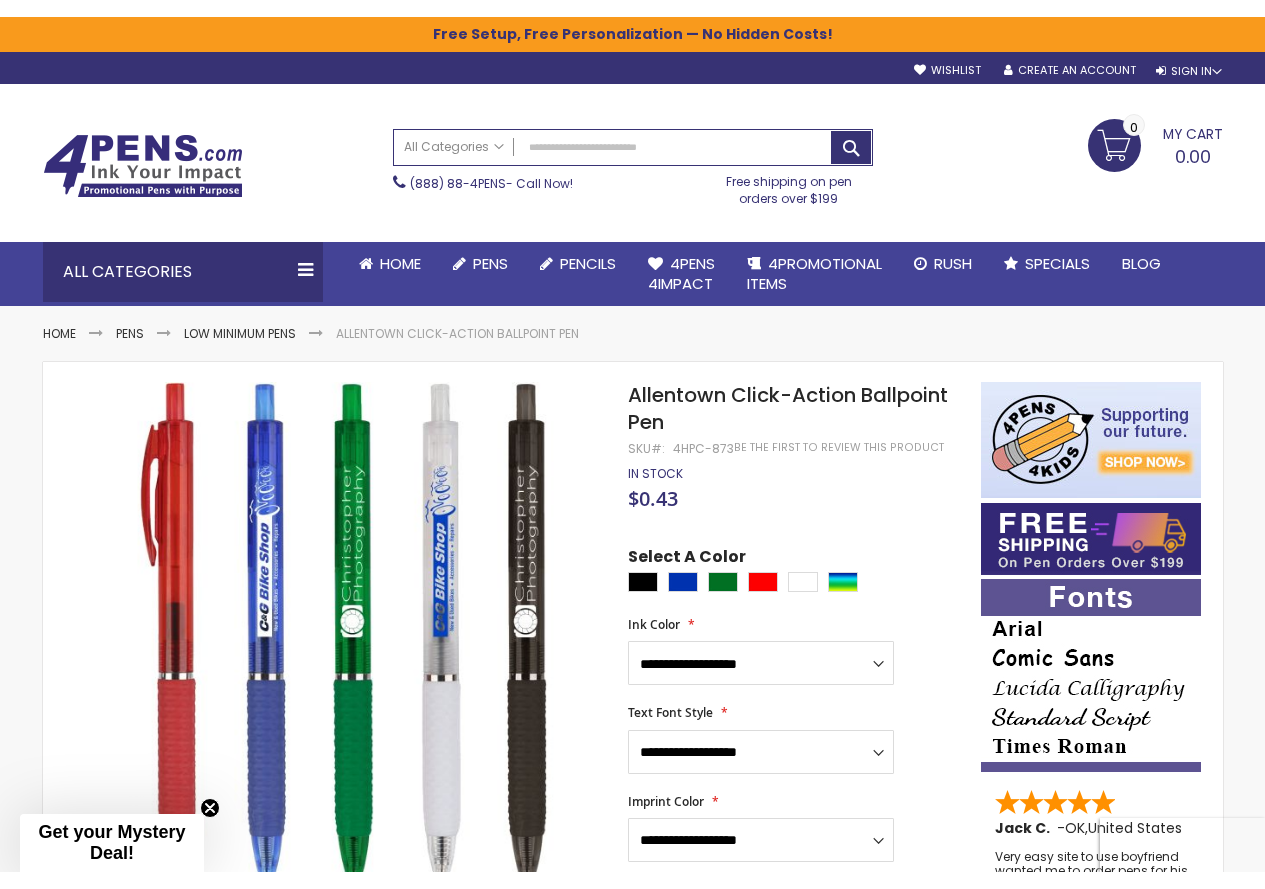 scroll, scrollTop: 0, scrollLeft: 0, axis: both 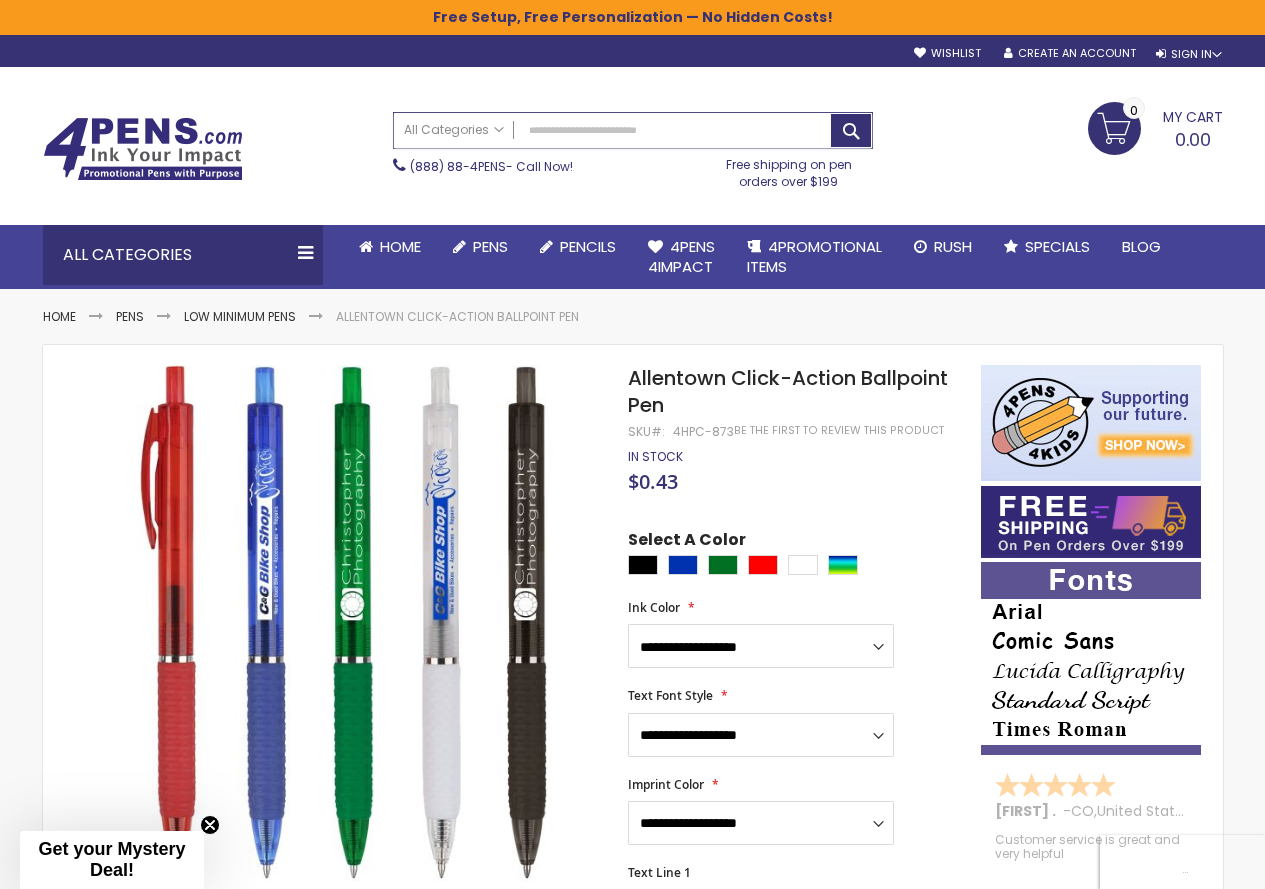 click on "Search" at bounding box center [633, 130] 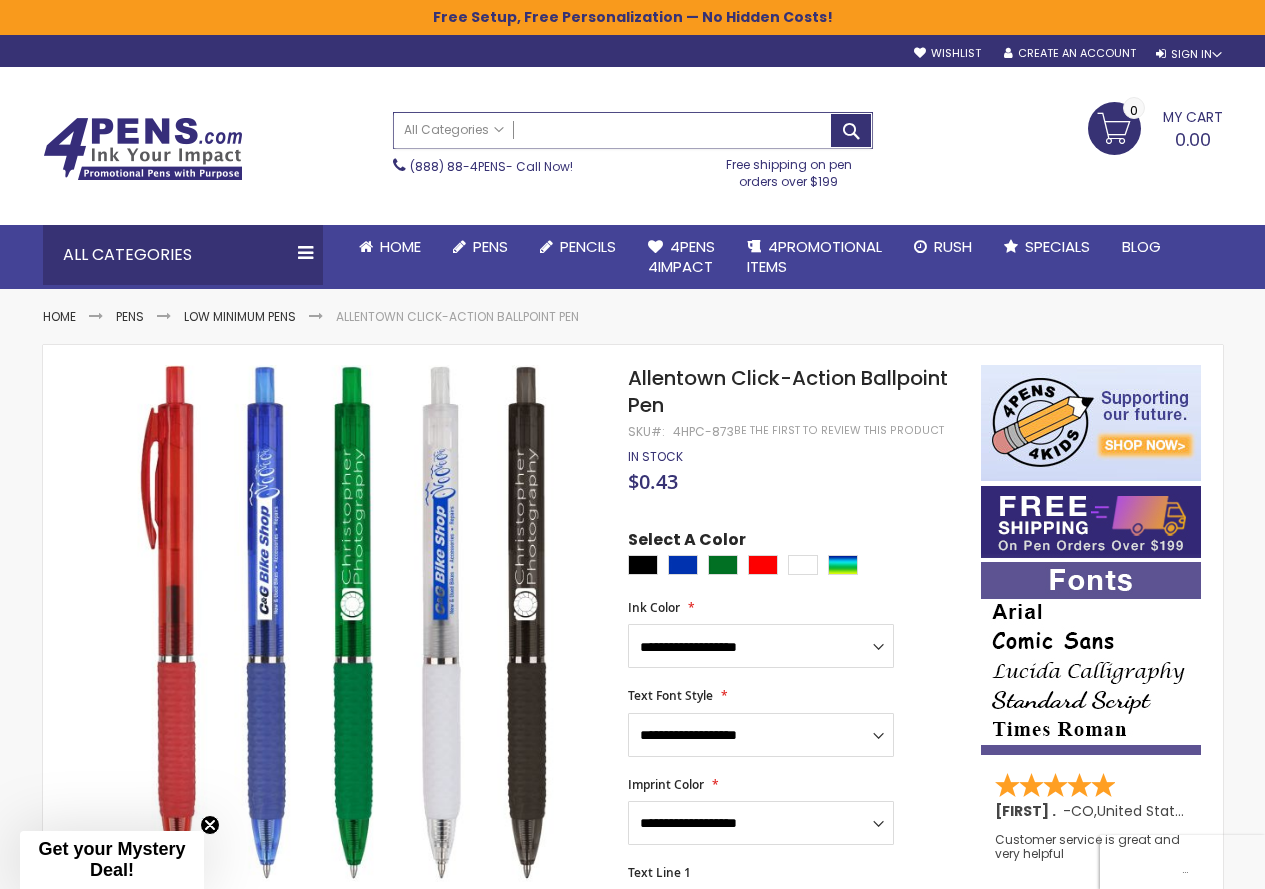 paste on "**********" 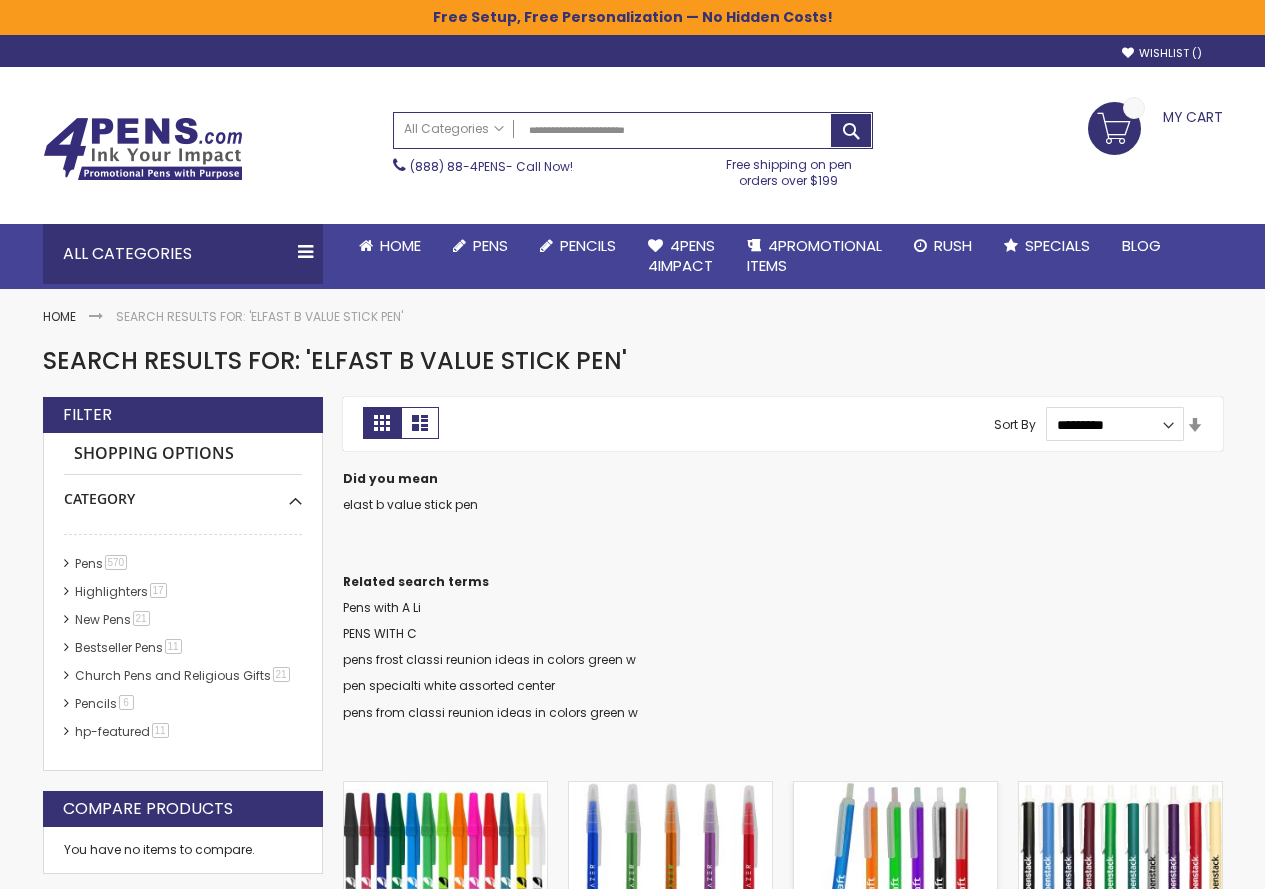 scroll, scrollTop: 0, scrollLeft: 0, axis: both 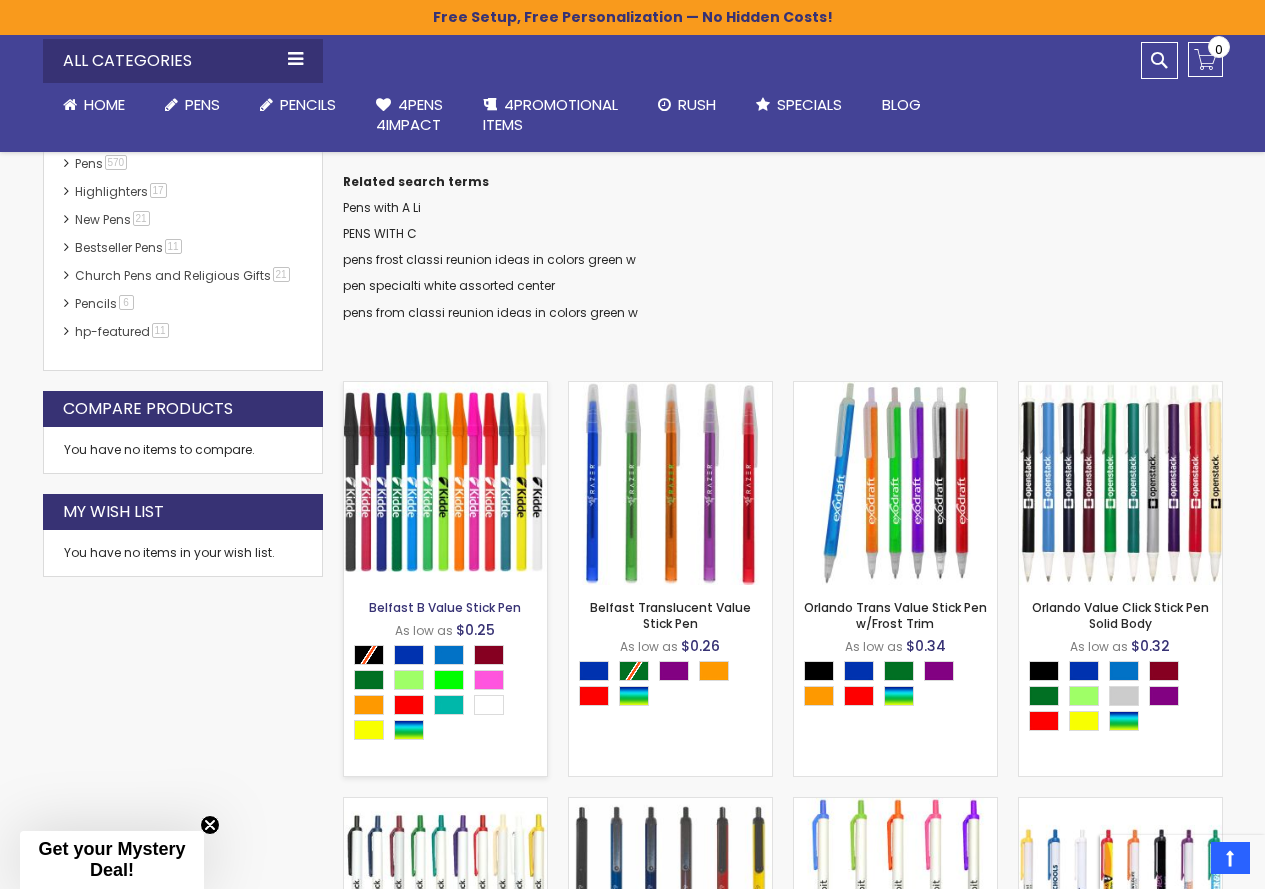 click on "Belfast B Value Stick Pen" at bounding box center (445, 607) 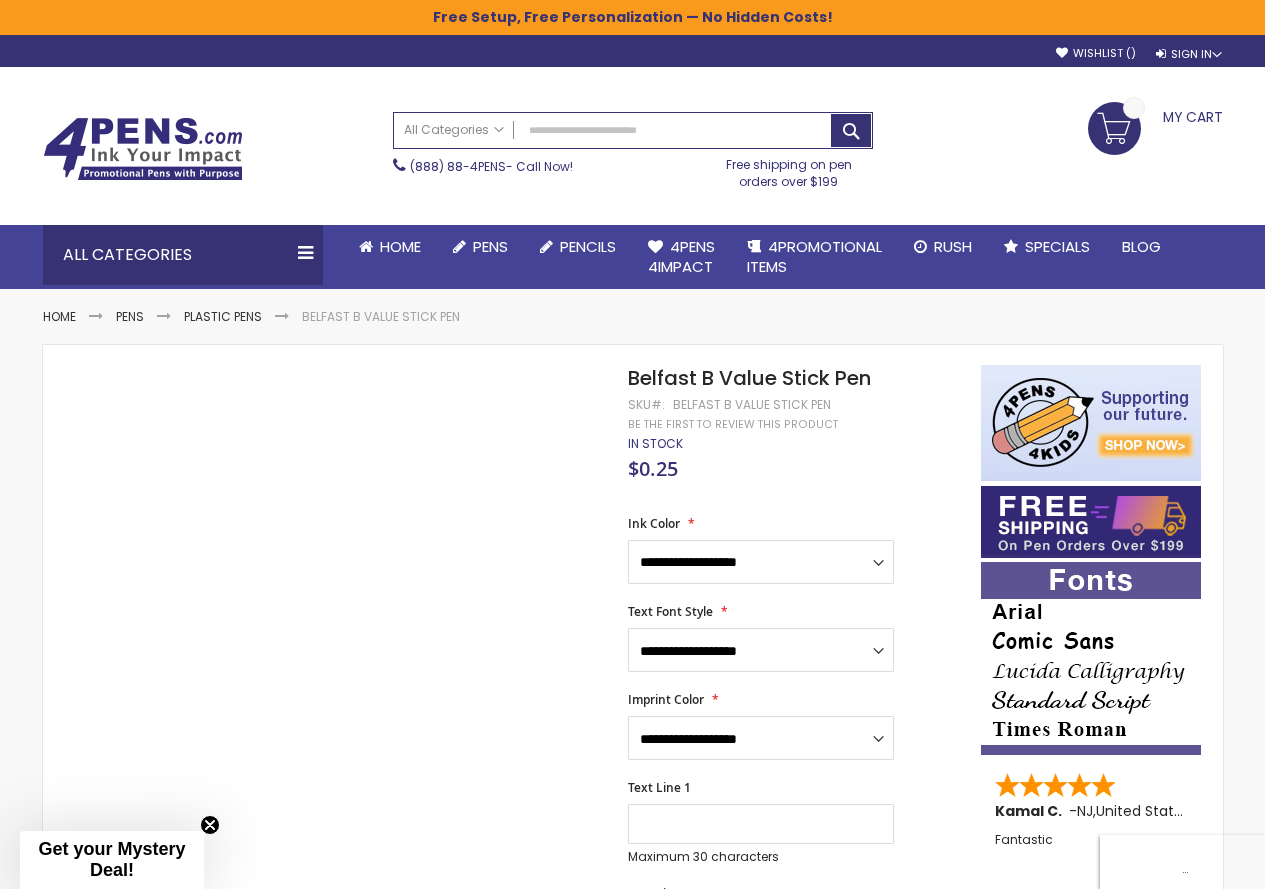 scroll, scrollTop: 0, scrollLeft: 0, axis: both 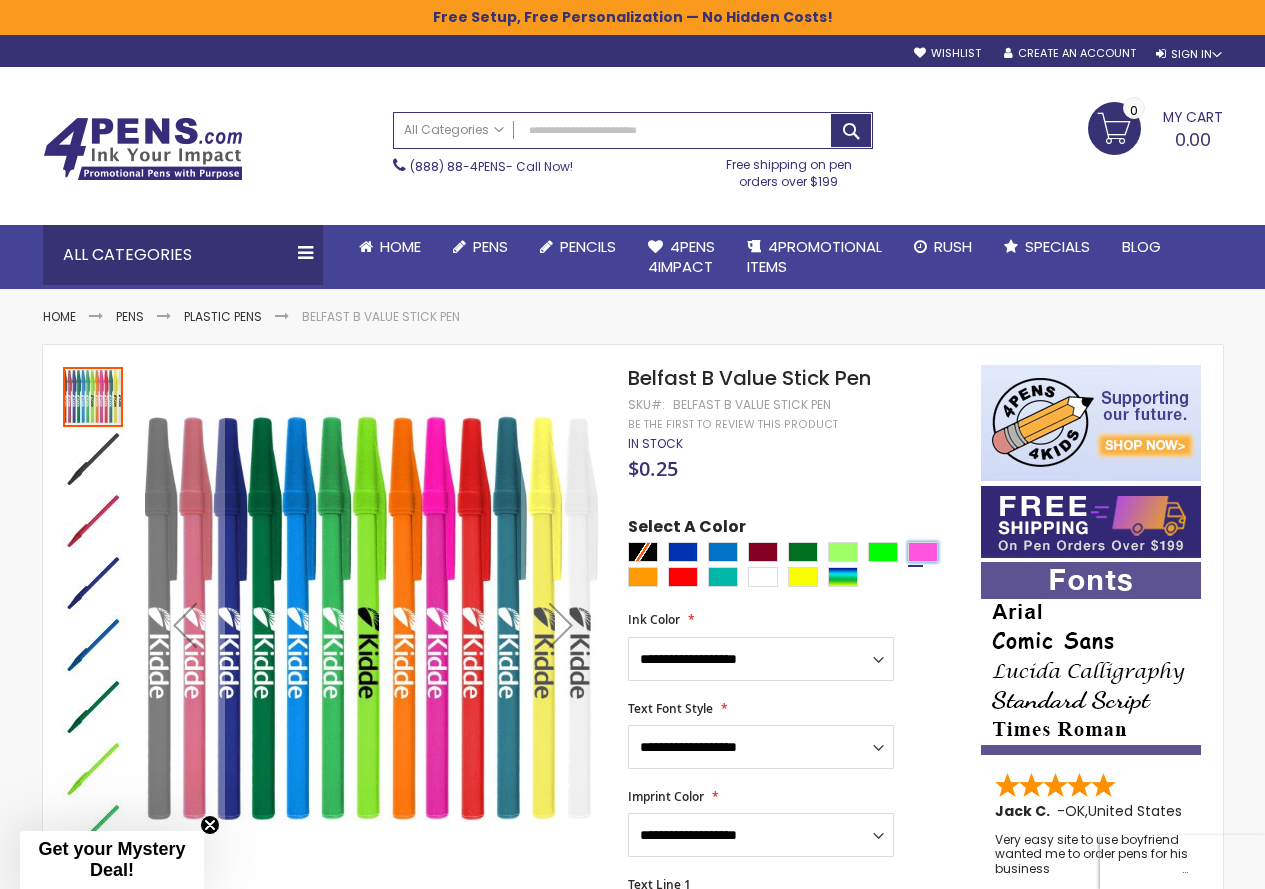 click at bounding box center (923, 552) 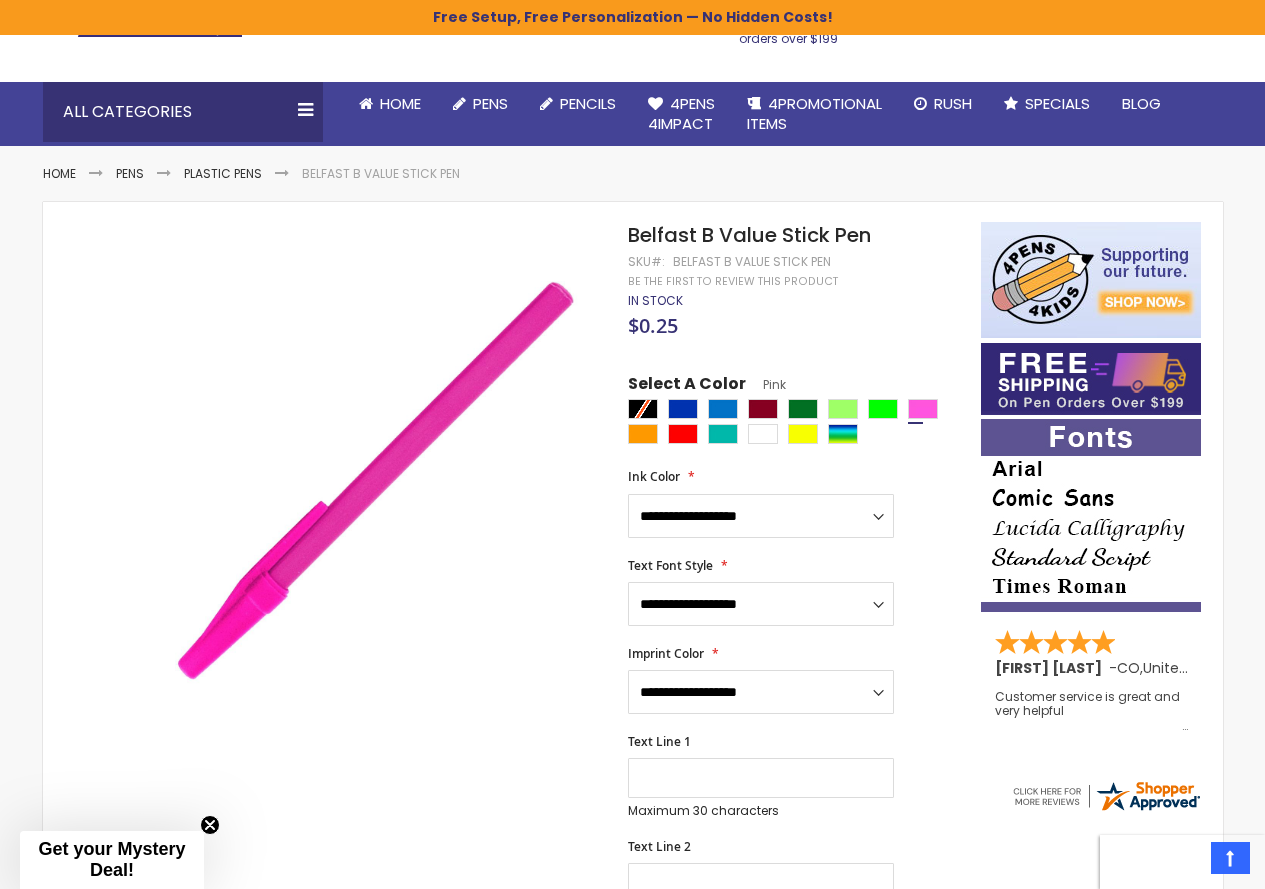 scroll, scrollTop: 0, scrollLeft: 0, axis: both 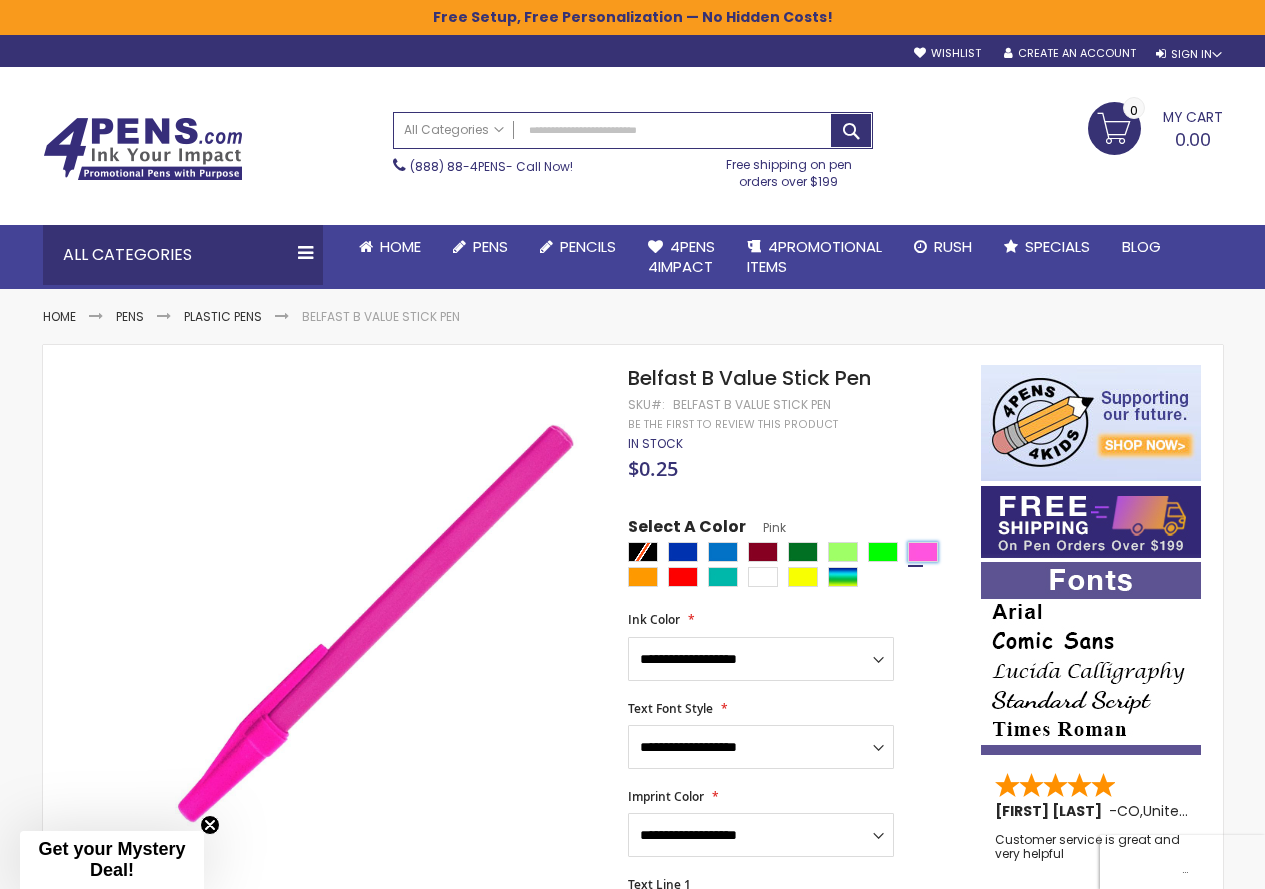 click at bounding box center [923, 552] 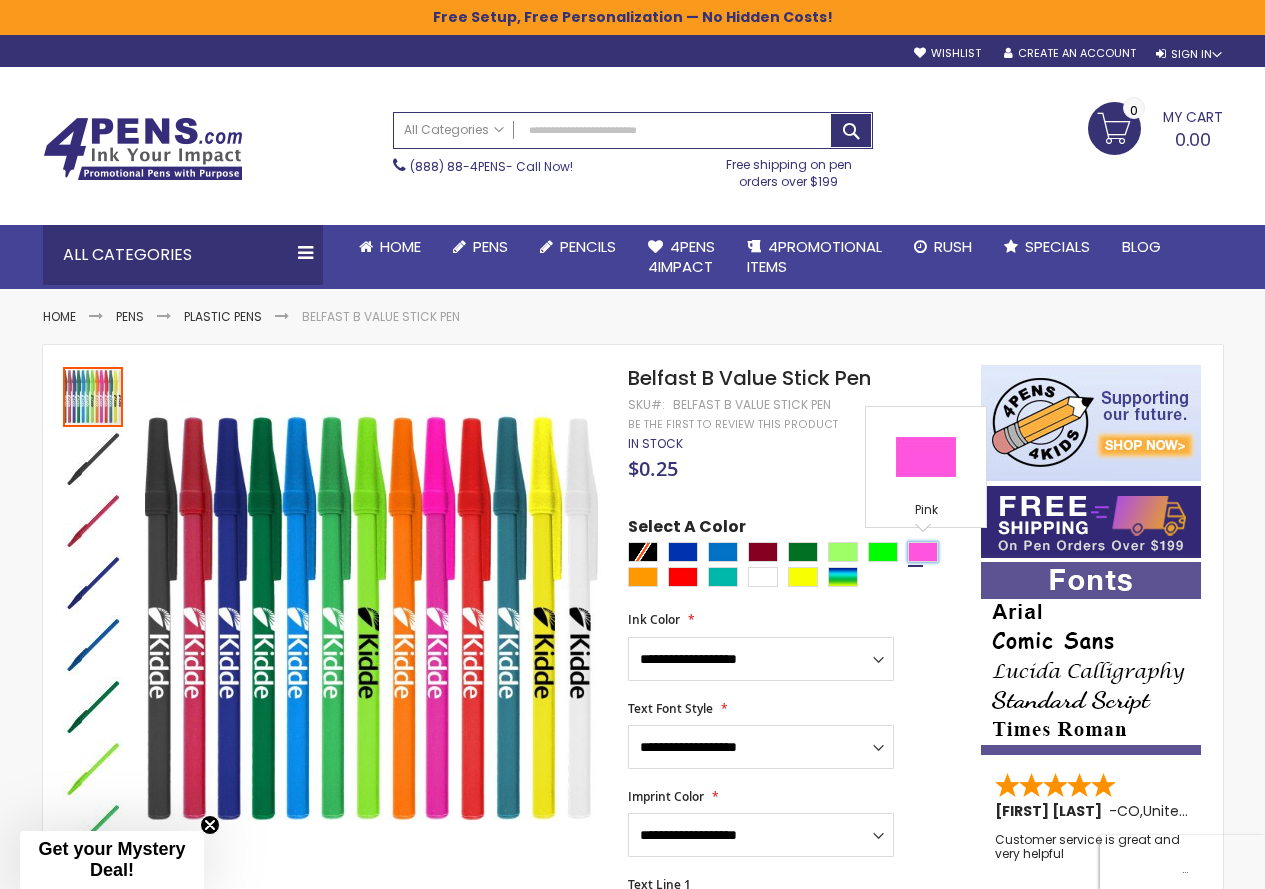 click at bounding box center [923, 552] 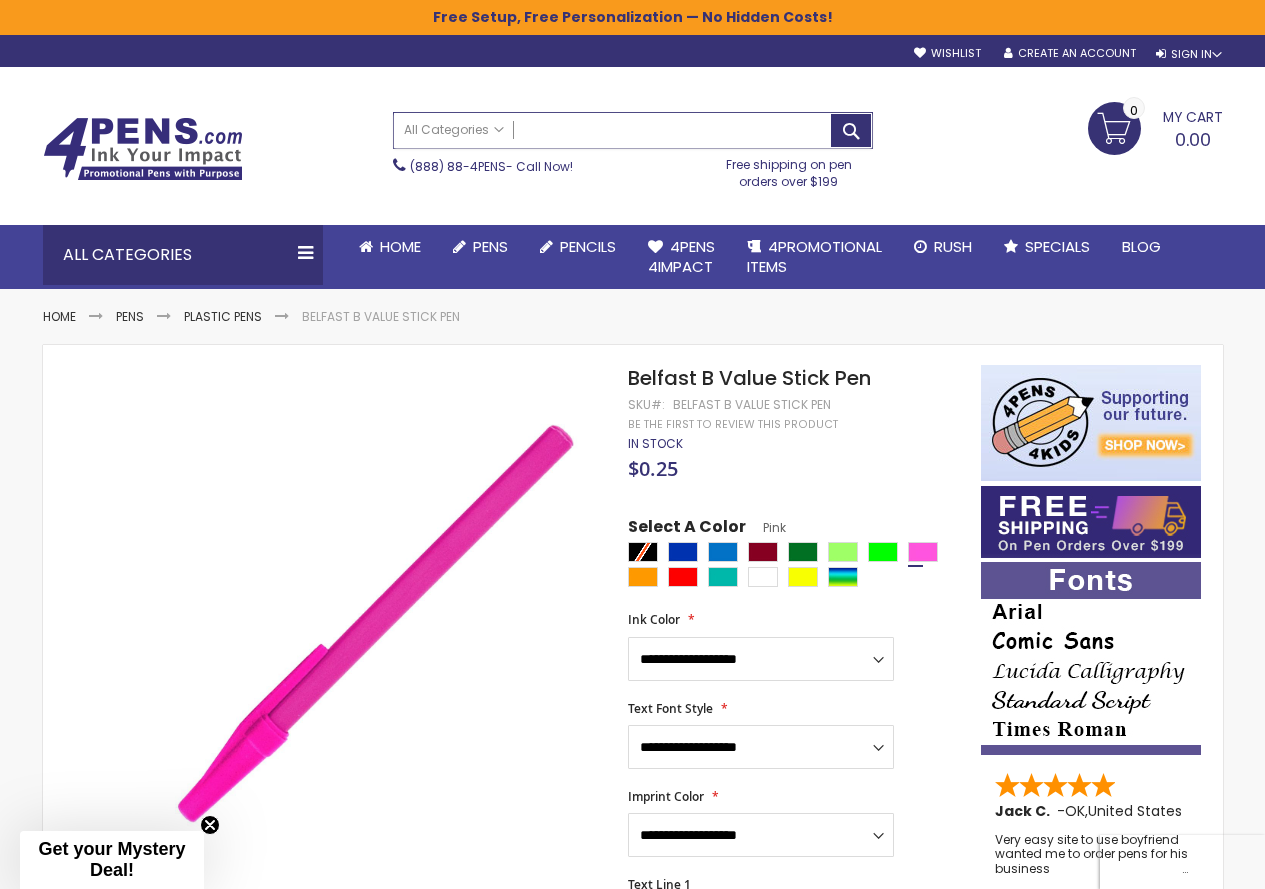 click on "Search" at bounding box center (633, 130) 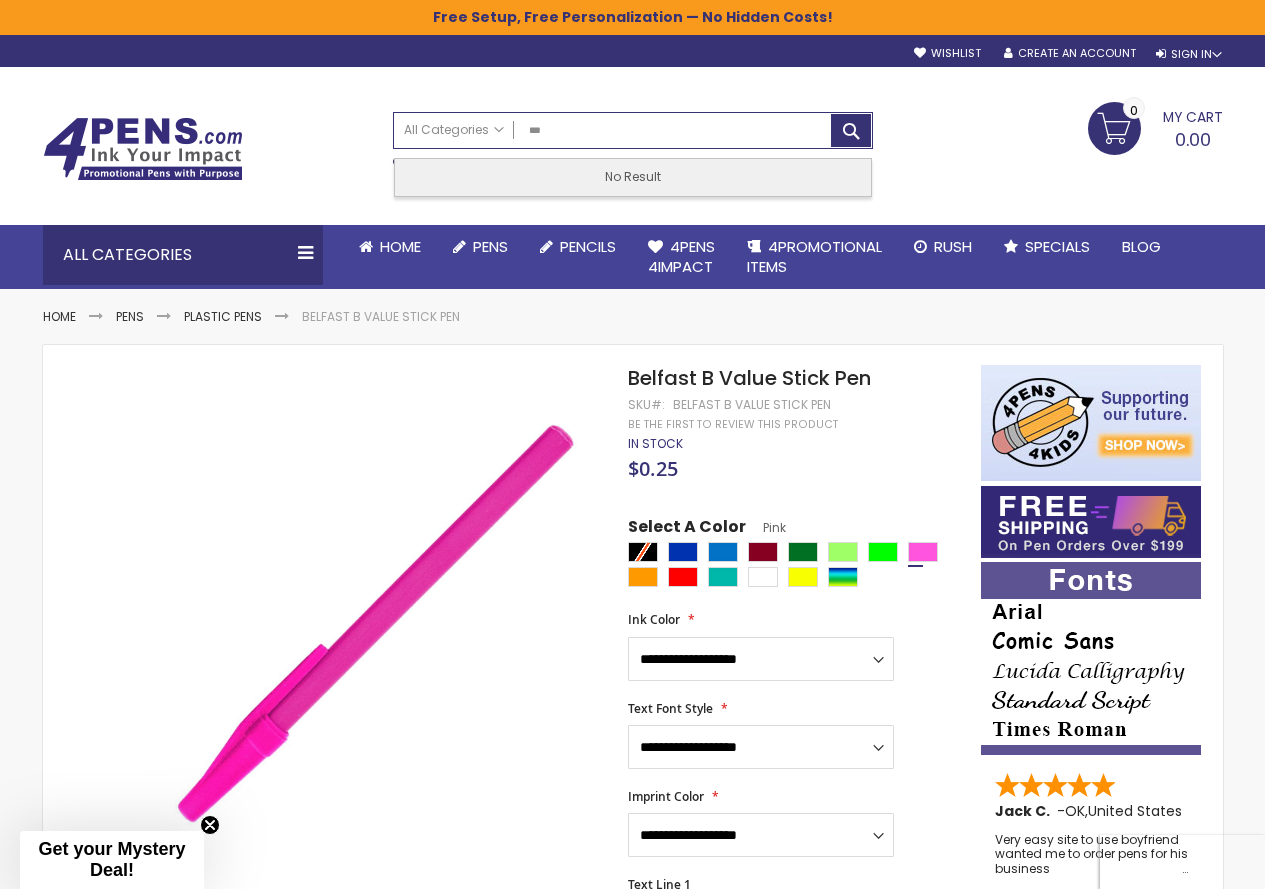 type on "***" 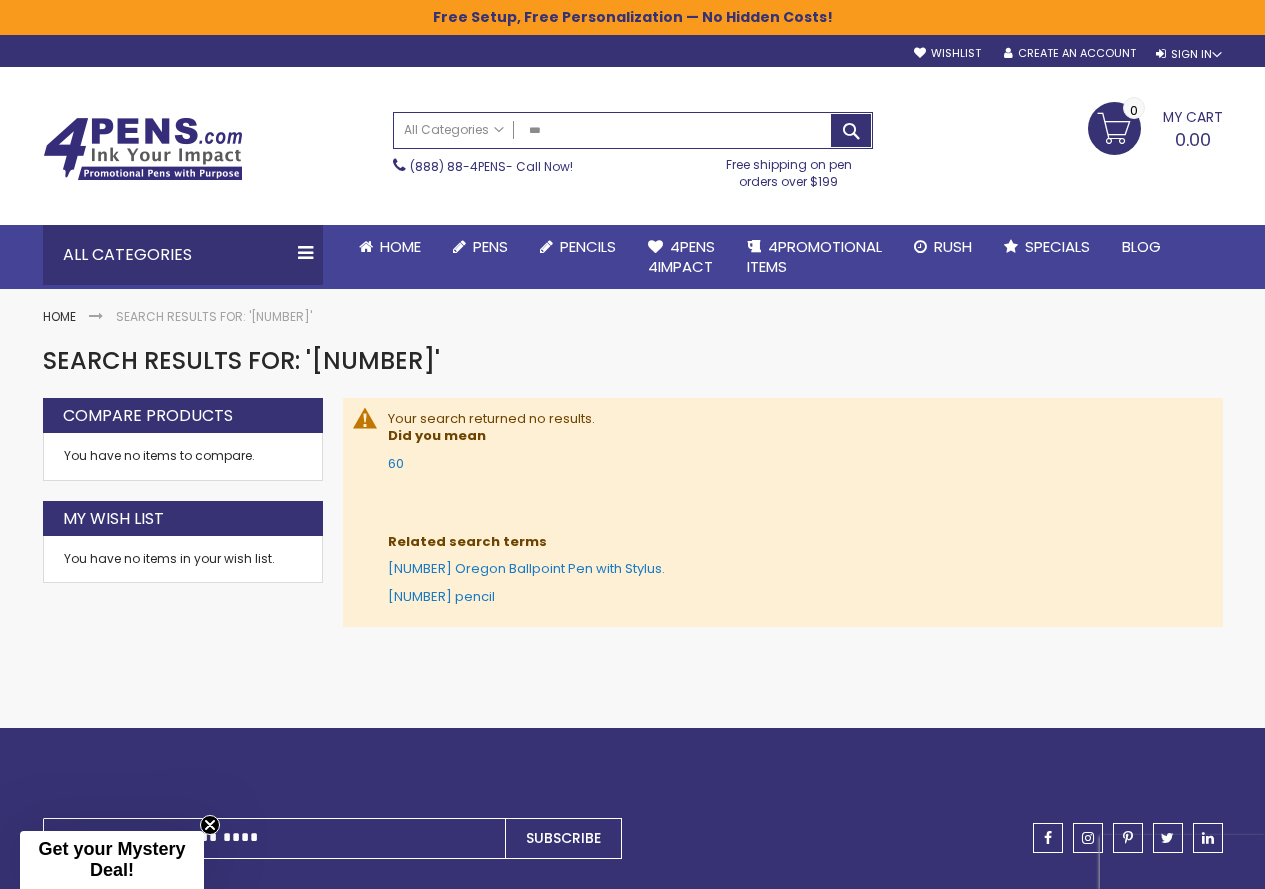 scroll, scrollTop: 0, scrollLeft: 0, axis: both 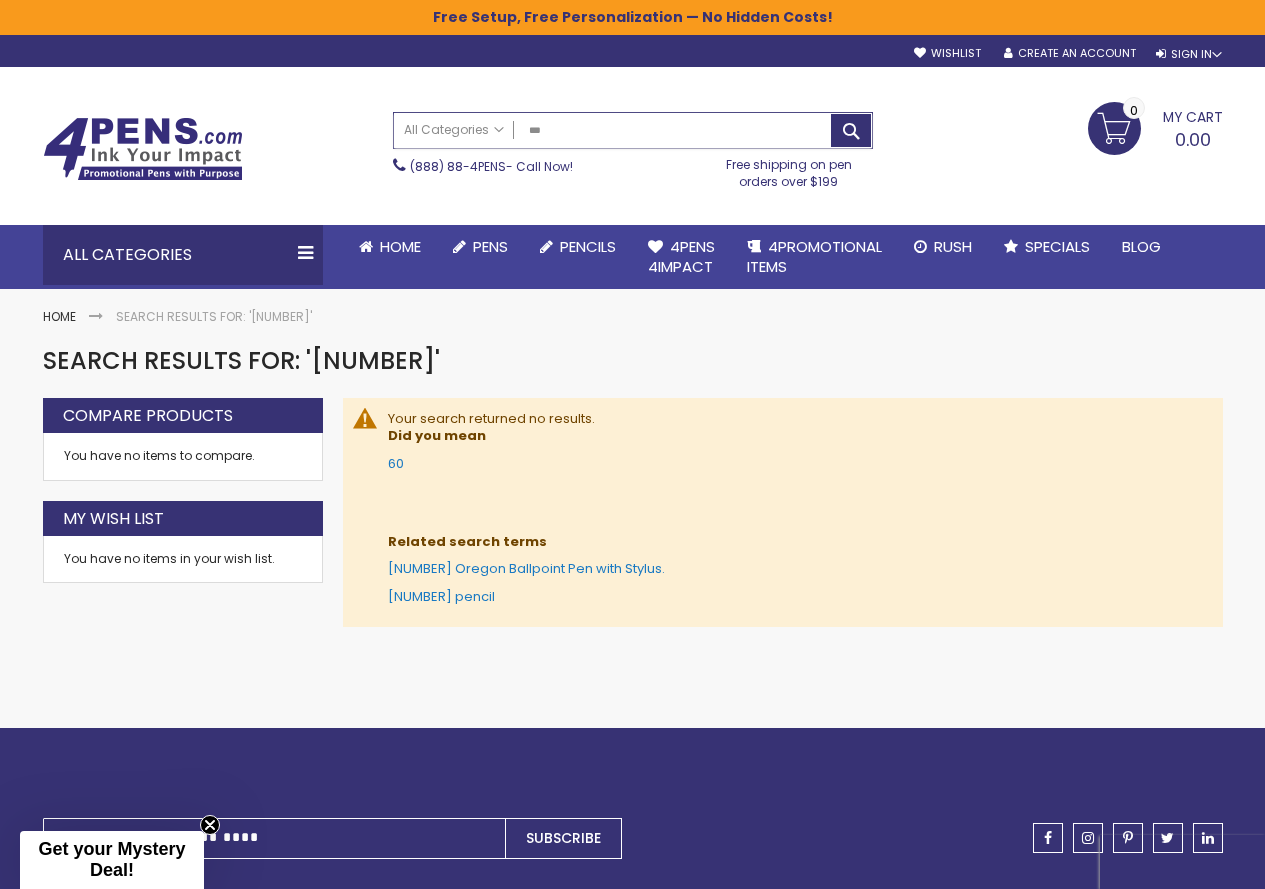 click on "Toggle Nav
Search
All Categories
All Categories
Pens Plastic Pens Metal Pens Grip Pens Laser Engraved Pens LaserMax® Pens Retractable Pens Wedding Pens BIC® Pens Gel Pens Value Pens Stylus Pens Light Up Pens Stick Pens Mirror Etched Twist Pen Rollerball Antimicrobial Pens Low Minimum Pens Blue ink Pens Pen Gift Sets Hybrid ink Pens Full Color Logo Pens Eco Friendly Pens Novelty Pens USA Pens Multi Color Pens Executive Pens Scented Pens Garland Pens Highlighters New Pens Bestseller Pens Church Pens and Religious Gifts Pencils Carpenter Pencils Mechanical Pencils Custom Golf Pencils Standard #2 Pencils hp-featured Realtor Pens - Promotional Products Promotional Items Custom Mugs Valentine's Day Promotional Gifts Custom Keychains Custom Koozies - Can Coolers Custom Sticky Notes Custom Umbrellas Custom Notebooks Custom Tumblers" at bounding box center [633, 150] 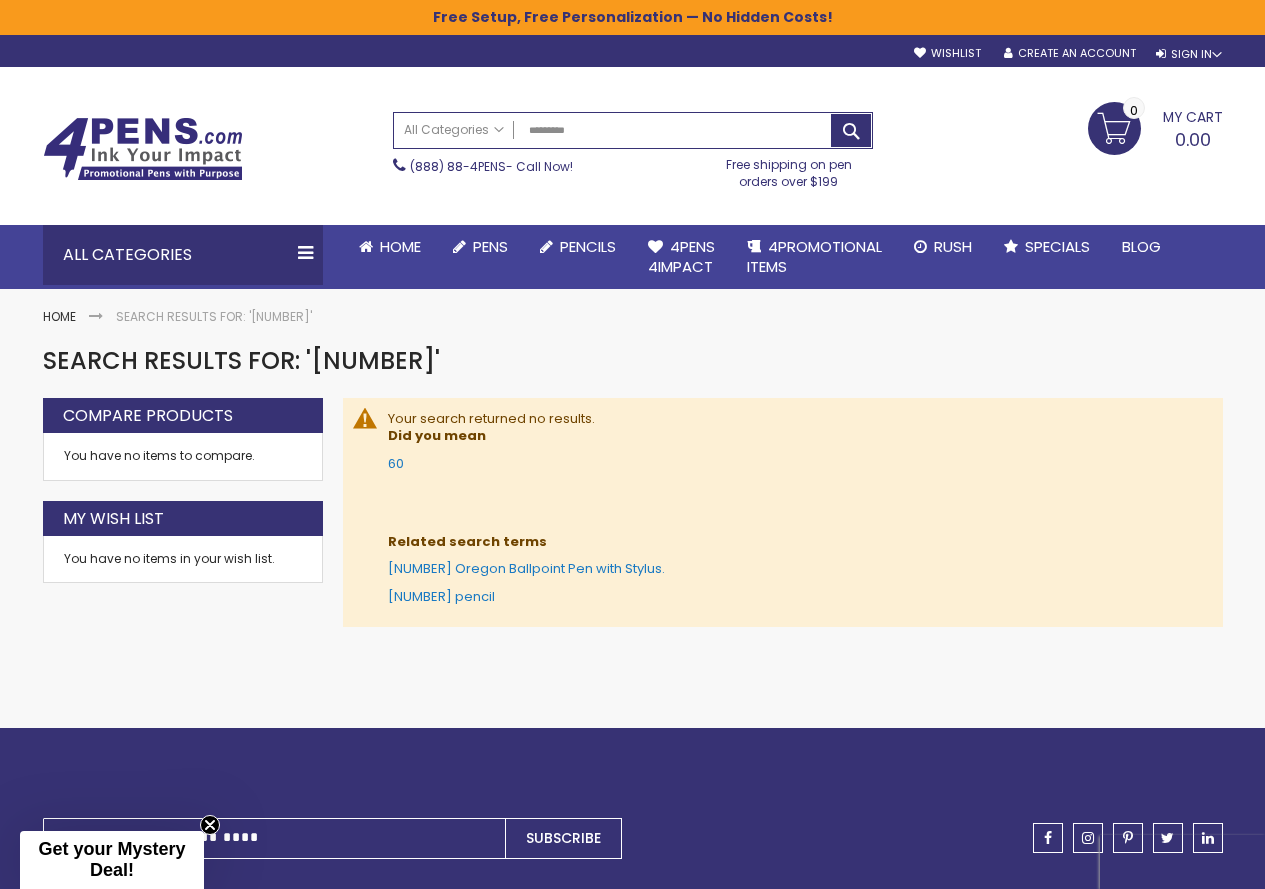 type on "*********" 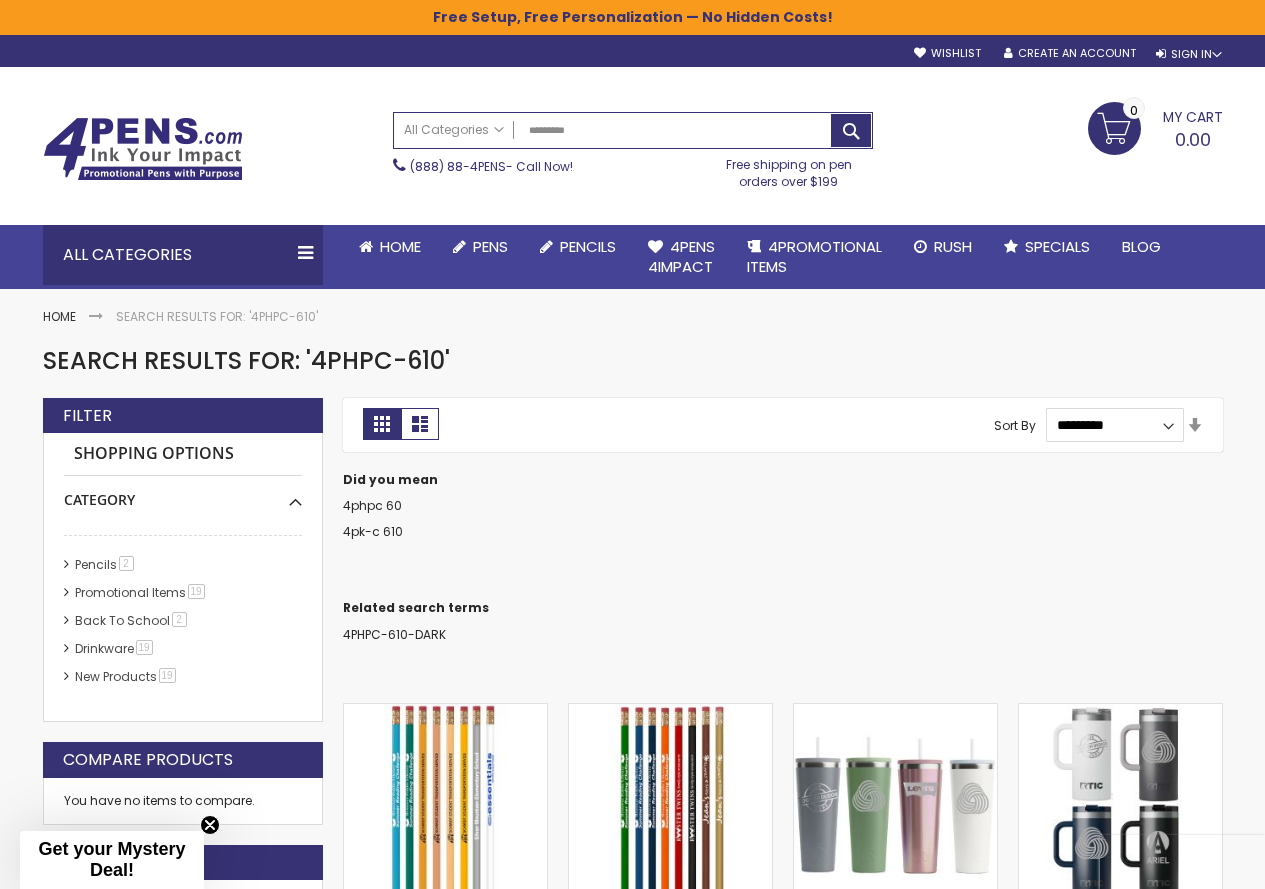 scroll, scrollTop: 0, scrollLeft: 0, axis: both 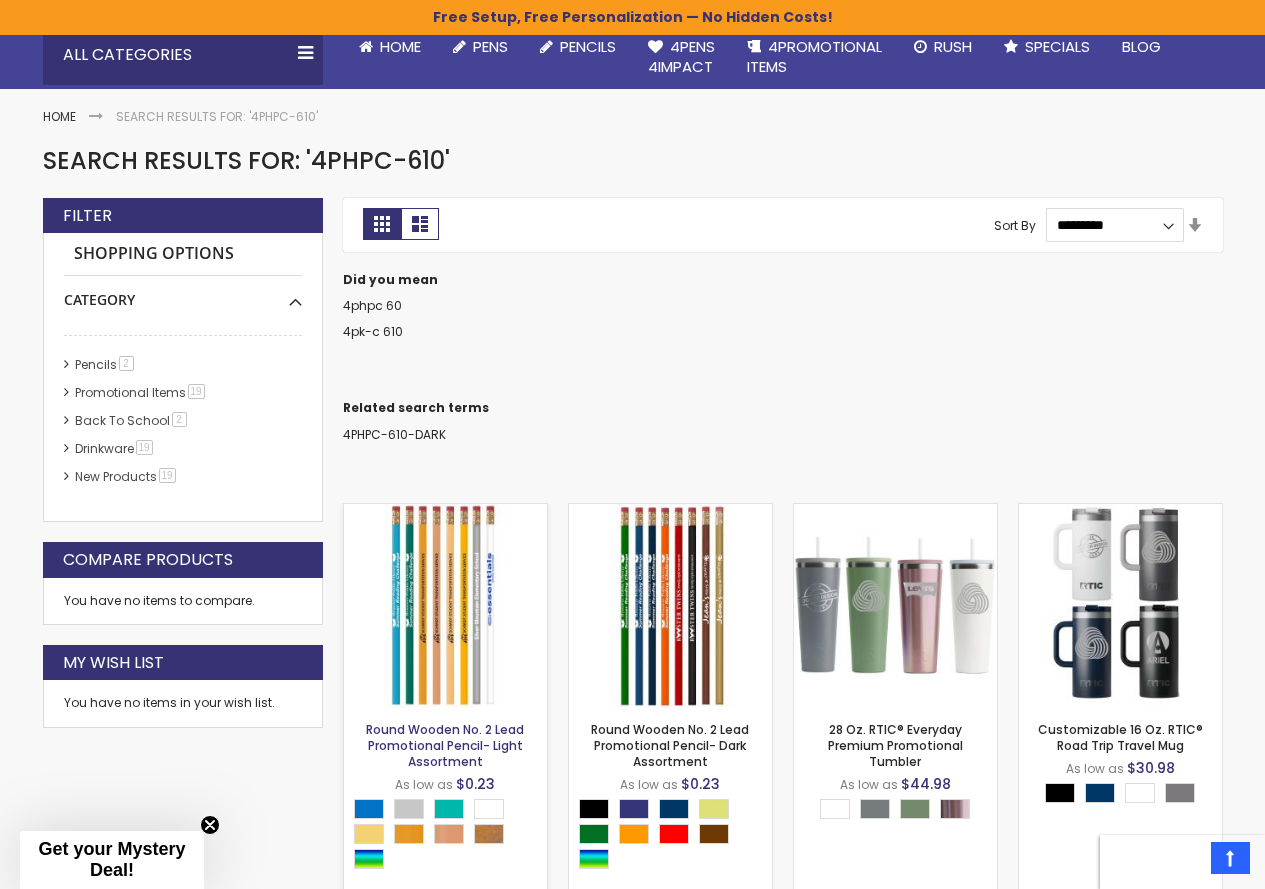 click on "Round Wooden No. 2 Lead Promotional Pencil- Light Assortment" at bounding box center (445, 745) 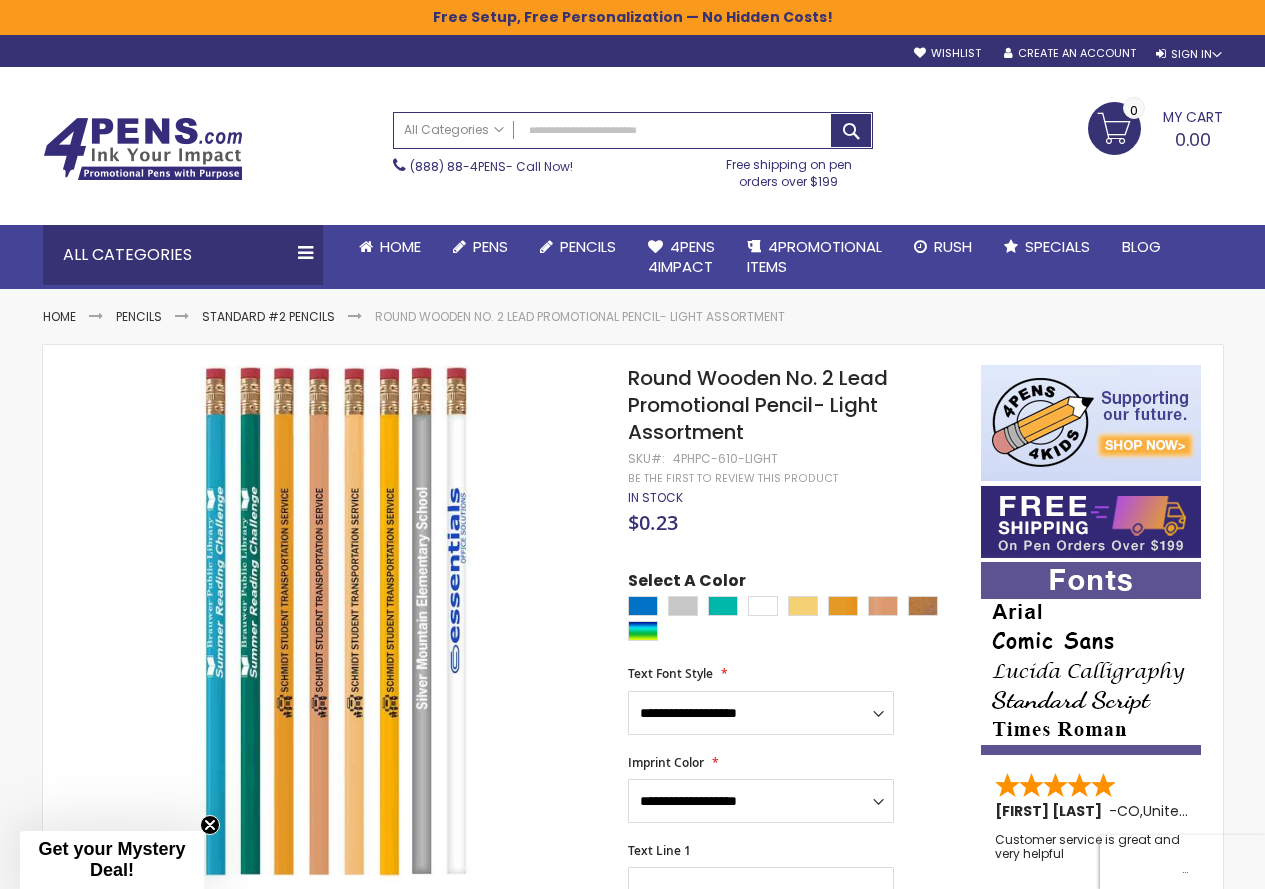 scroll, scrollTop: 0, scrollLeft: 0, axis: both 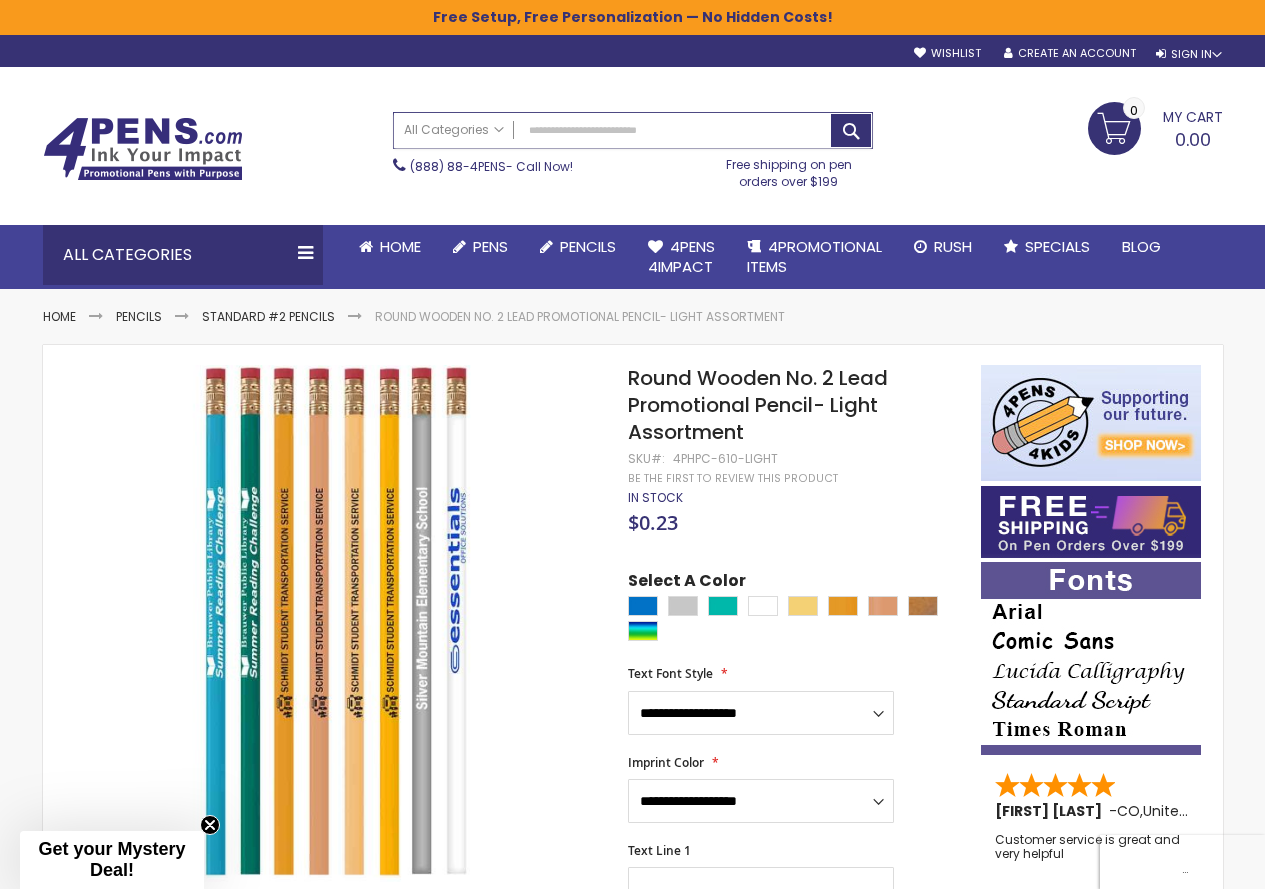 click on "Search" at bounding box center [633, 130] 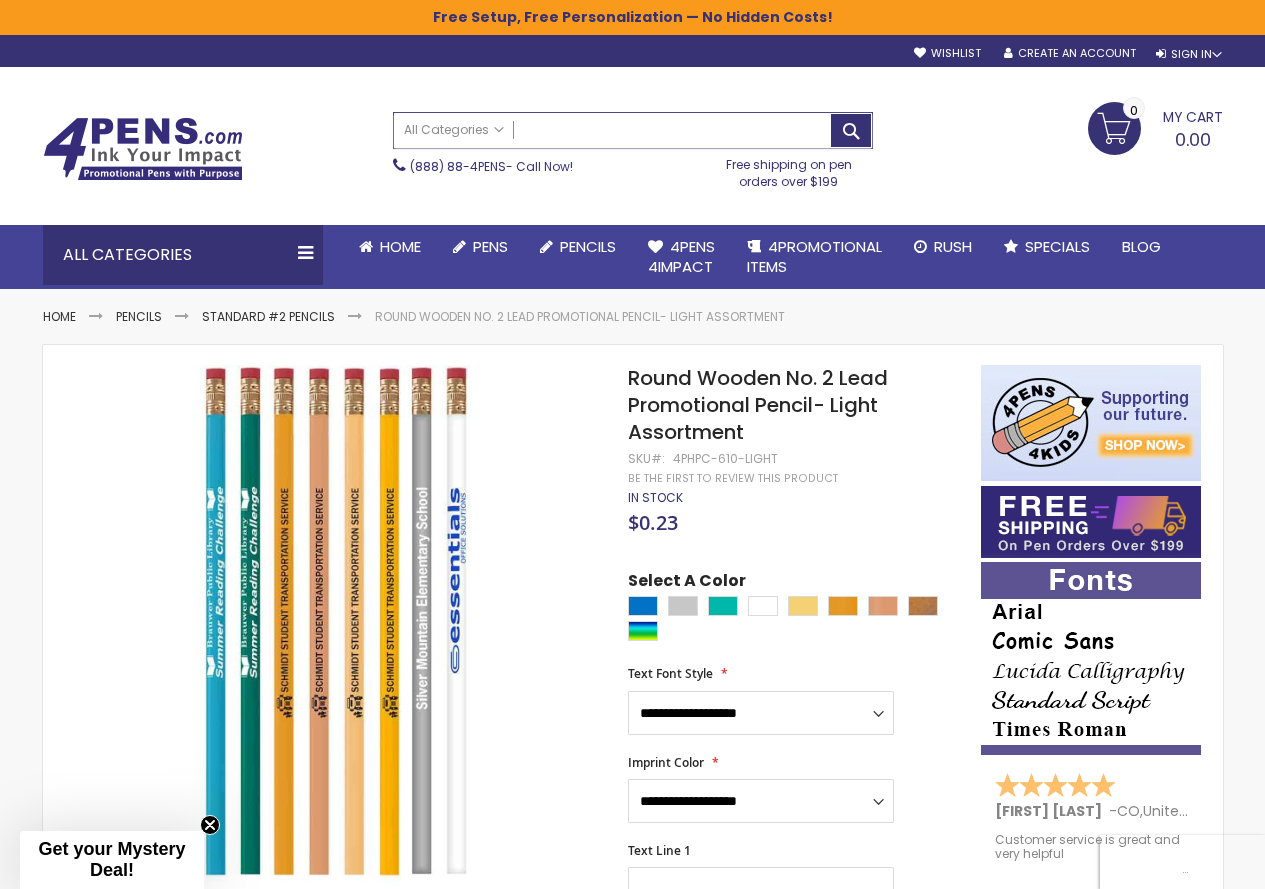 paste on "*******" 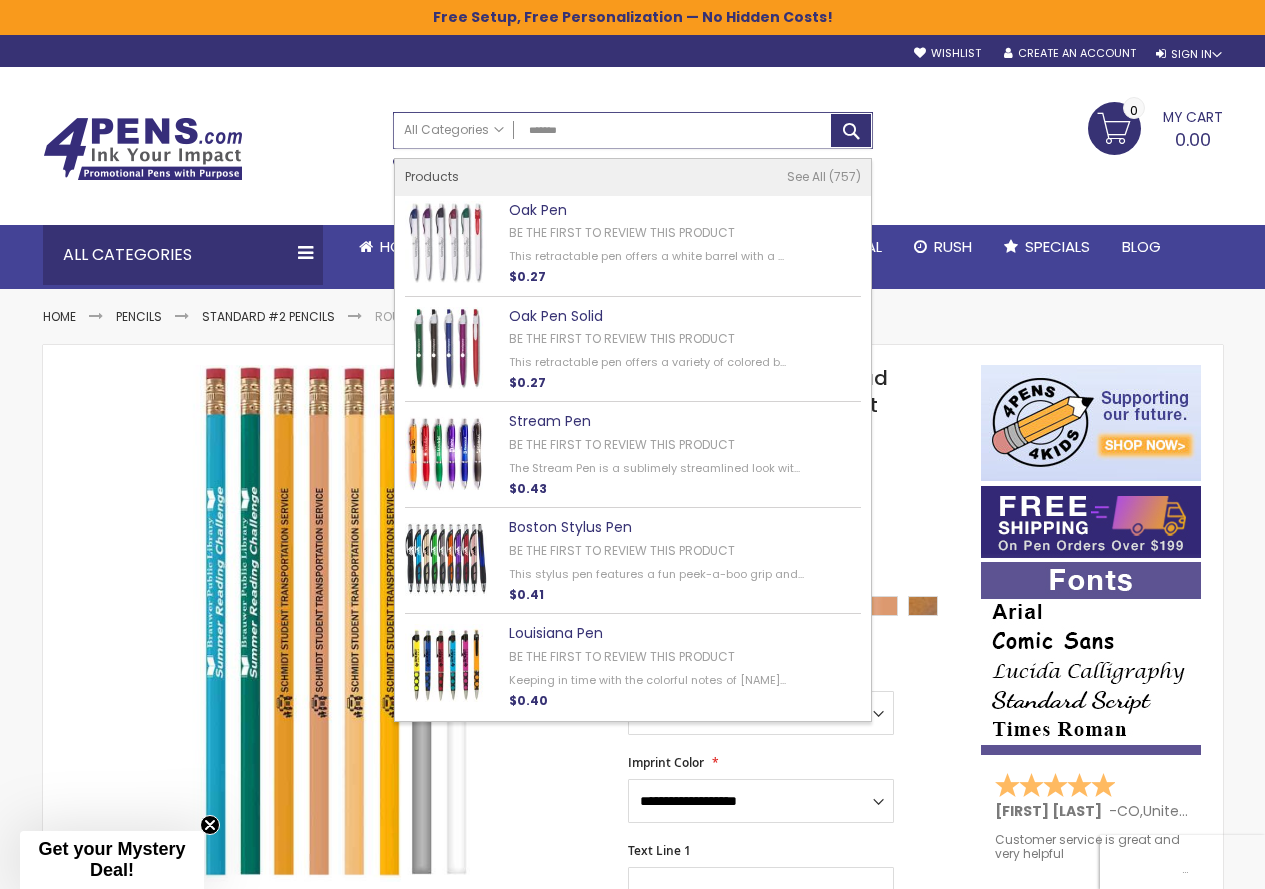 click on "*******" at bounding box center (633, 130) 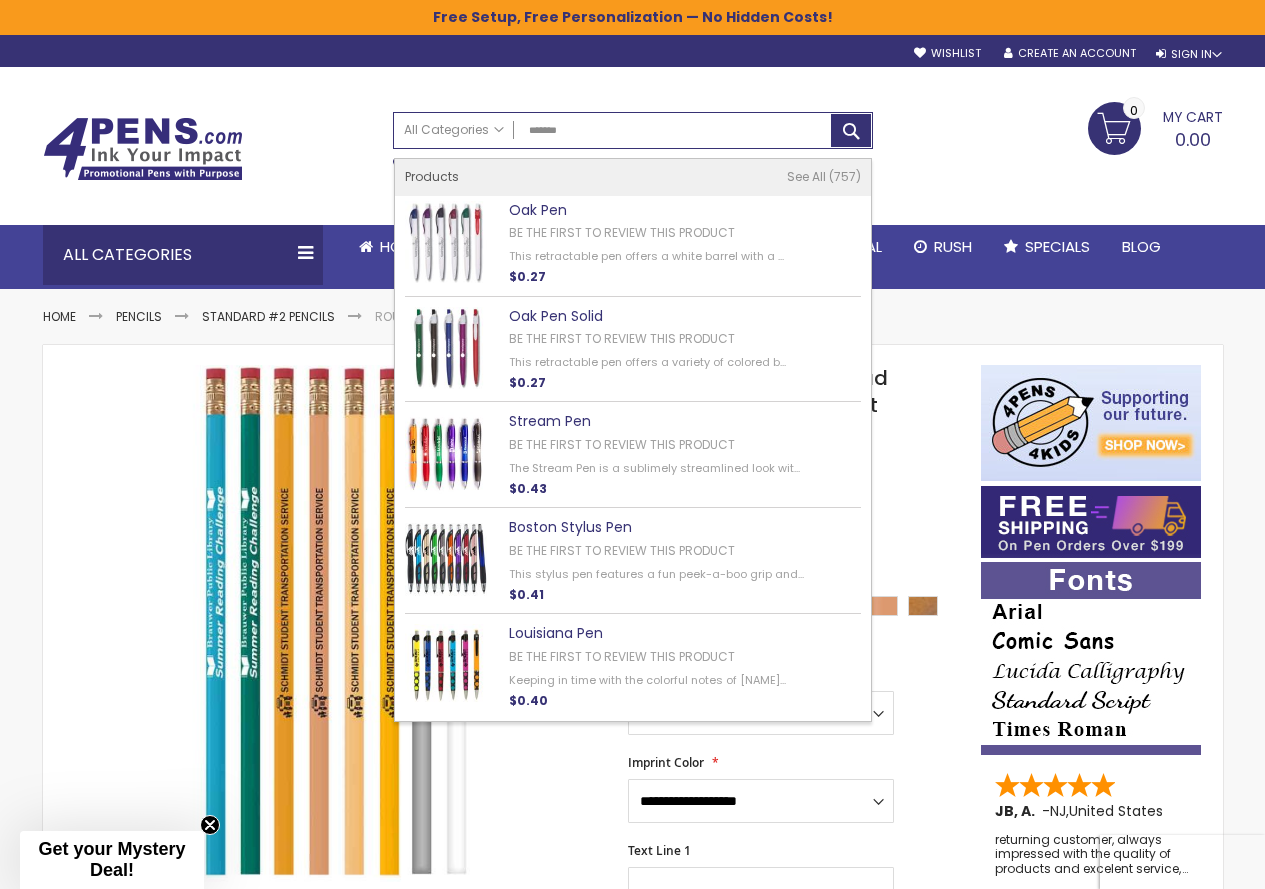 click on "Oak Pen" at bounding box center (538, 210) 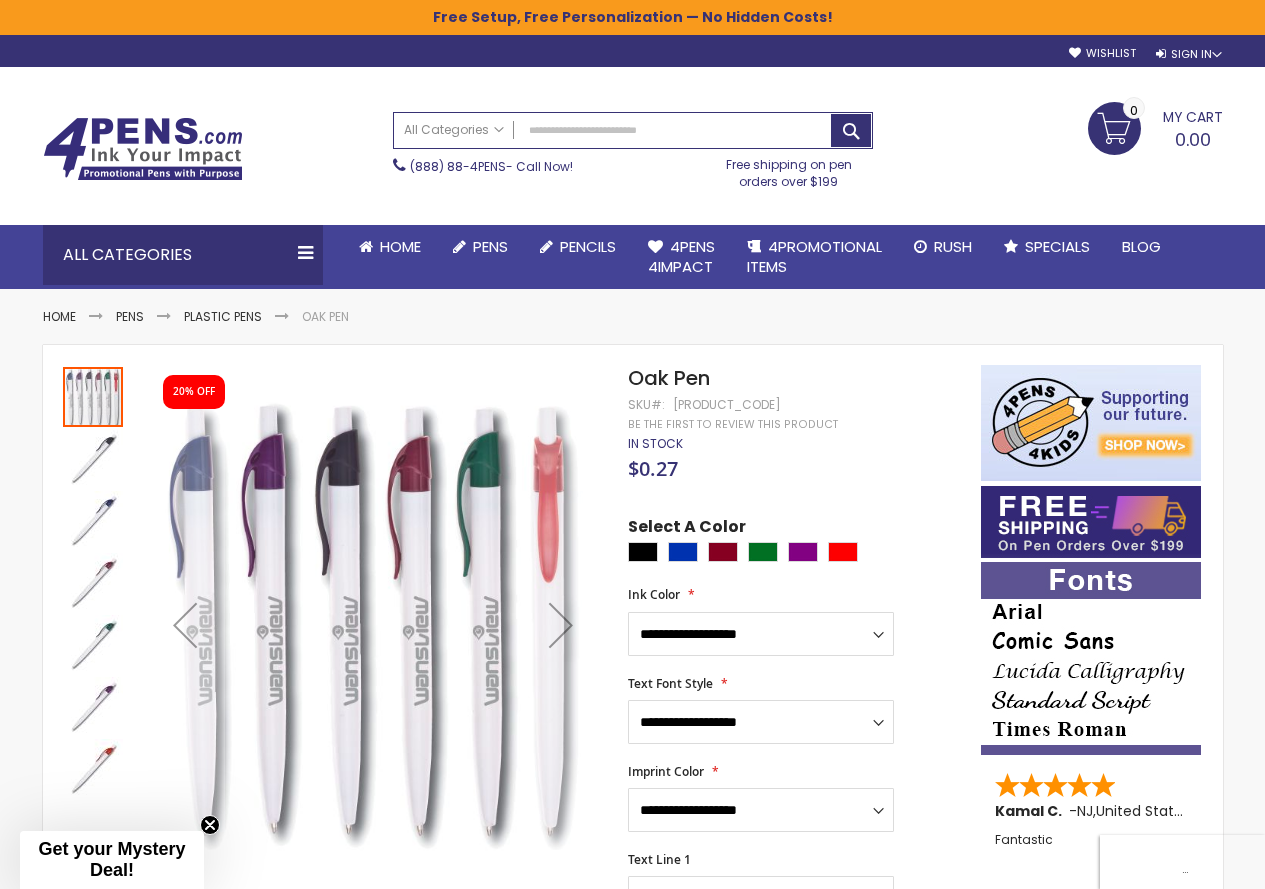 scroll, scrollTop: 0, scrollLeft: 0, axis: both 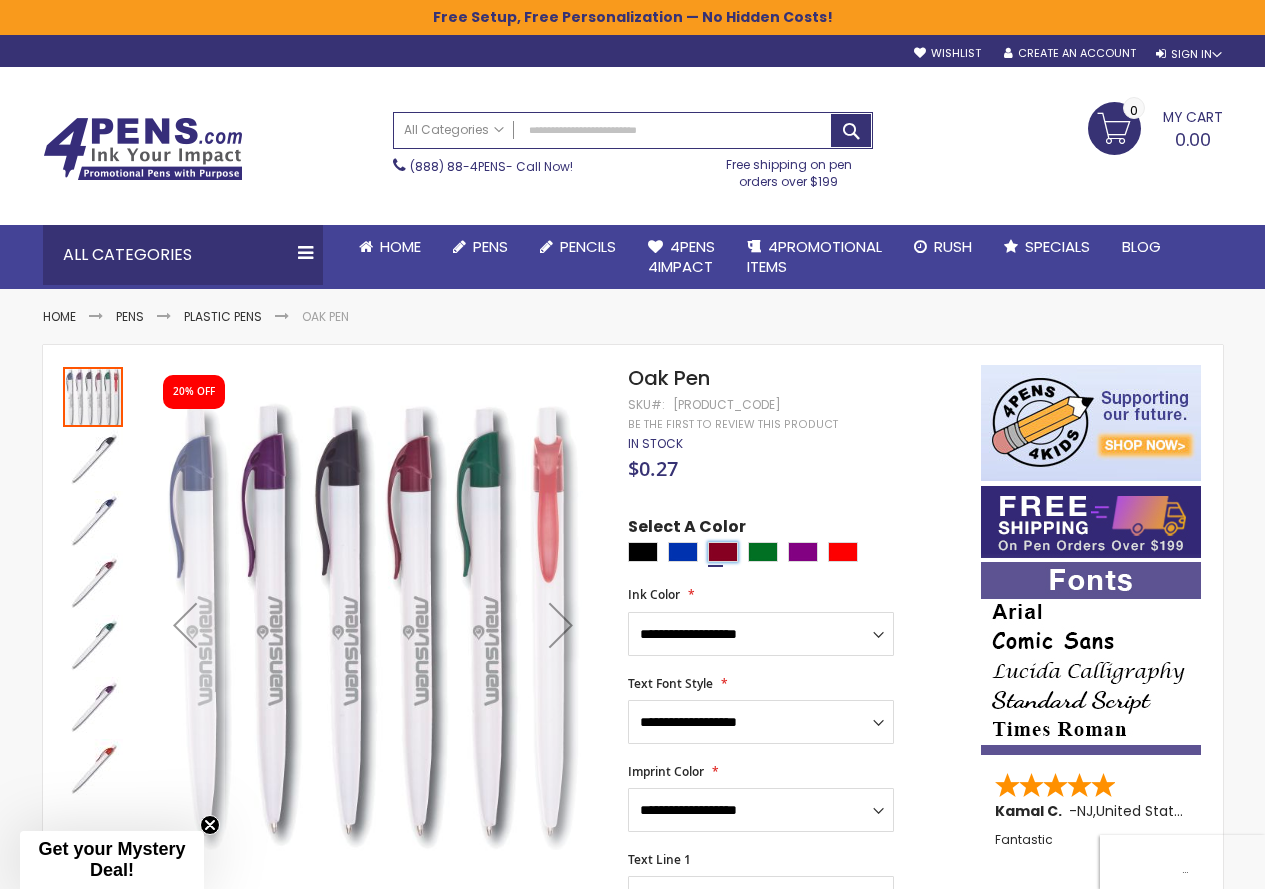 click at bounding box center [723, 552] 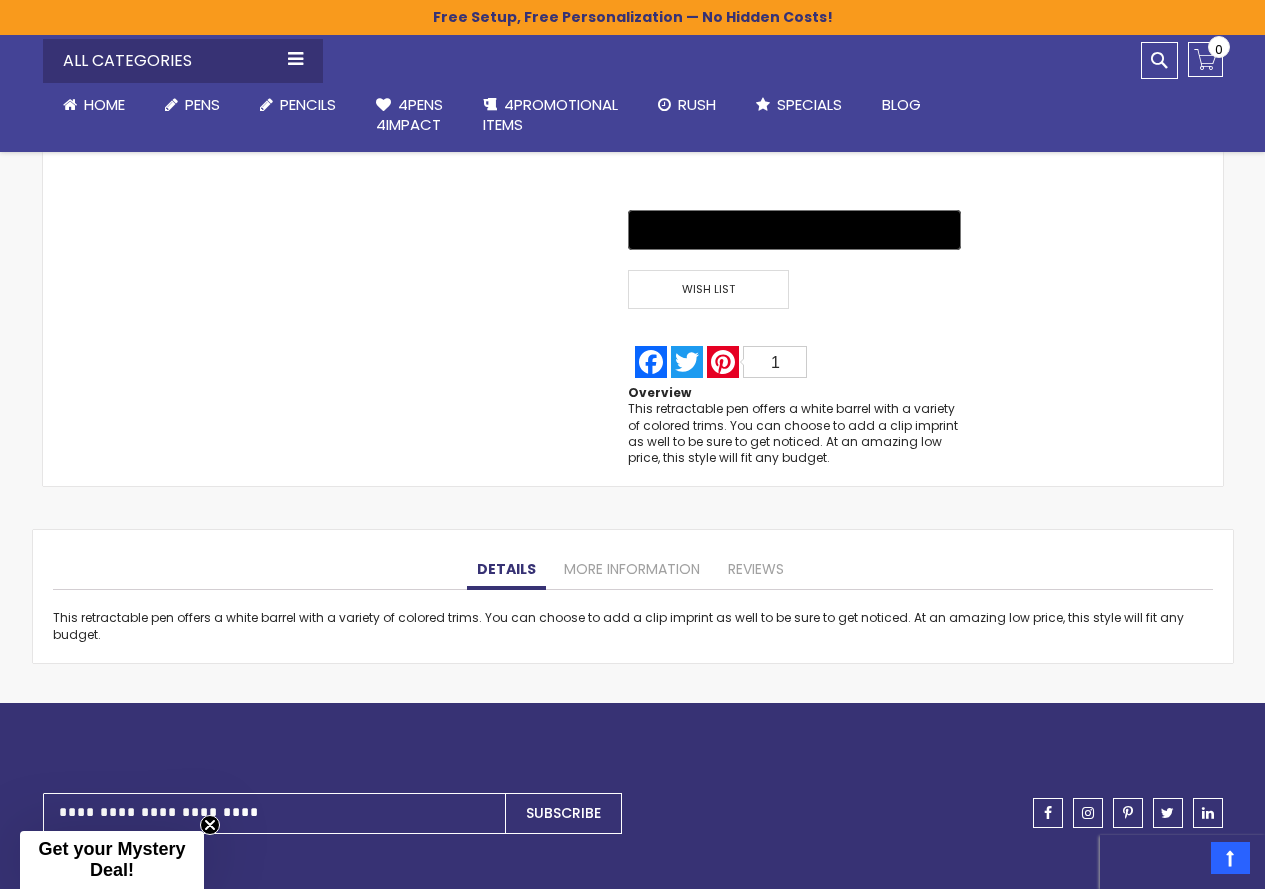 scroll, scrollTop: 1600, scrollLeft: 0, axis: vertical 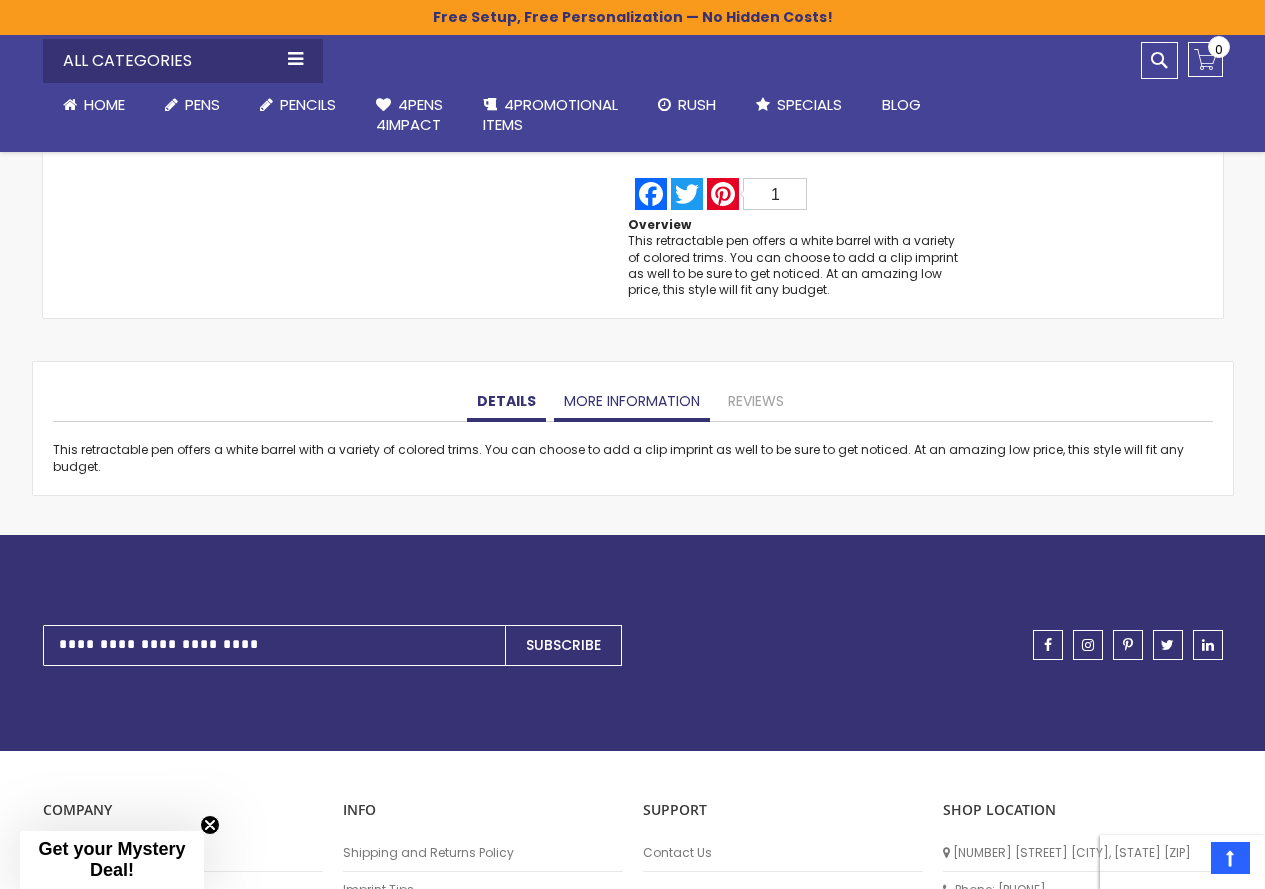 click on "More Information" at bounding box center (632, 402) 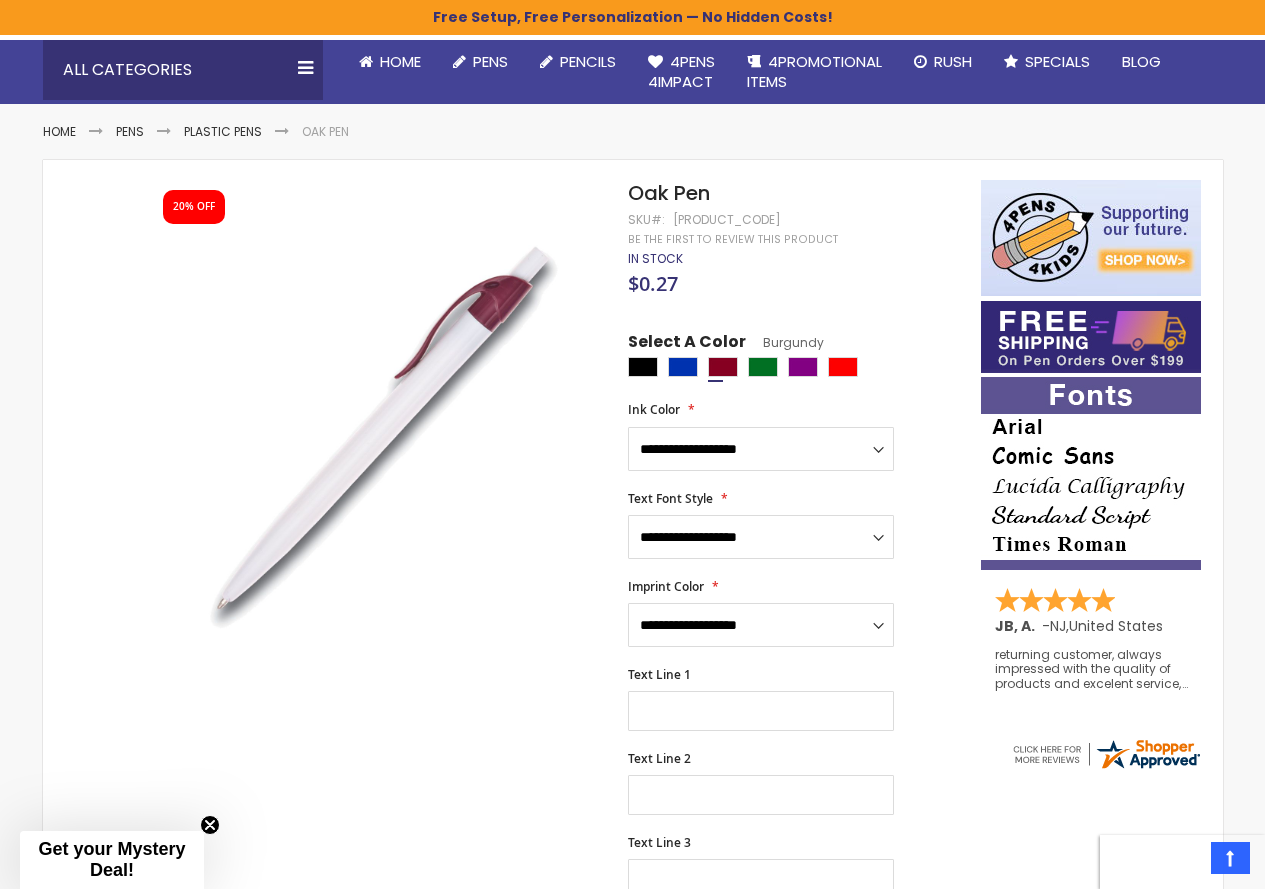 scroll, scrollTop: 0, scrollLeft: 0, axis: both 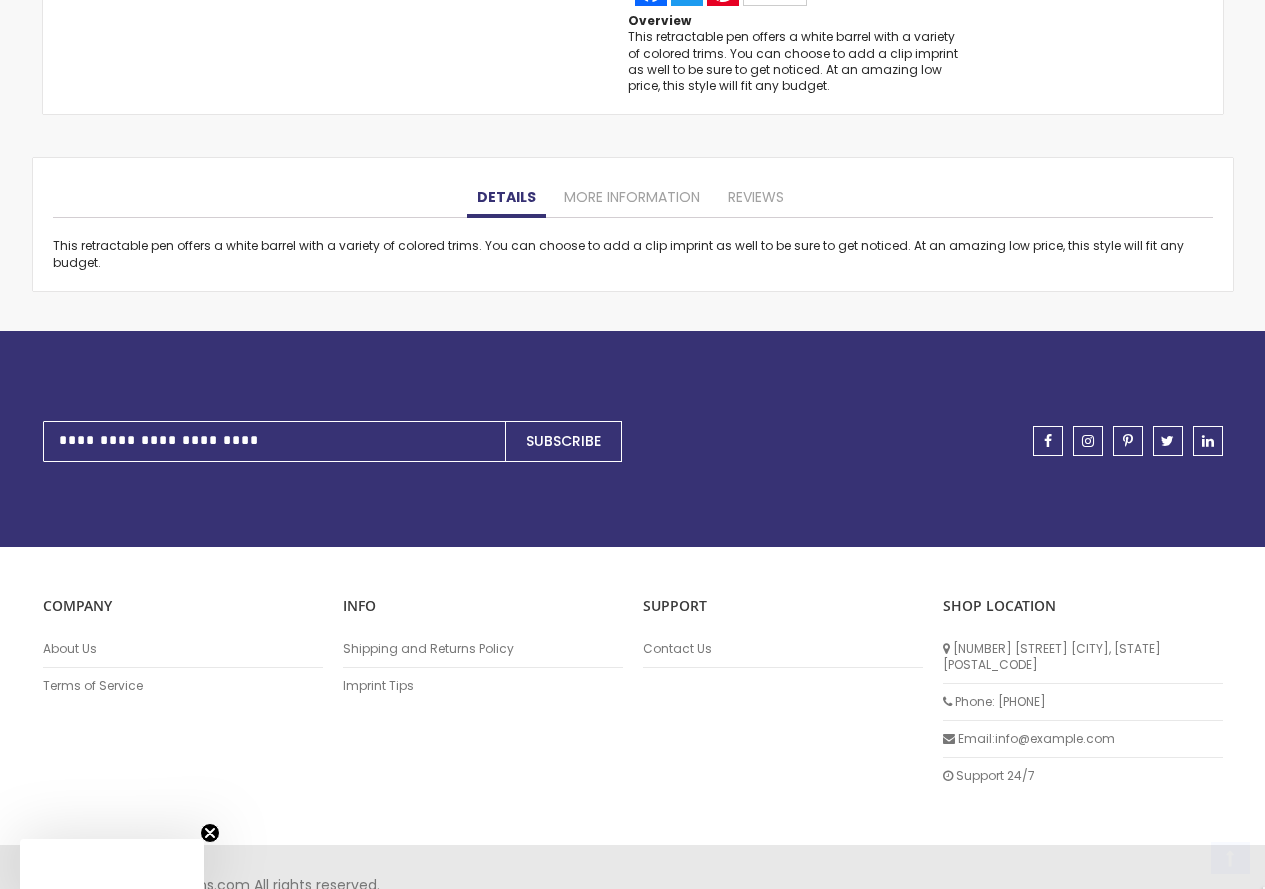 click on "Skip to the end of the images gallery
20% OFF
Skip to the beginning of the images gallery
Oak Pen
SKU
4PG-9006
Be the first to review this product
In stock
Only  %1  left" at bounding box center (633, -599) 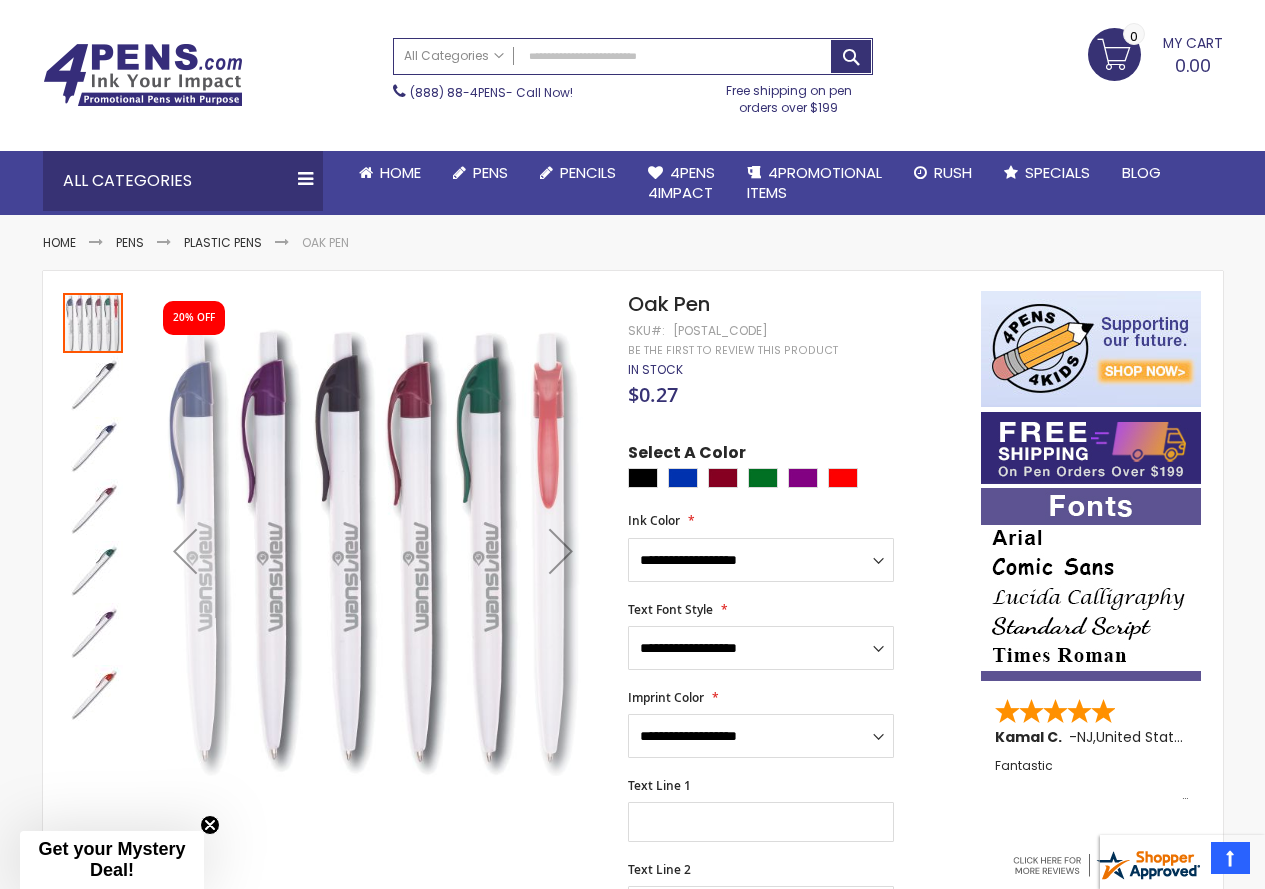 scroll, scrollTop: 0, scrollLeft: 0, axis: both 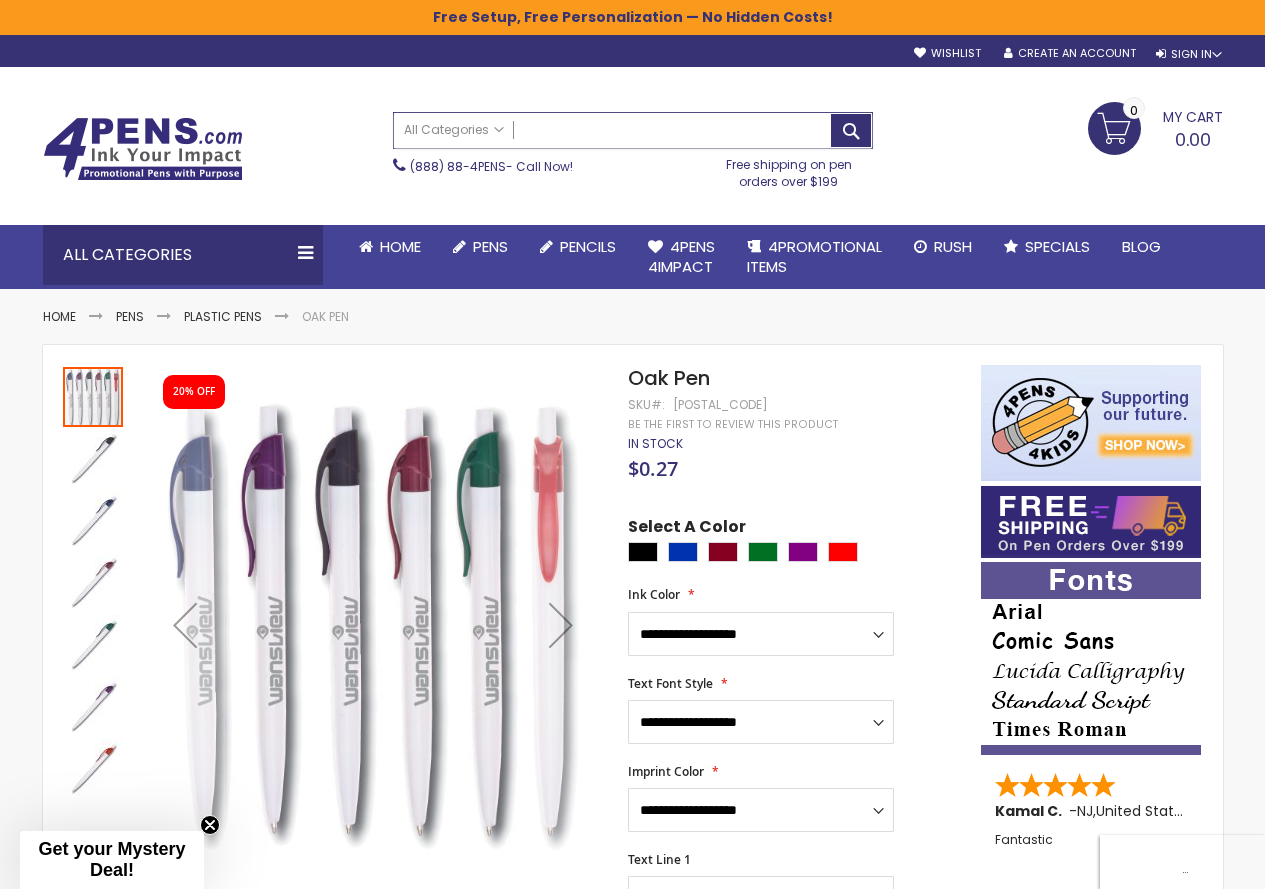 click on "Search" at bounding box center (633, 130) 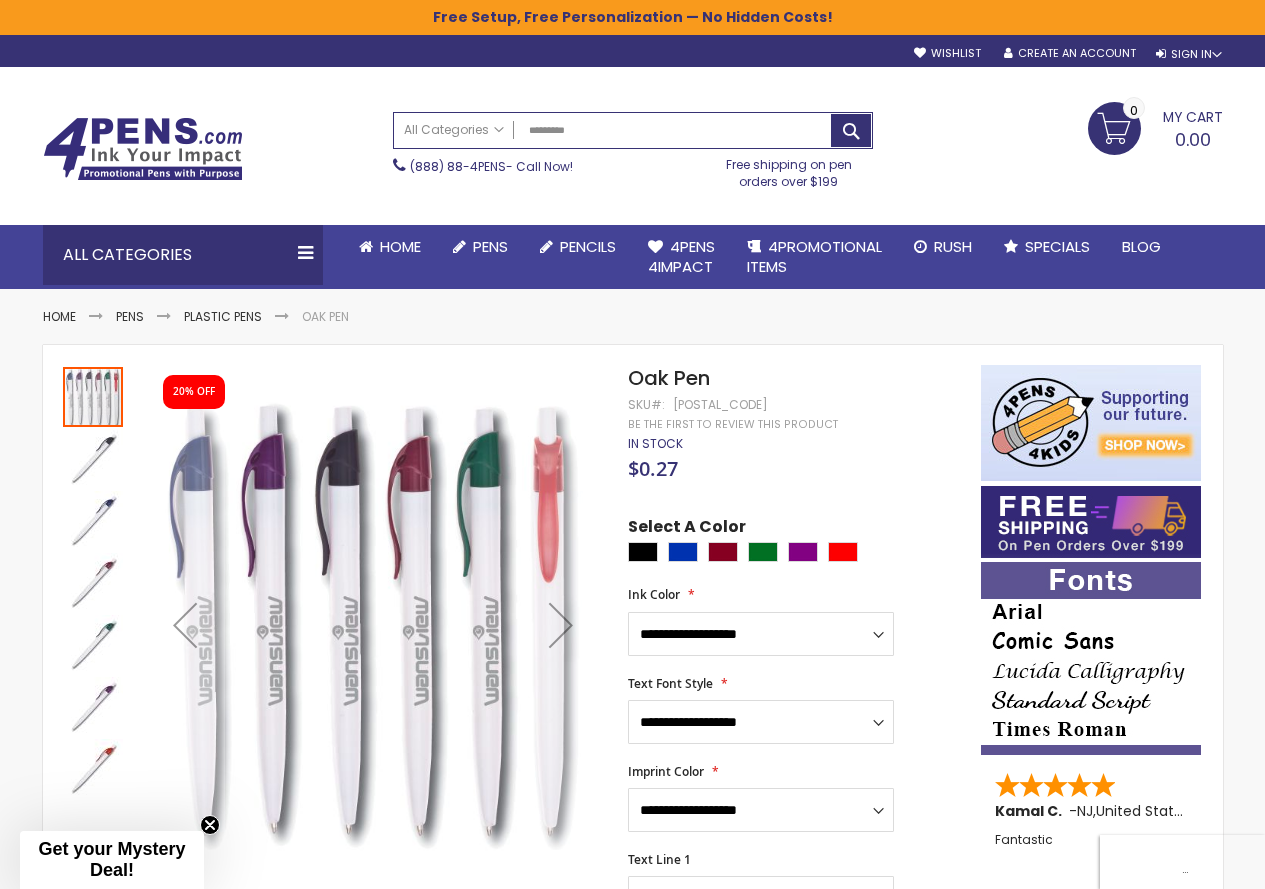 type on "*********" 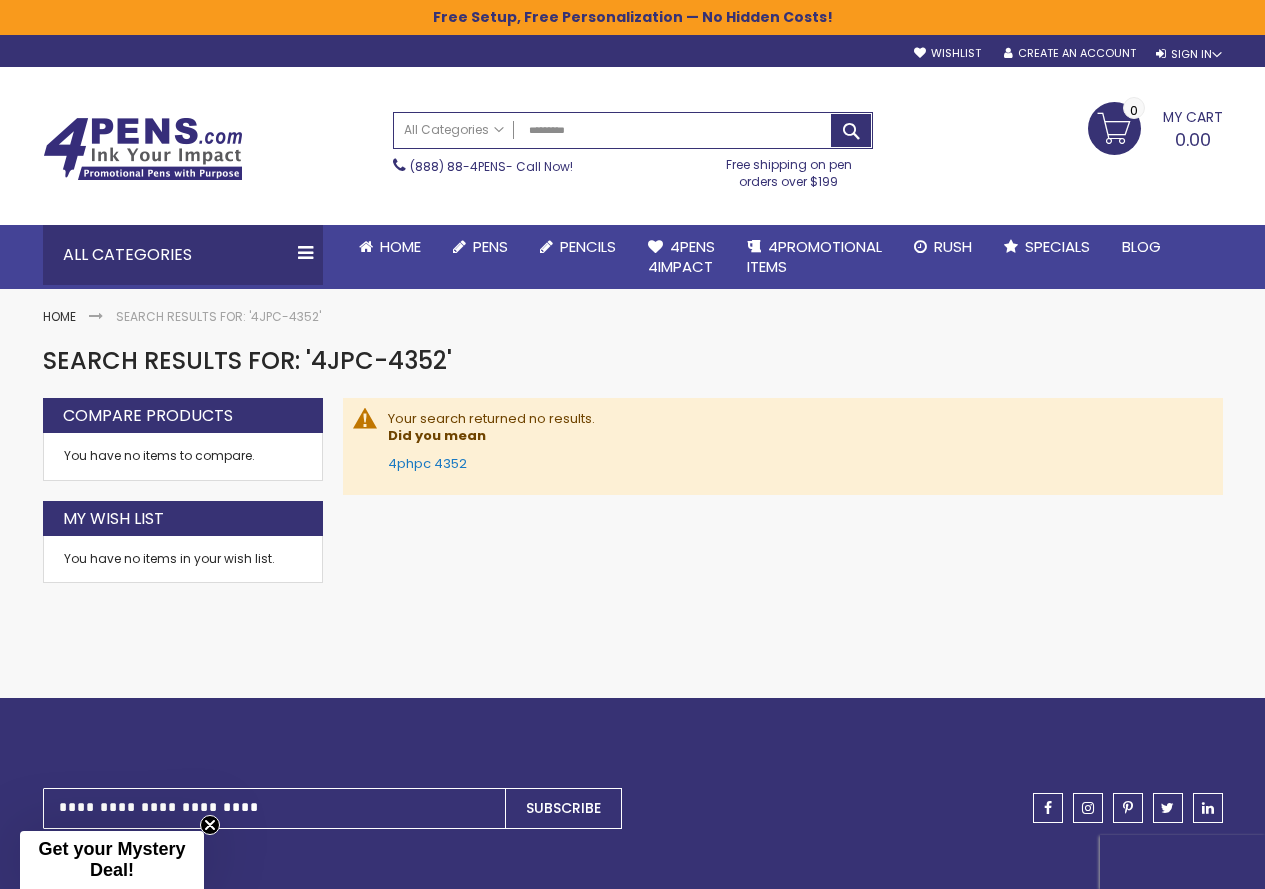 scroll, scrollTop: 0, scrollLeft: 0, axis: both 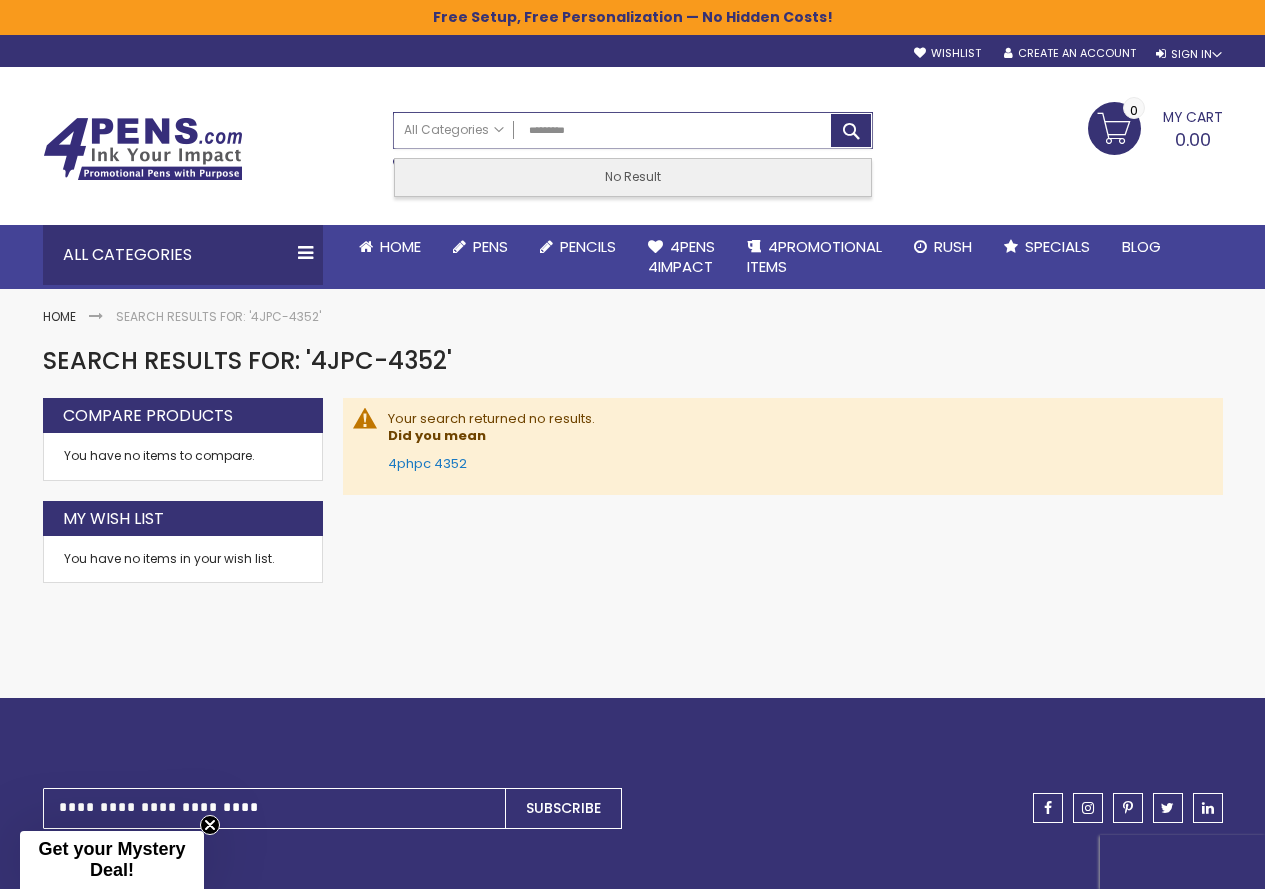drag, startPoint x: 559, startPoint y: 129, endPoint x: 517, endPoint y: 137, distance: 42.755116 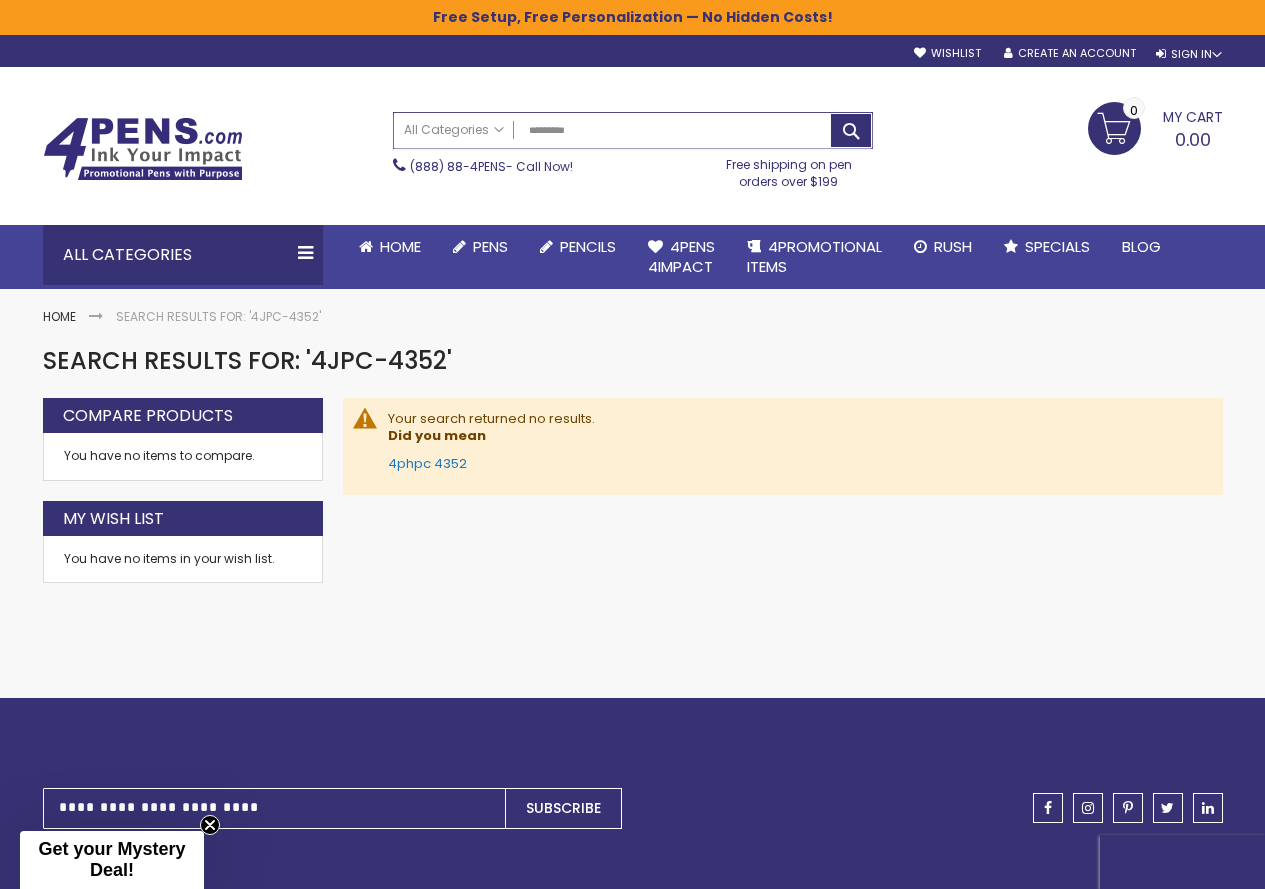 type on "****" 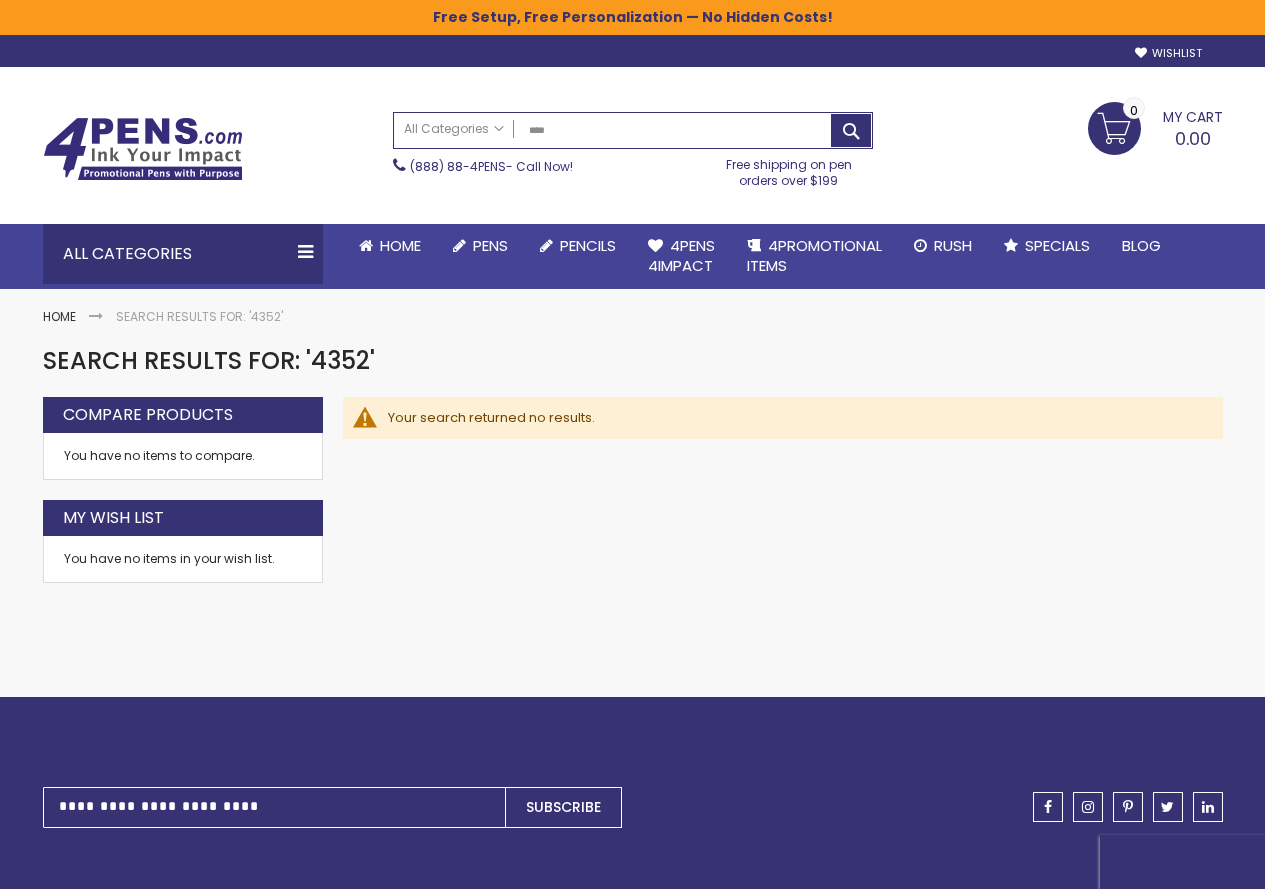 scroll, scrollTop: 0, scrollLeft: 0, axis: both 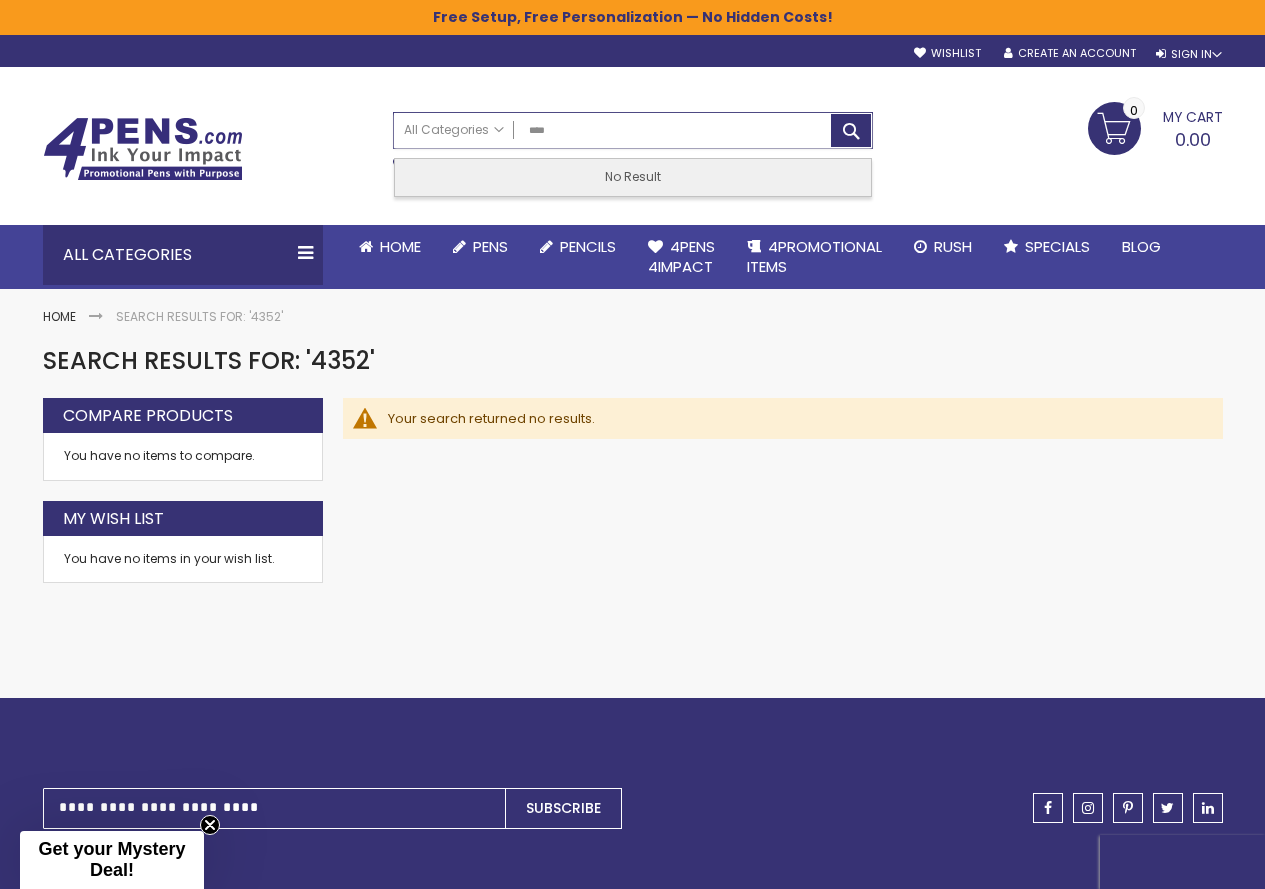drag, startPoint x: 579, startPoint y: 137, endPoint x: 350, endPoint y: 181, distance: 233.18877 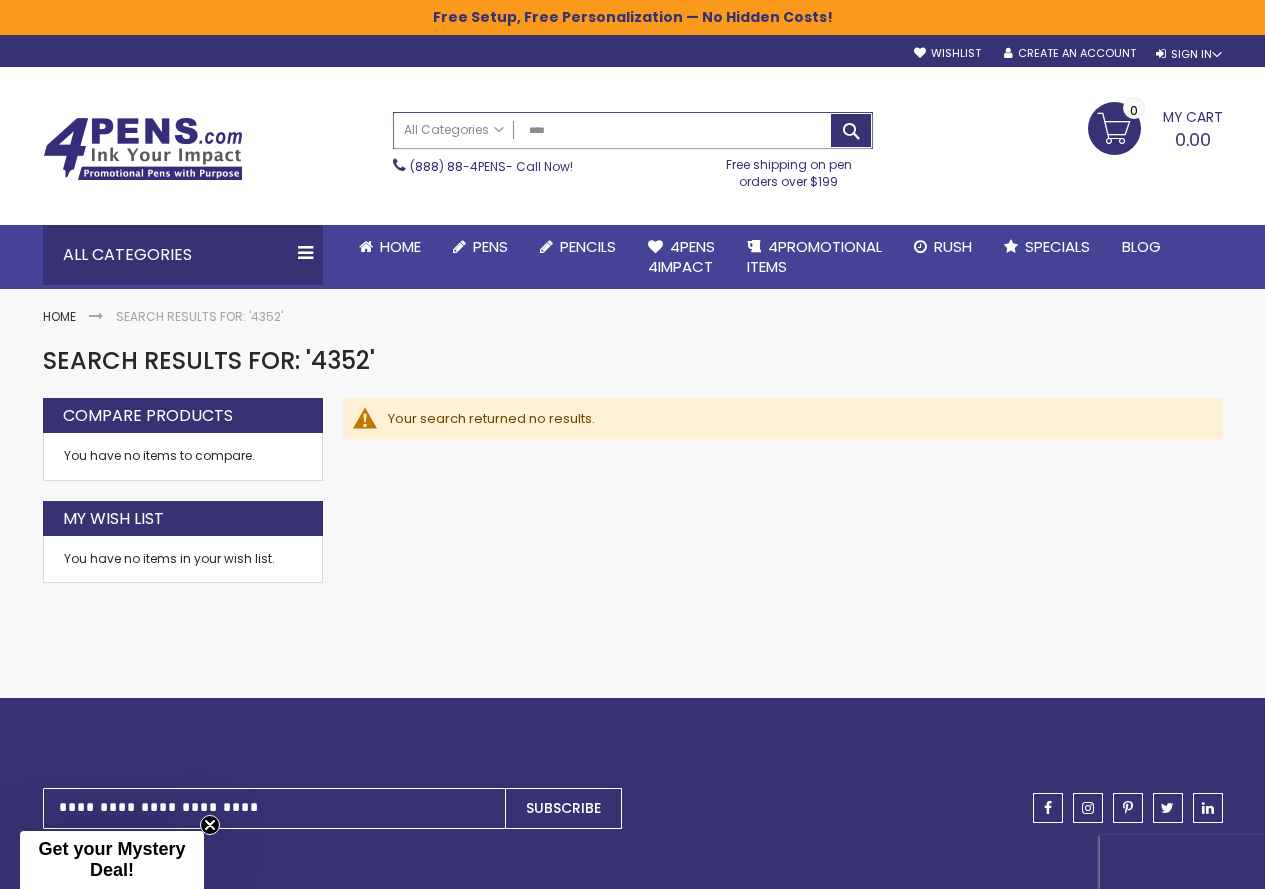 paste 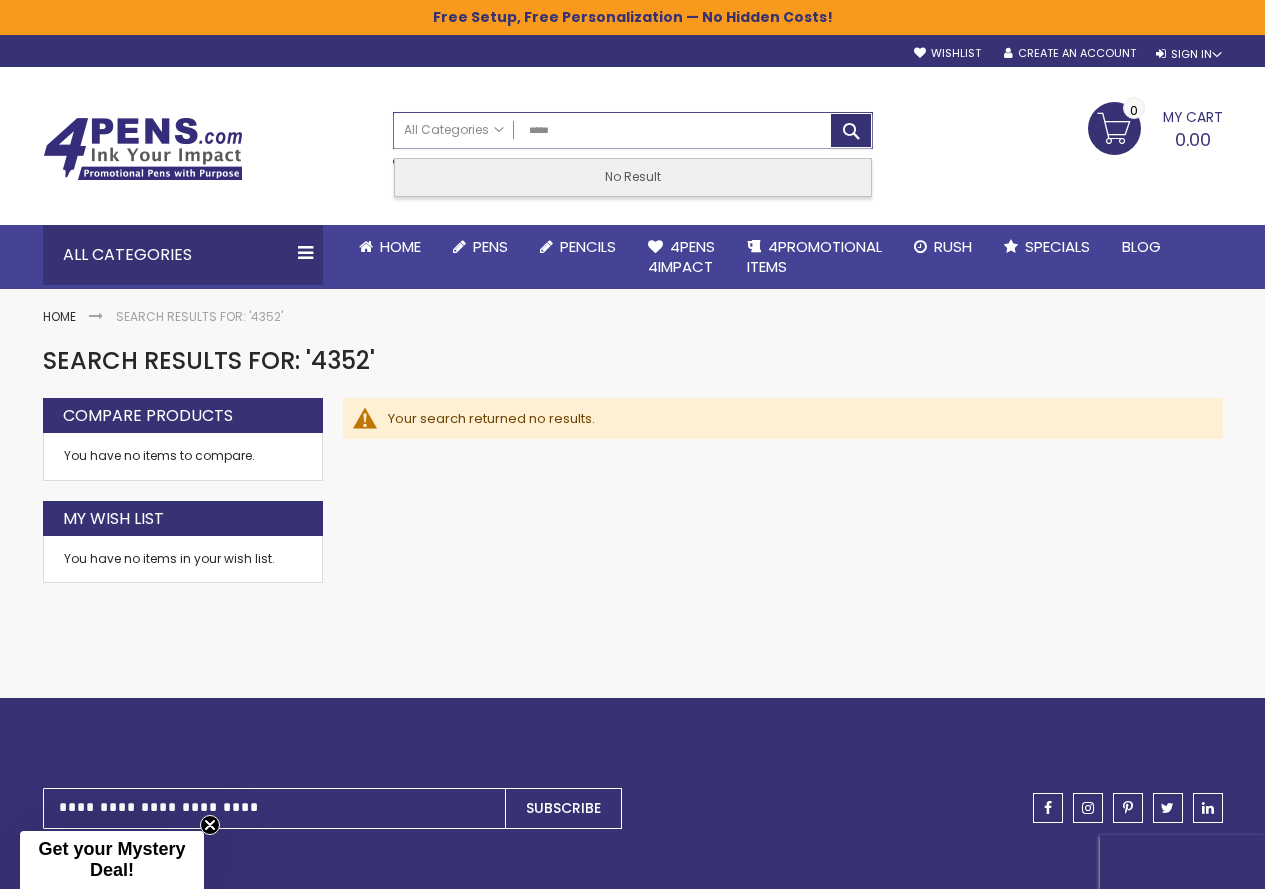 drag, startPoint x: 355, startPoint y: 128, endPoint x: 339, endPoint y: 128, distance: 16 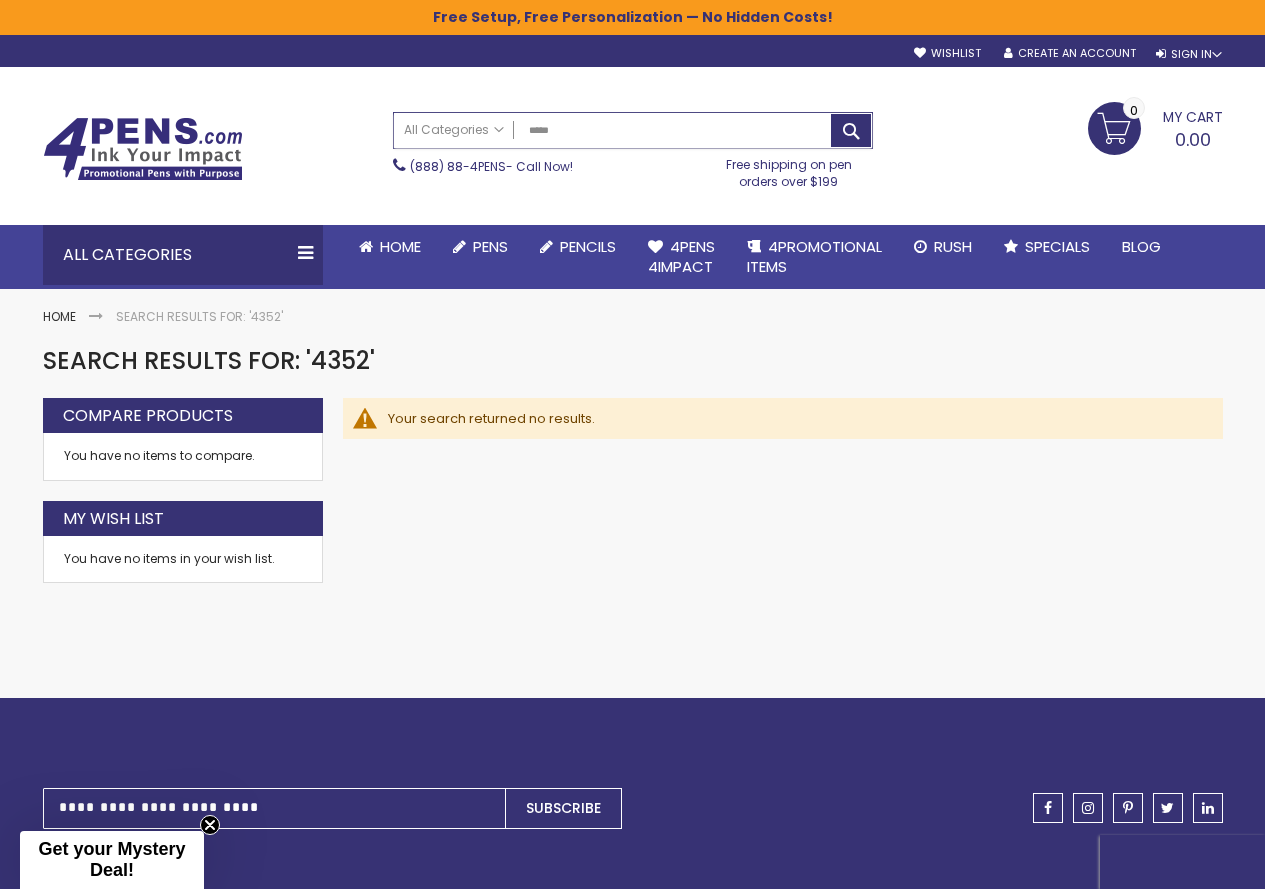 paste on "**********" 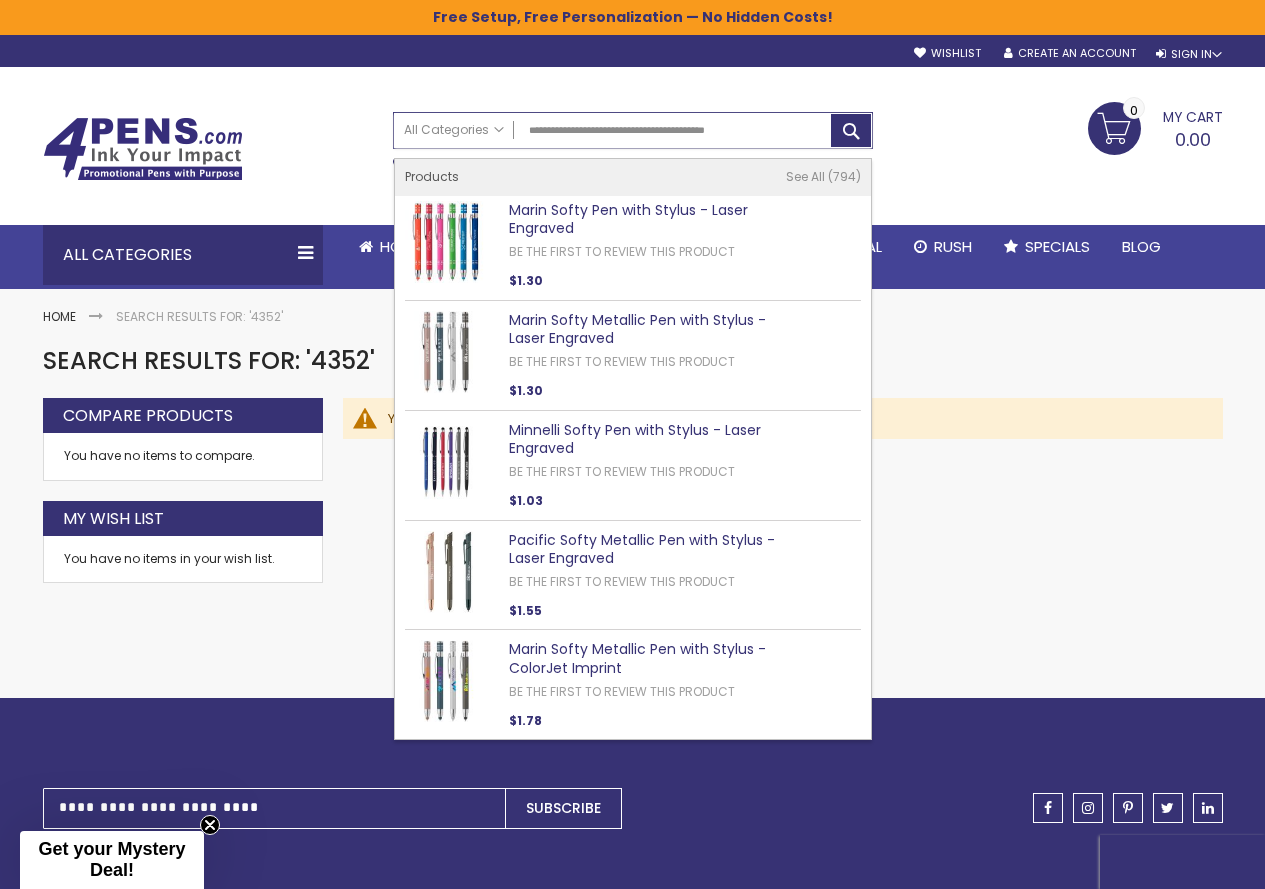 type on "**********" 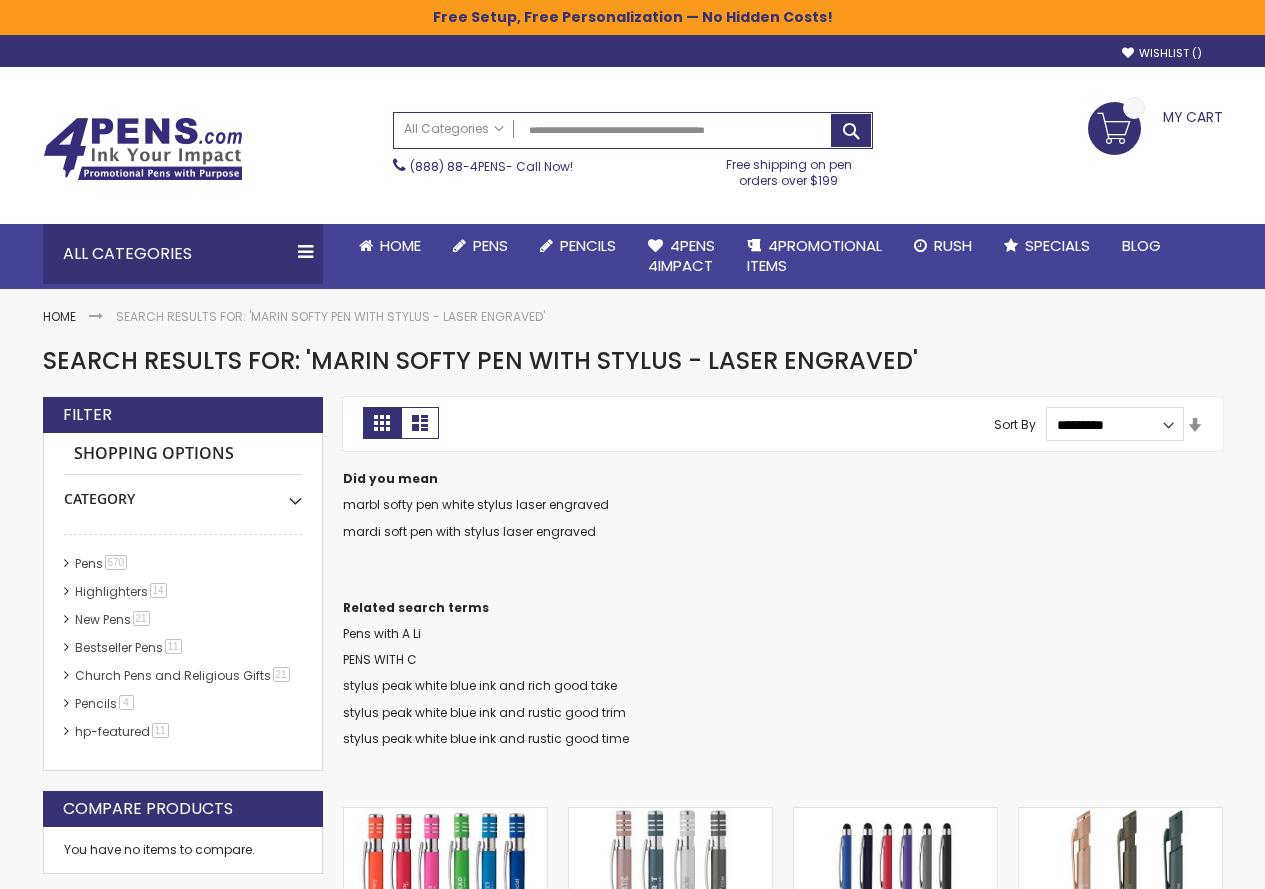 scroll, scrollTop: 0, scrollLeft: 0, axis: both 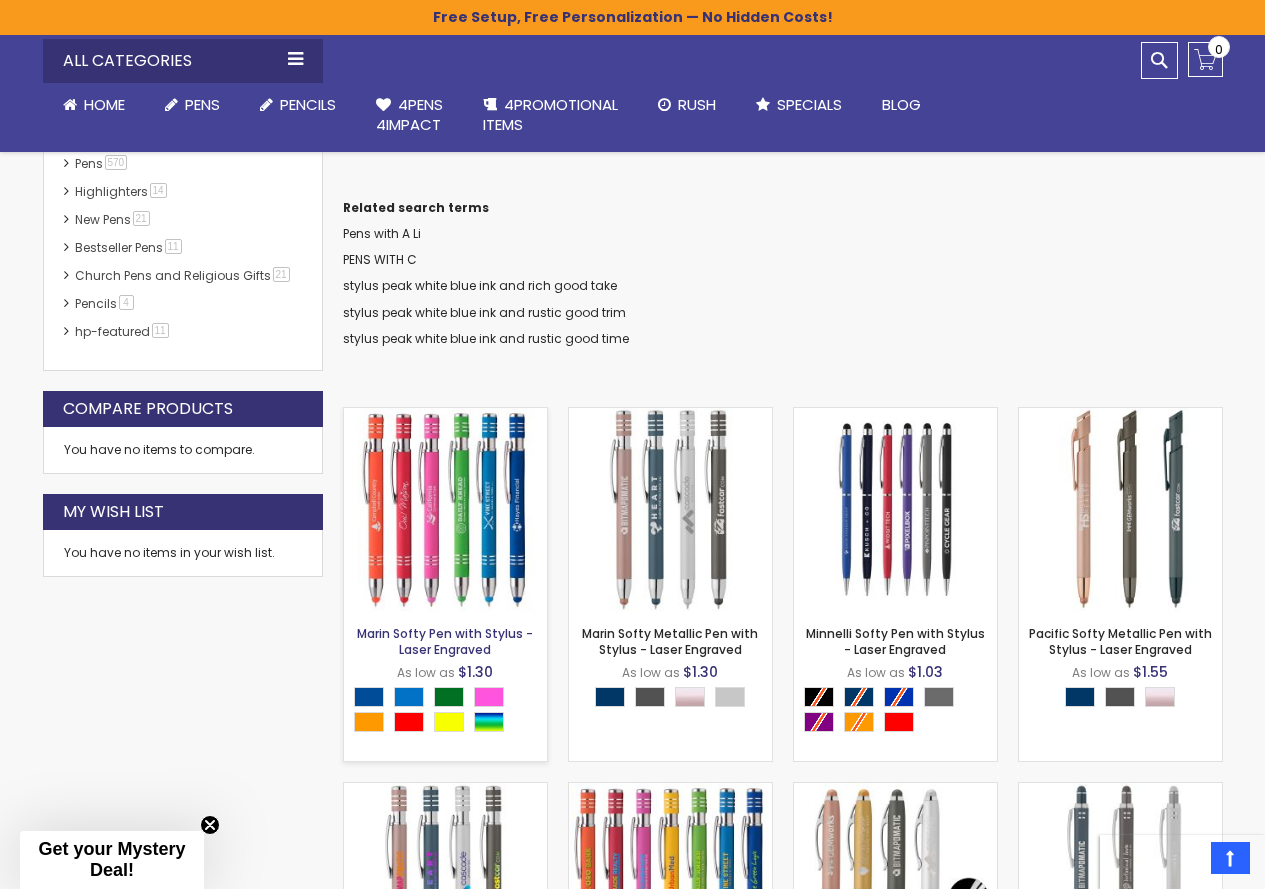 click on "Marin Softy Pen with Stylus - Laser Engraved" at bounding box center (445, 641) 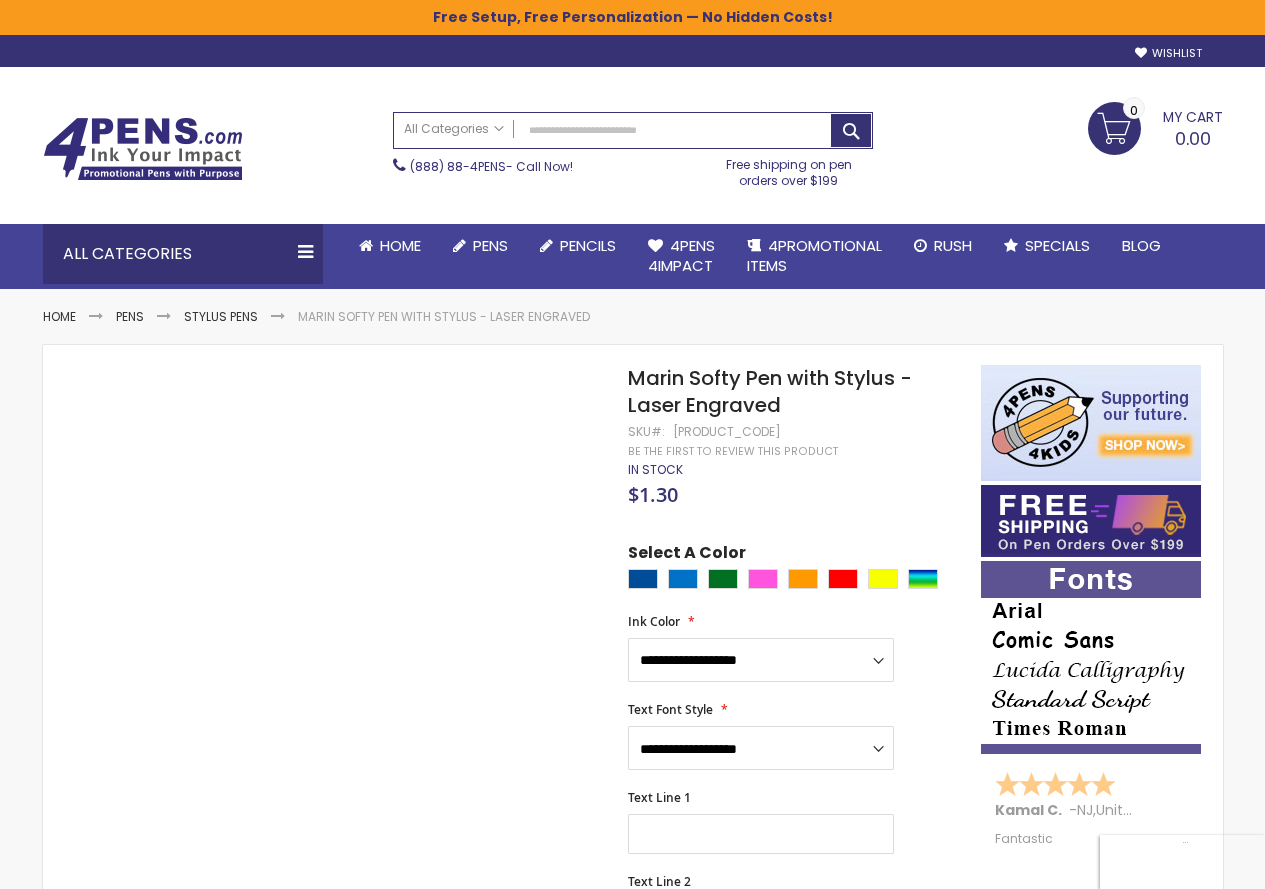 scroll, scrollTop: 0, scrollLeft: 0, axis: both 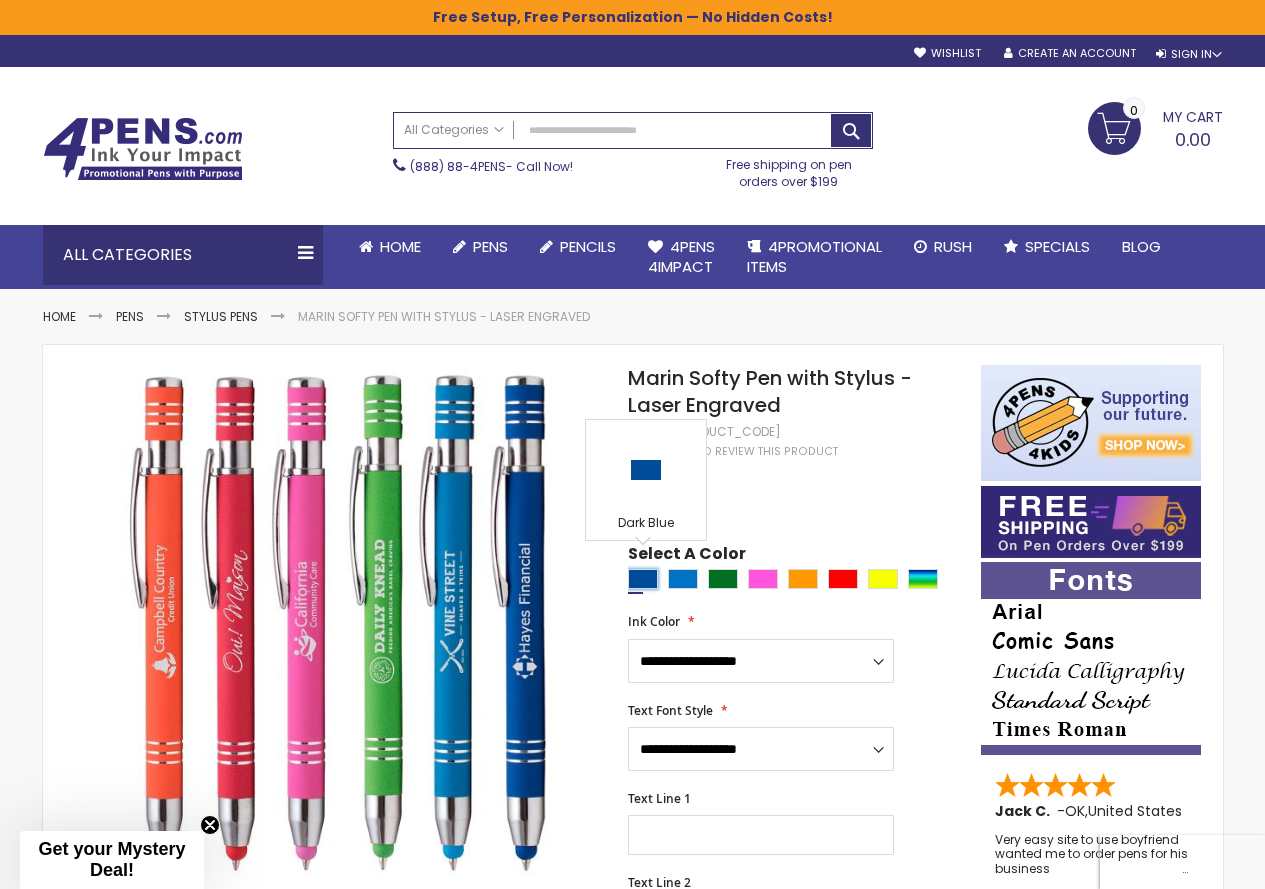 click at bounding box center (643, 579) 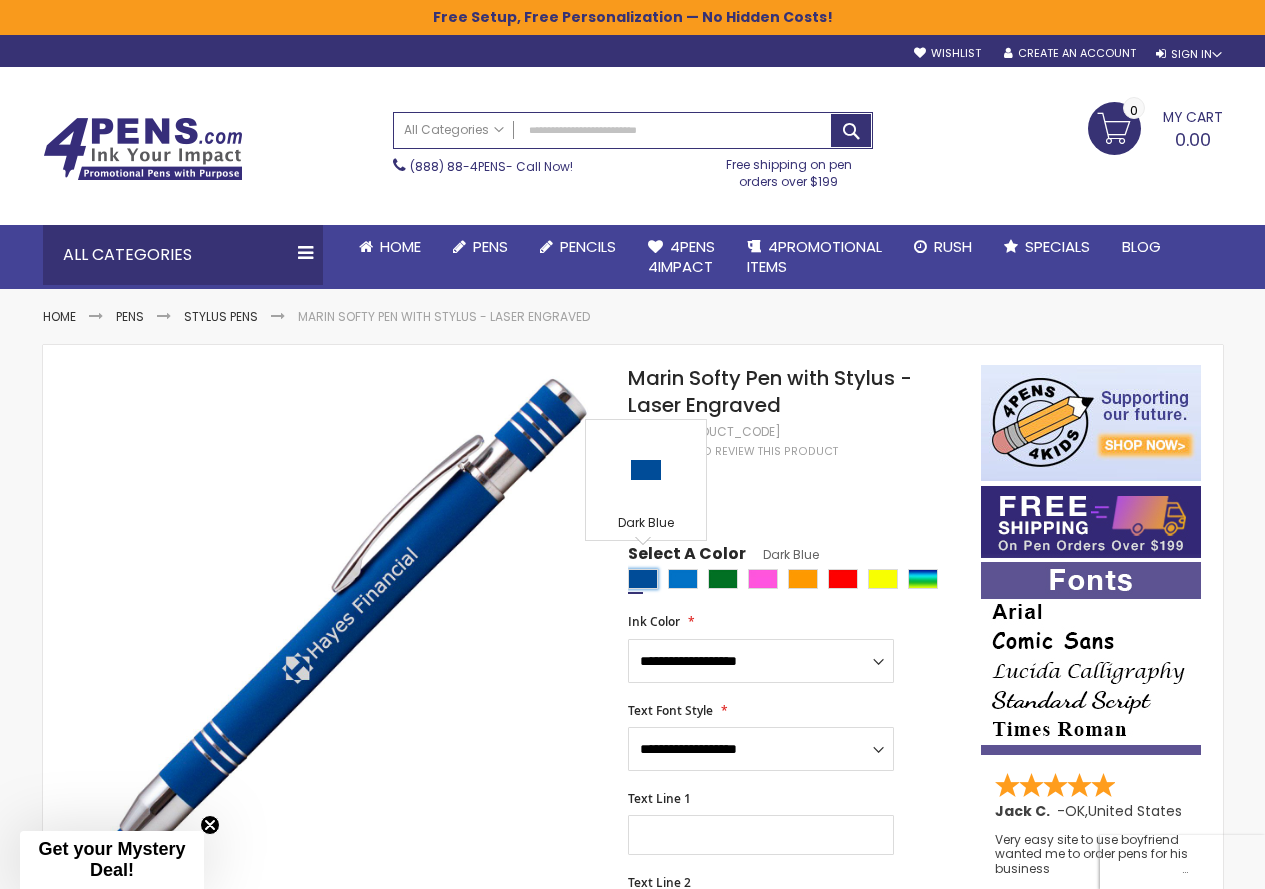 click at bounding box center [643, 579] 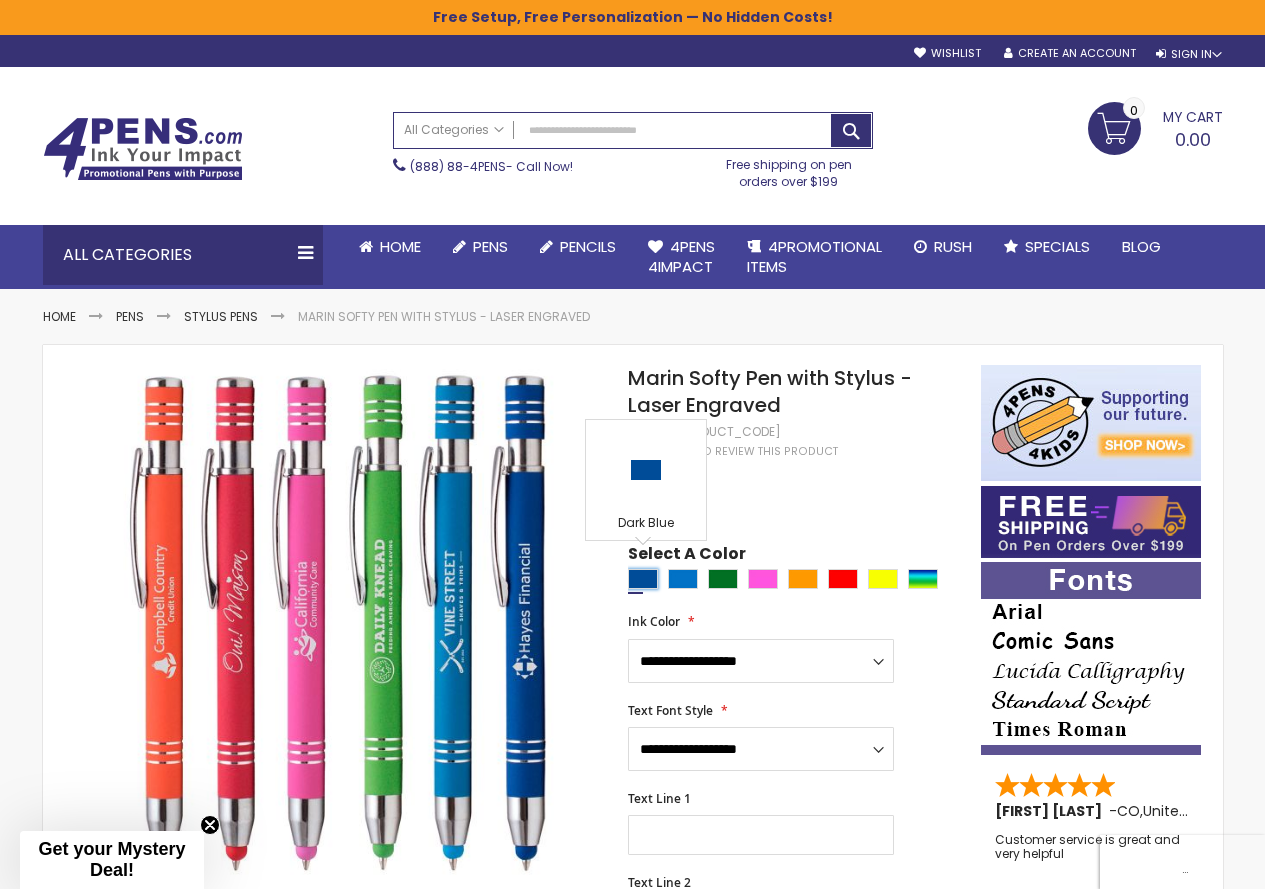 click at bounding box center [643, 579] 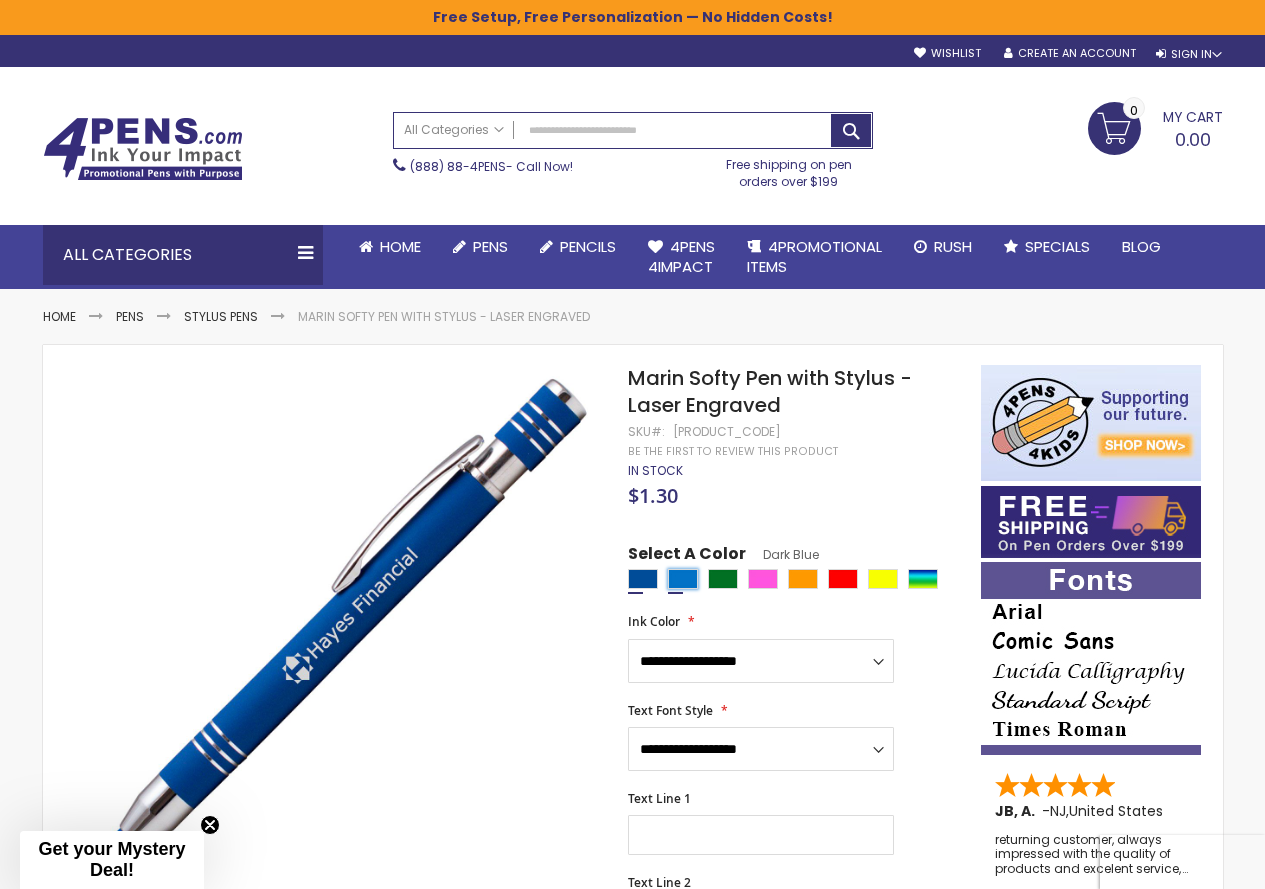 click at bounding box center [683, 579] 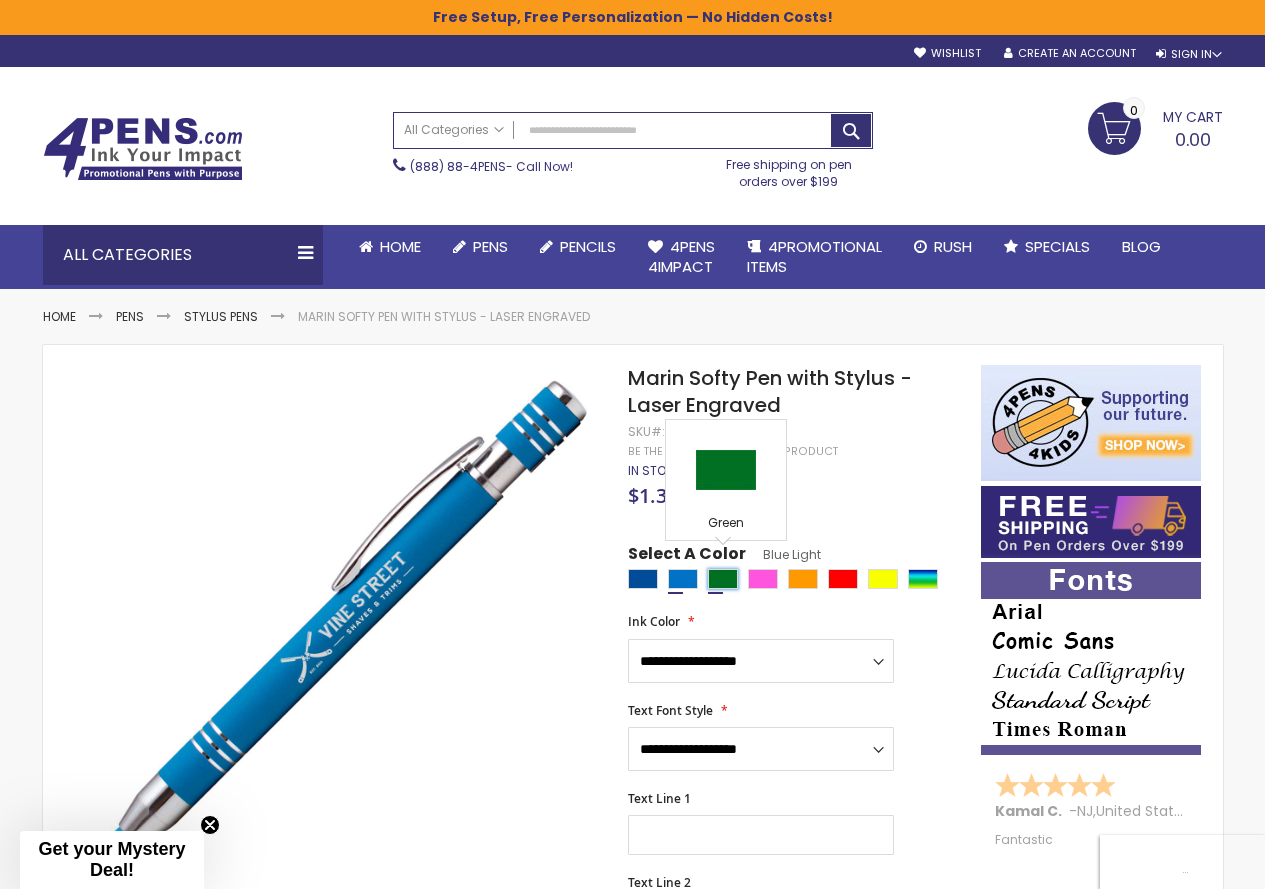 click at bounding box center [723, 579] 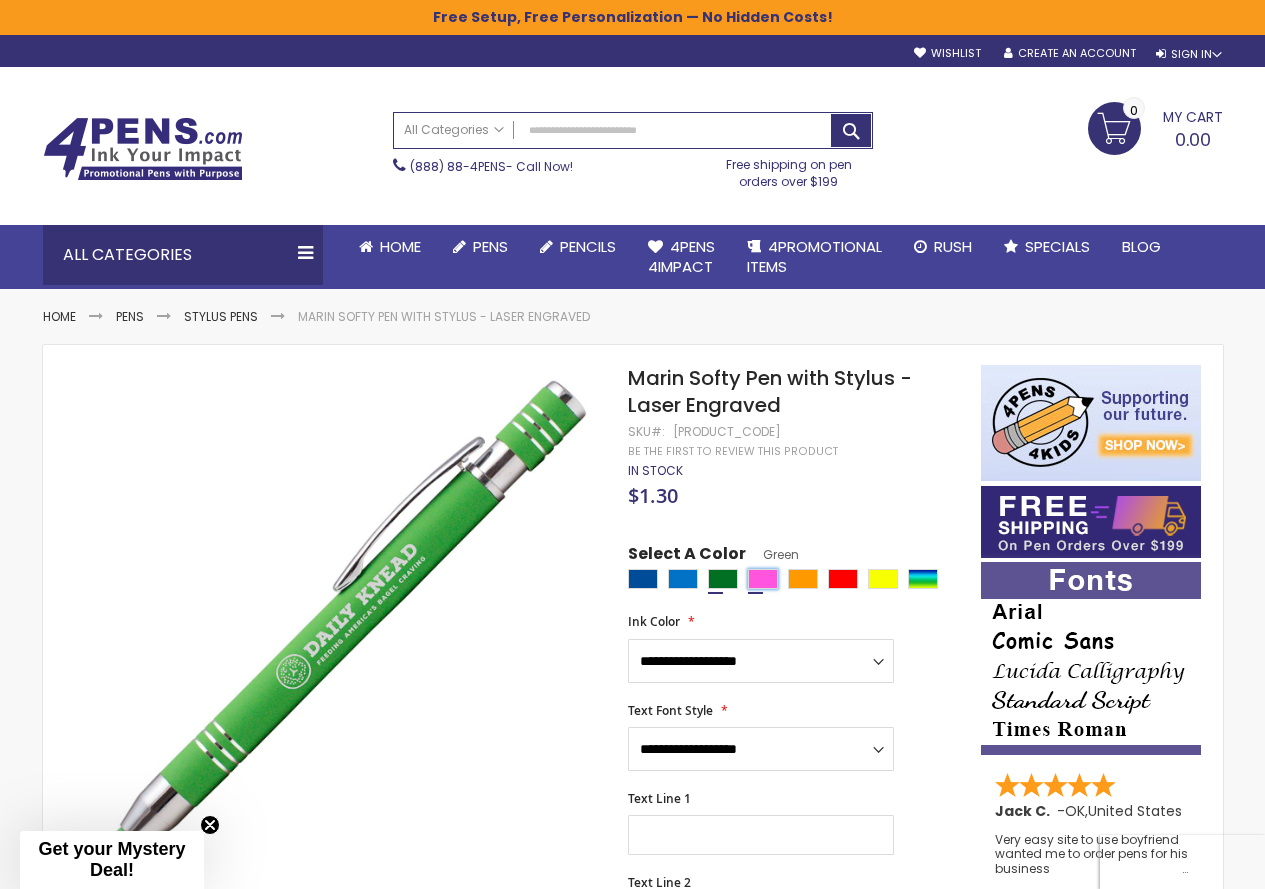 click at bounding box center (763, 579) 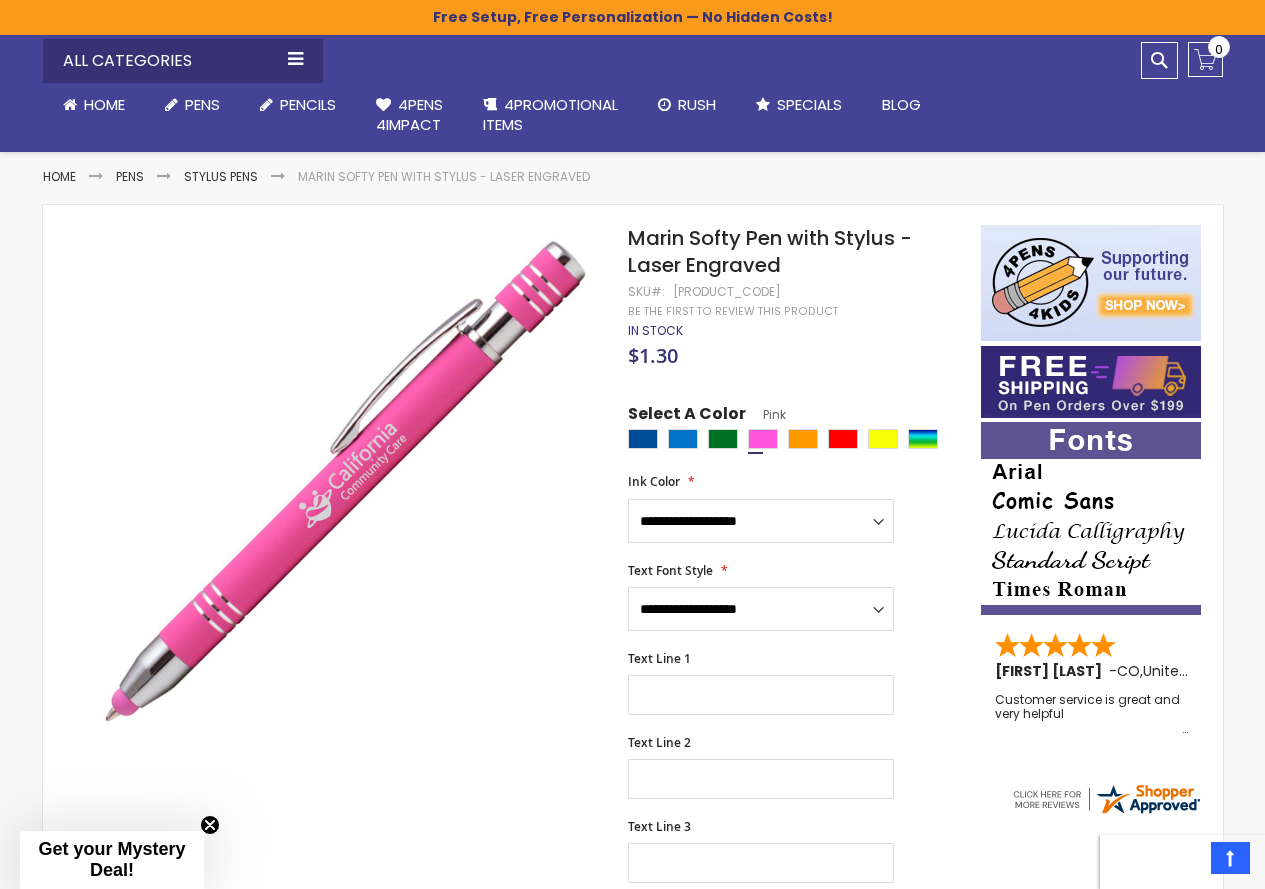 scroll, scrollTop: 0, scrollLeft: 0, axis: both 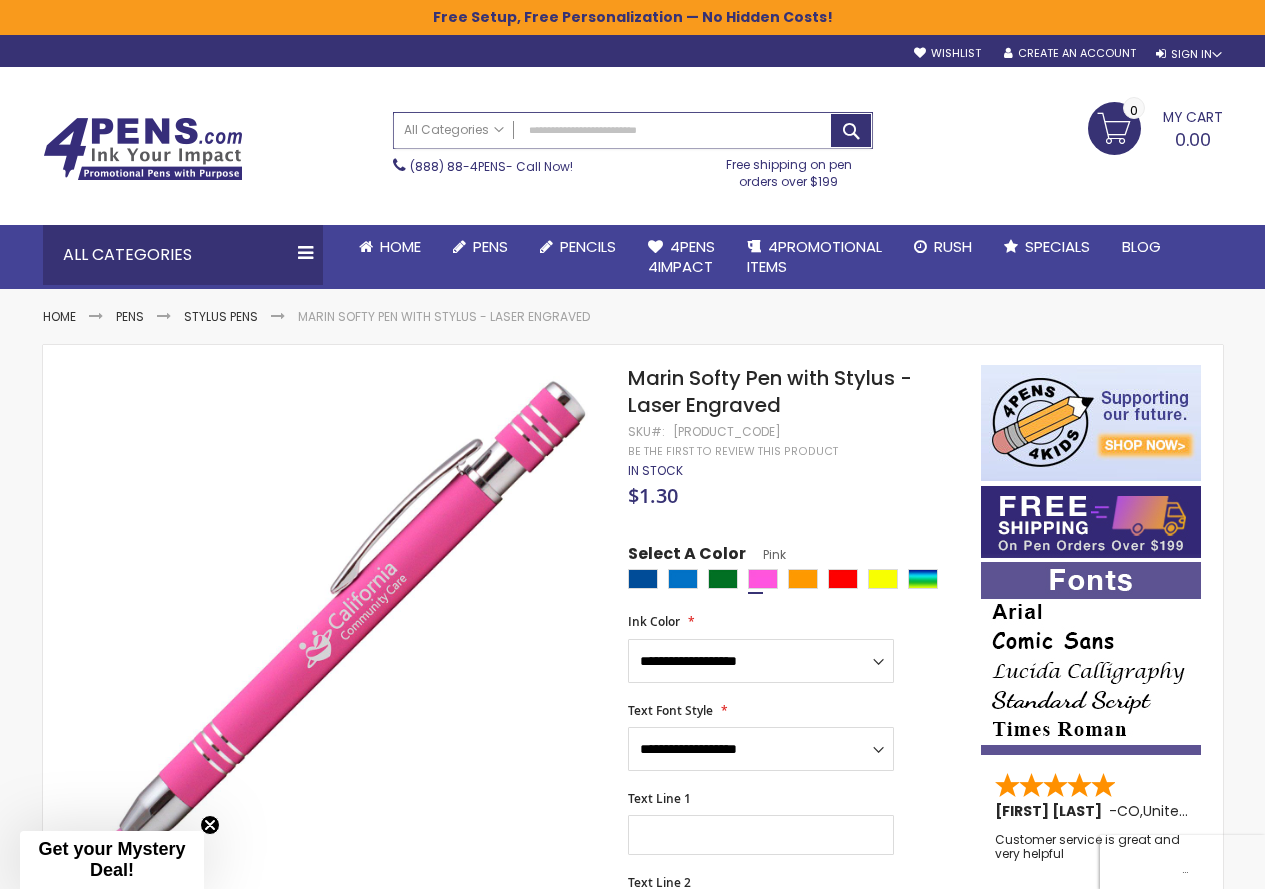 click on "Search" at bounding box center [633, 130] 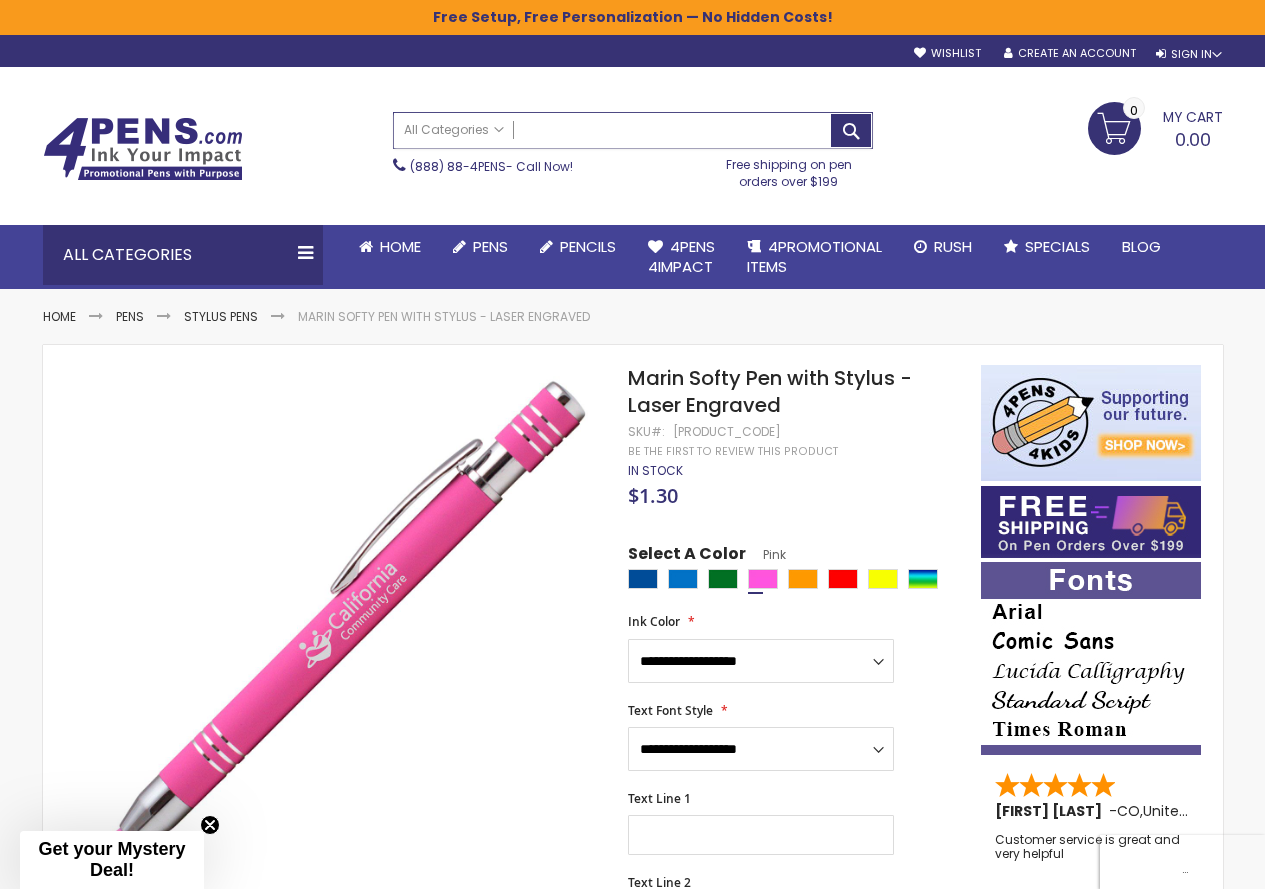 paste on "**********" 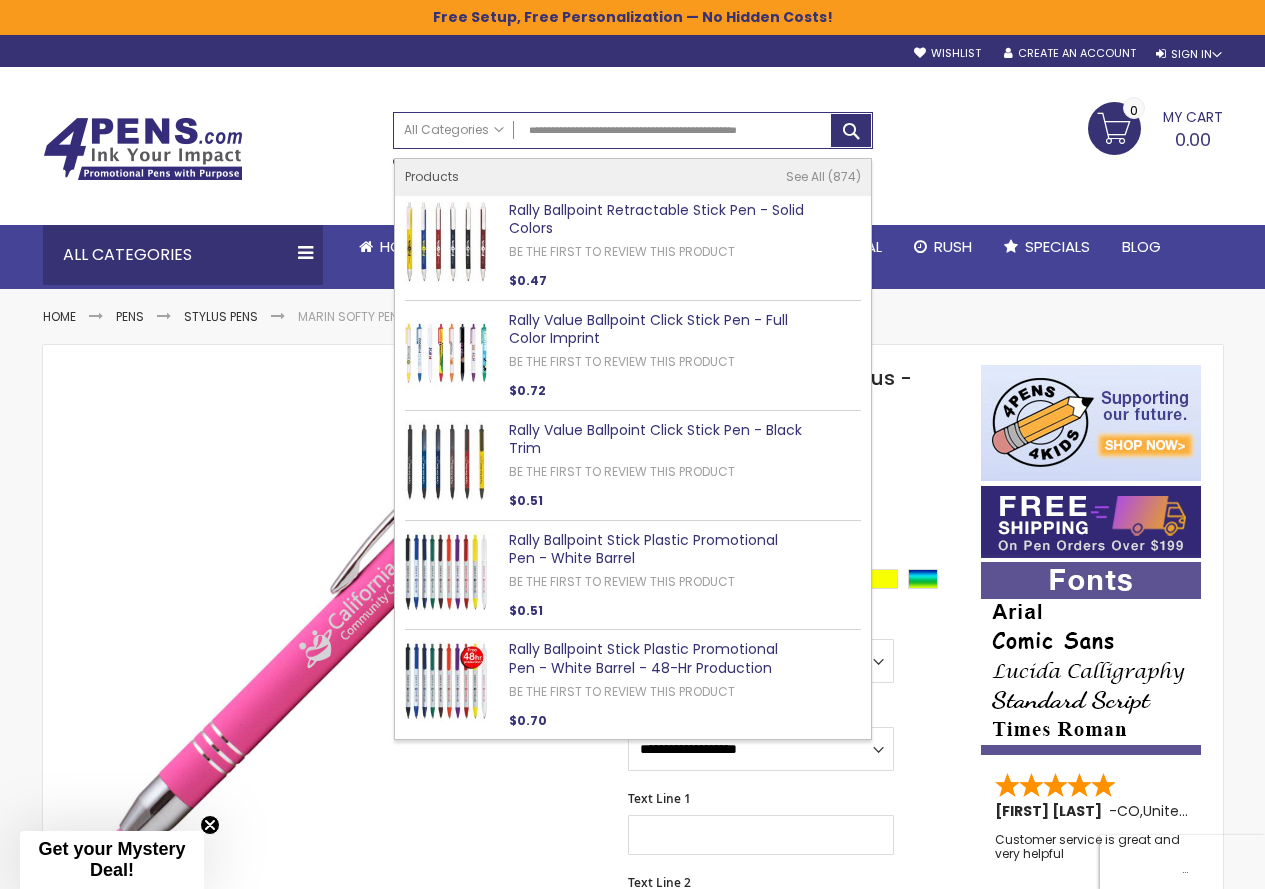 type on "**********" 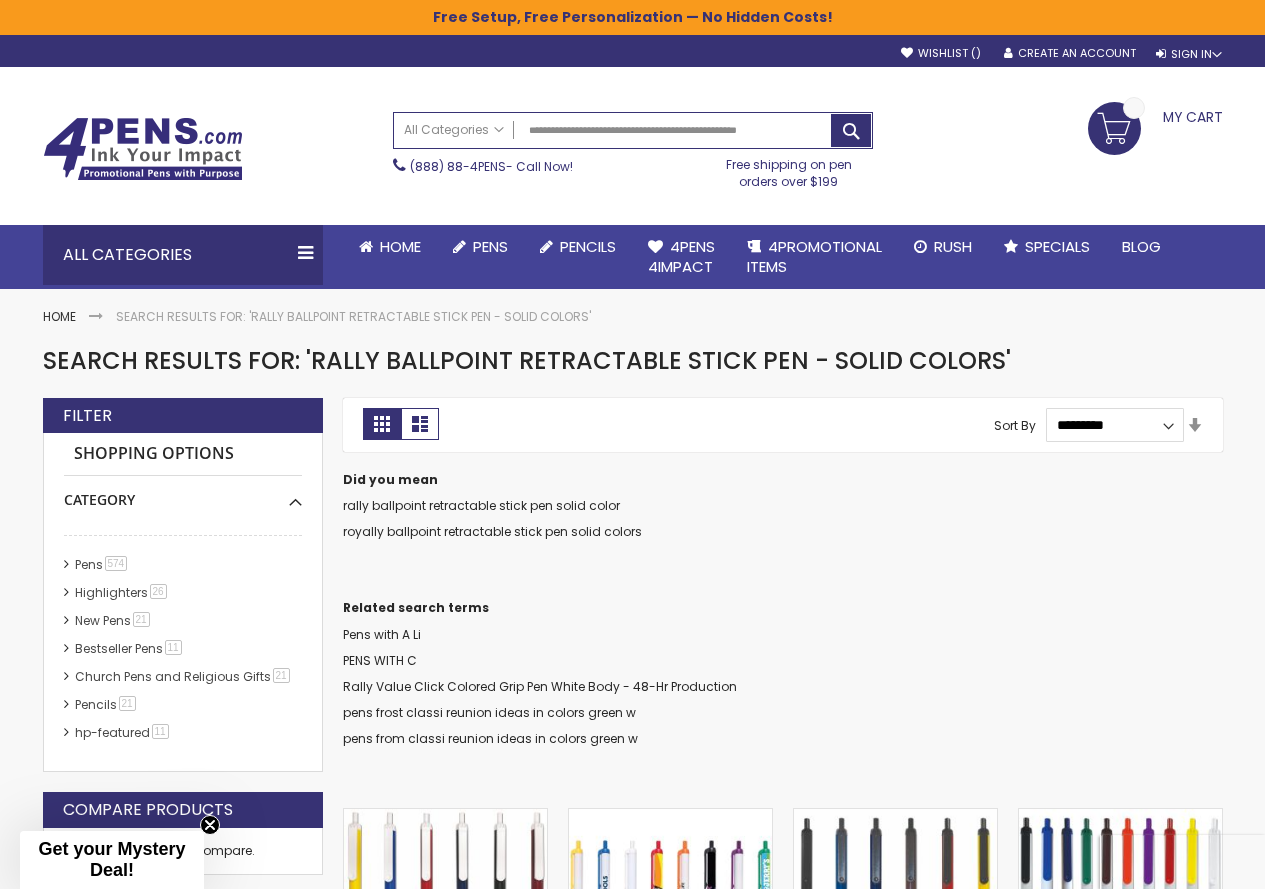 scroll, scrollTop: 0, scrollLeft: 0, axis: both 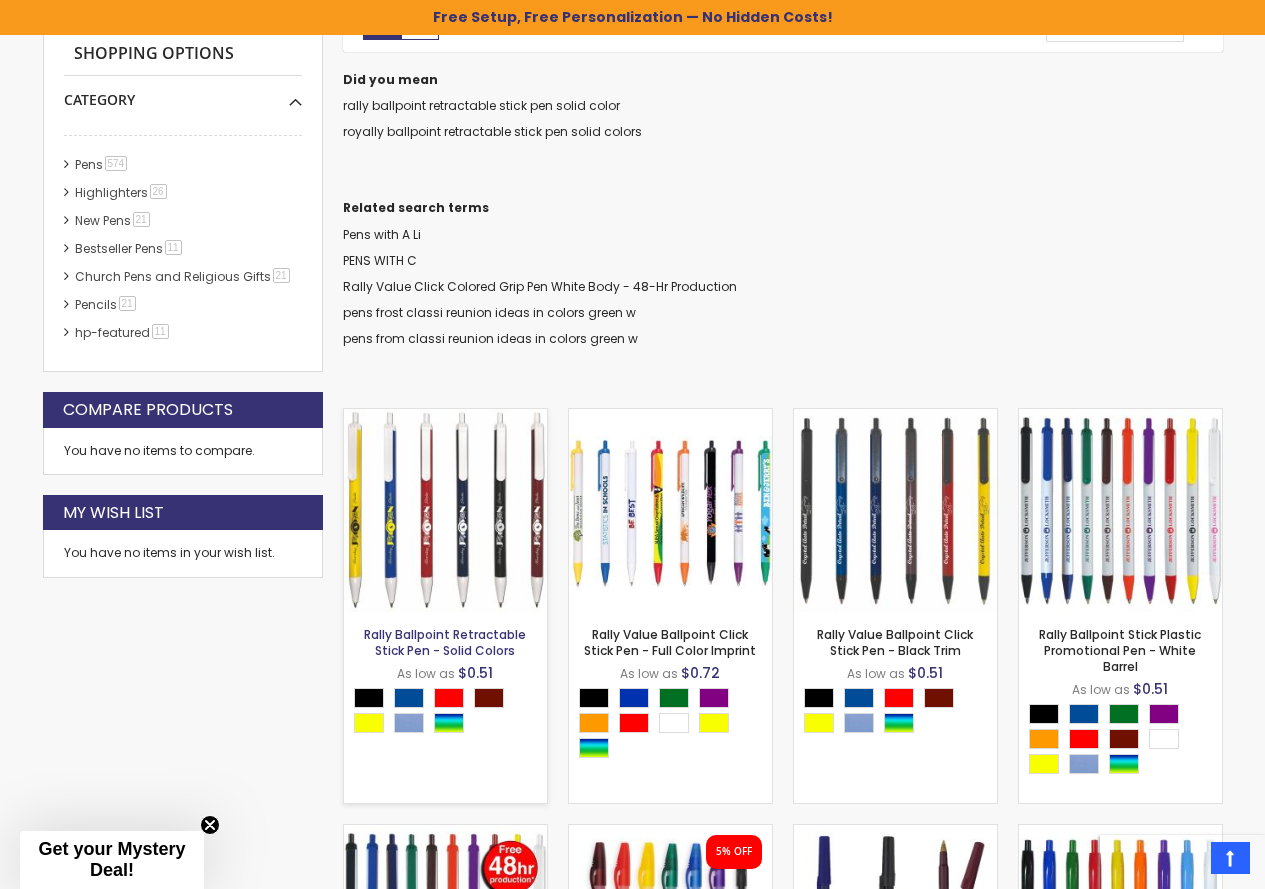 click on "Rally Ballpoint Retractable Stick Pen - Solid Colors" at bounding box center (445, 642) 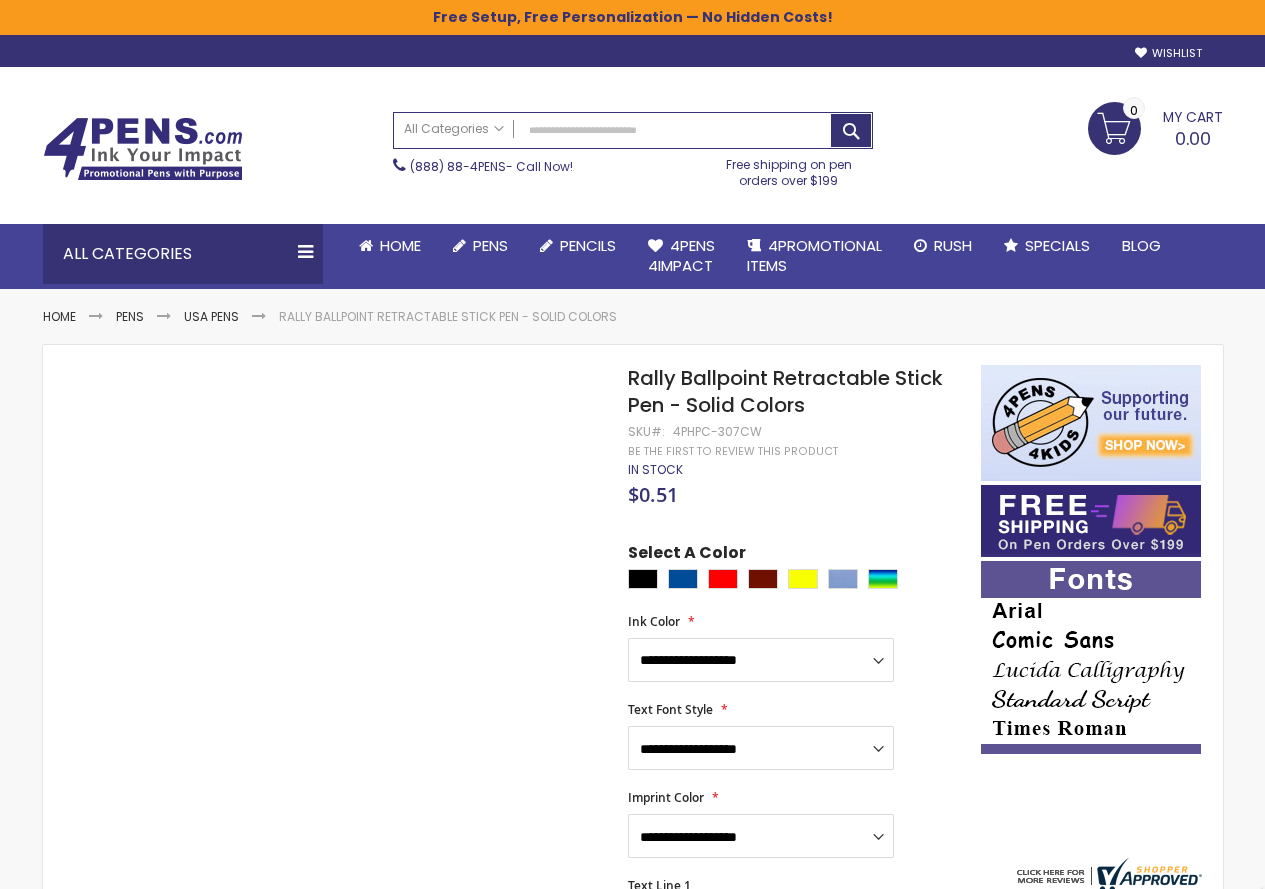scroll, scrollTop: 0, scrollLeft: 0, axis: both 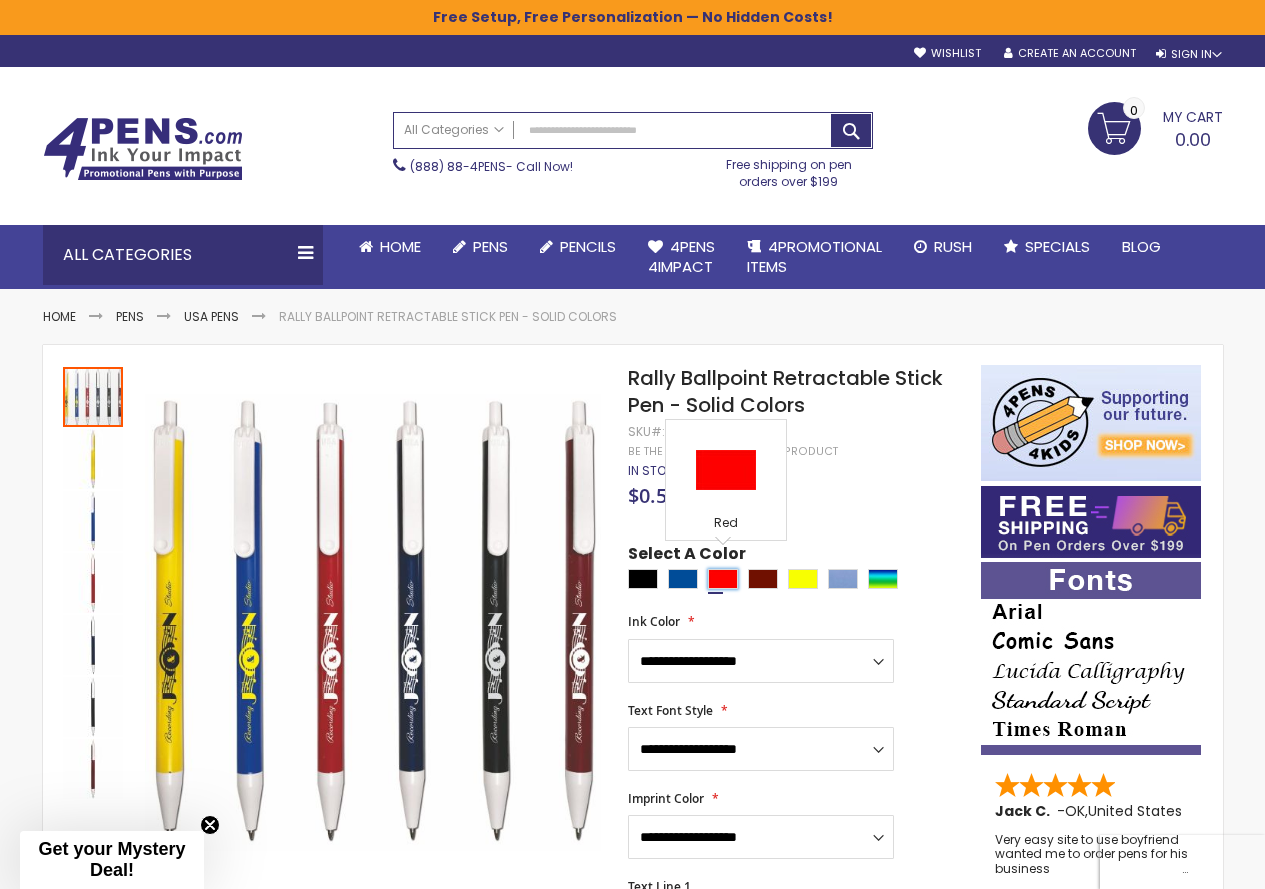 click at bounding box center [723, 579] 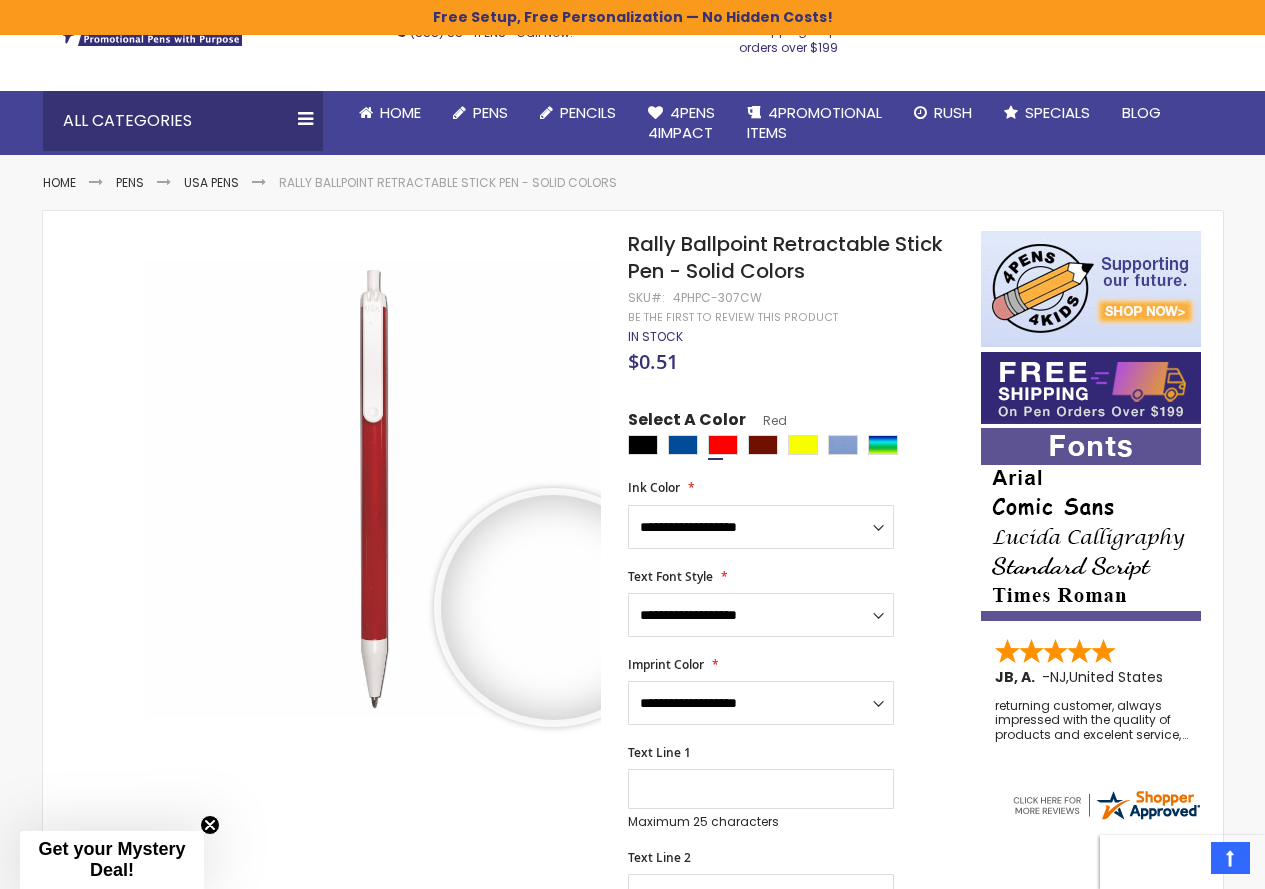scroll, scrollTop: 0, scrollLeft: 0, axis: both 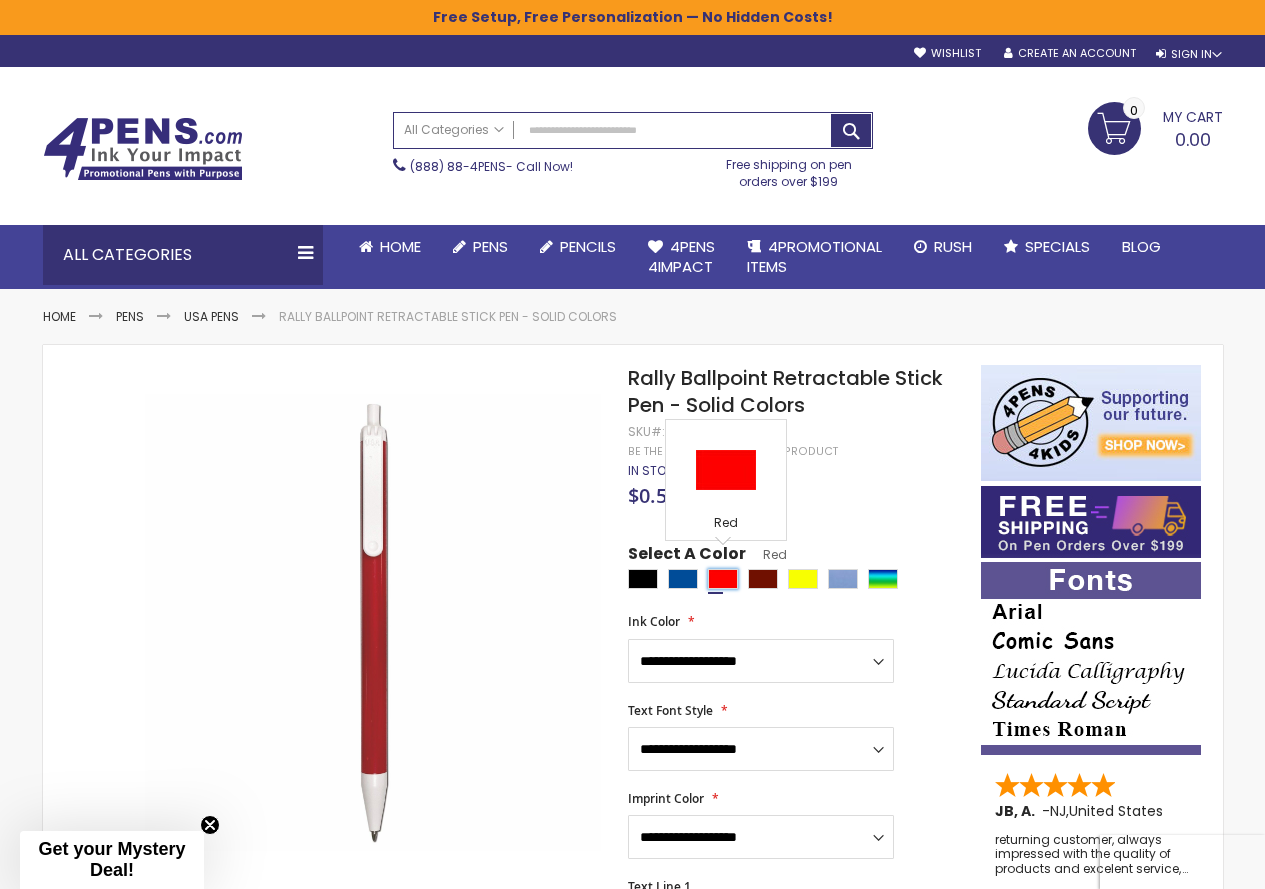 click at bounding box center [723, 579] 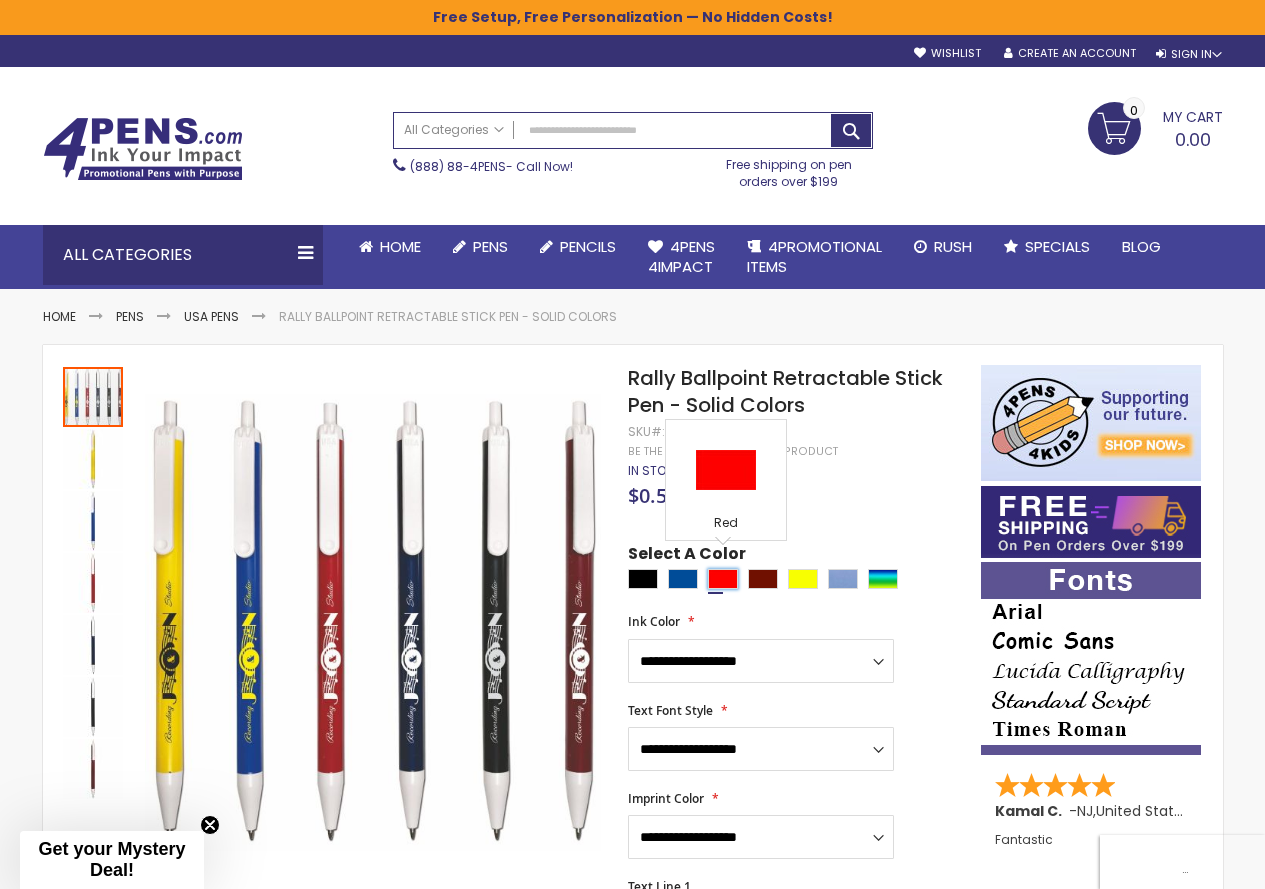 click at bounding box center (723, 579) 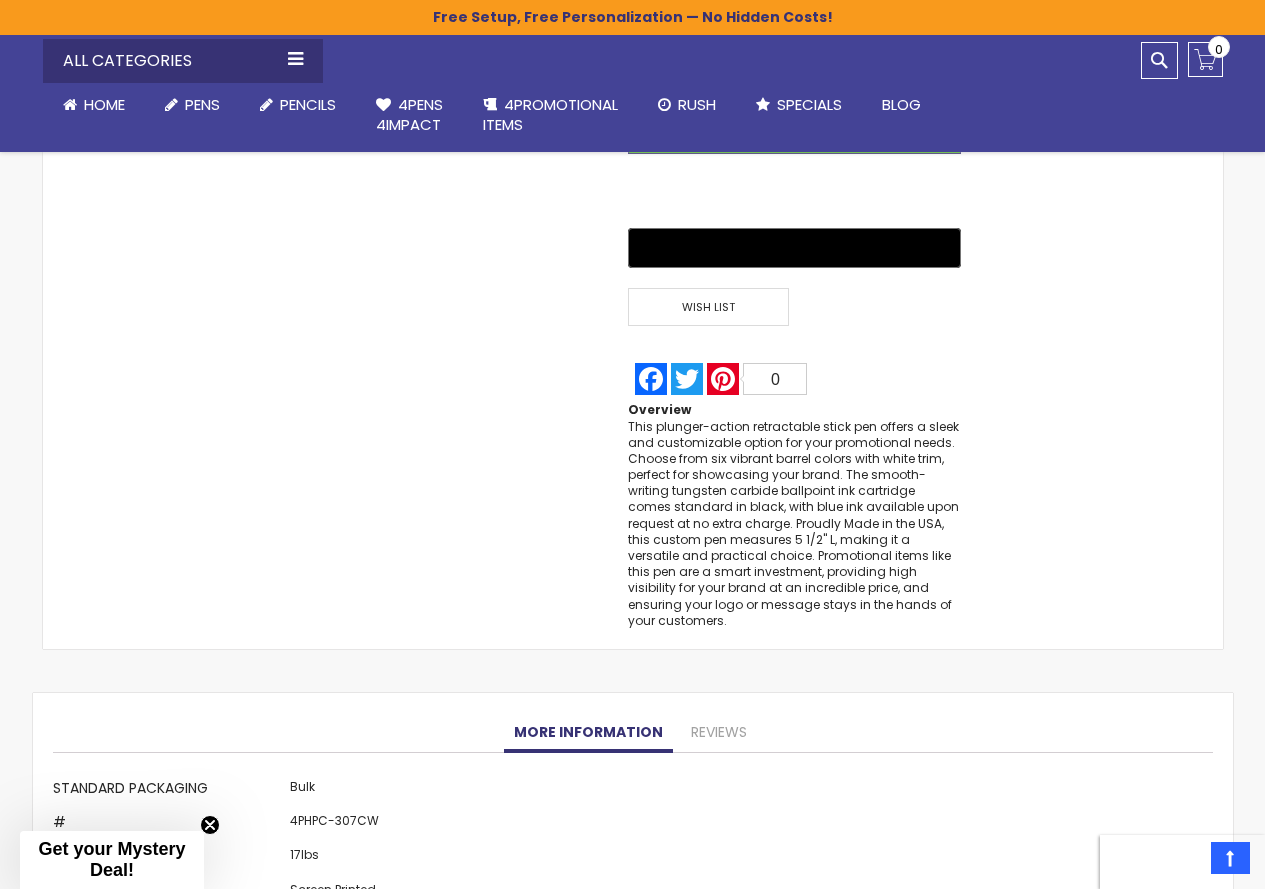 scroll, scrollTop: 1600, scrollLeft: 0, axis: vertical 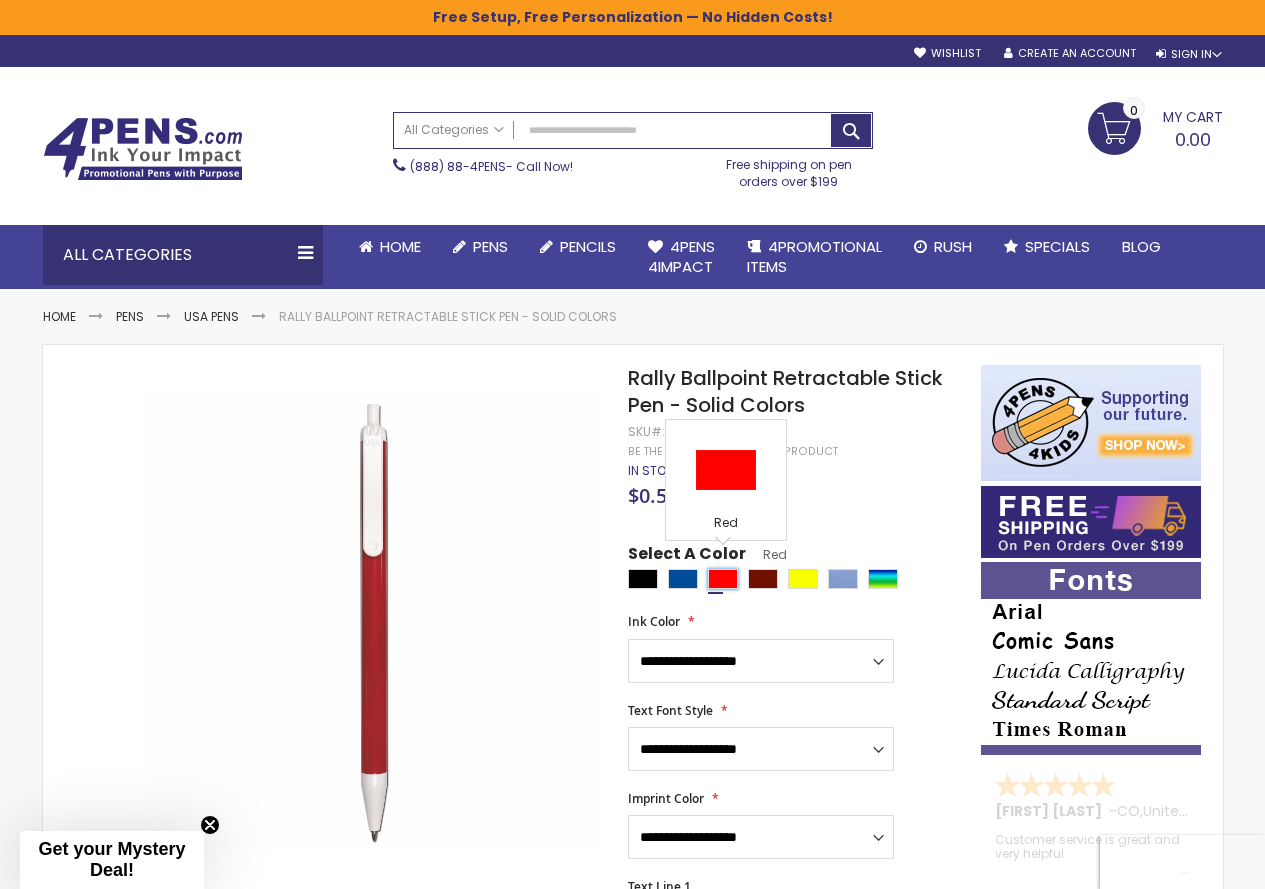 click at bounding box center [723, 579] 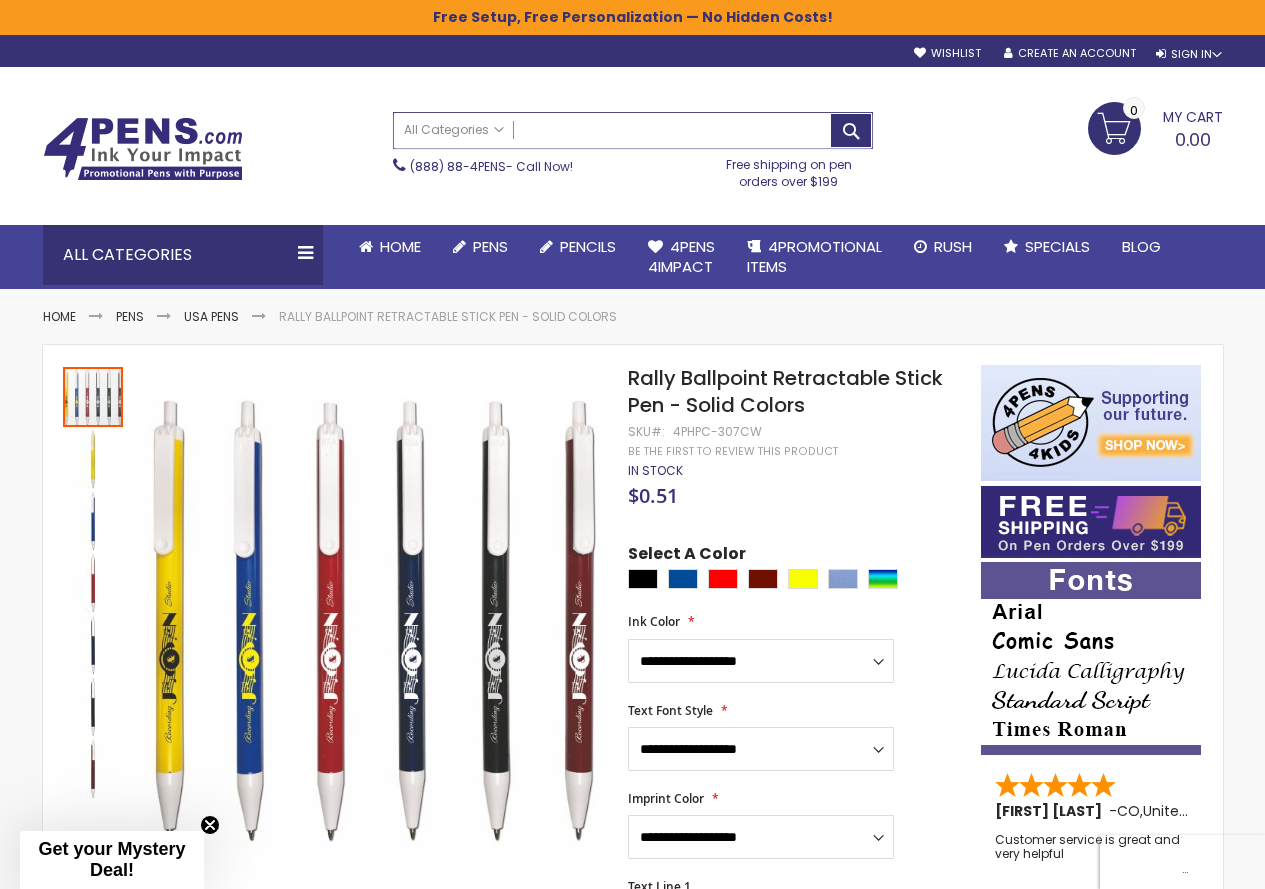 click on "Search" at bounding box center (633, 130) 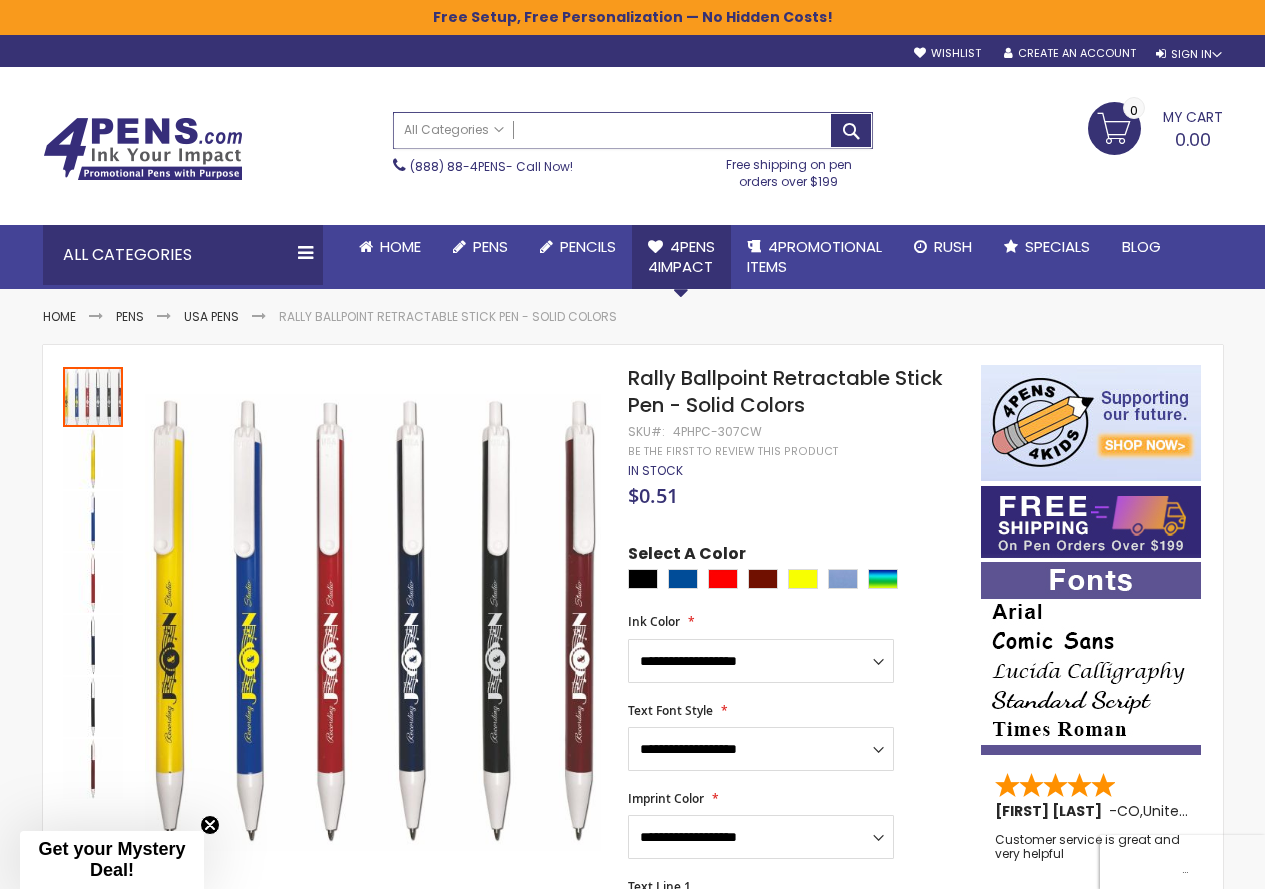 paste on "*********" 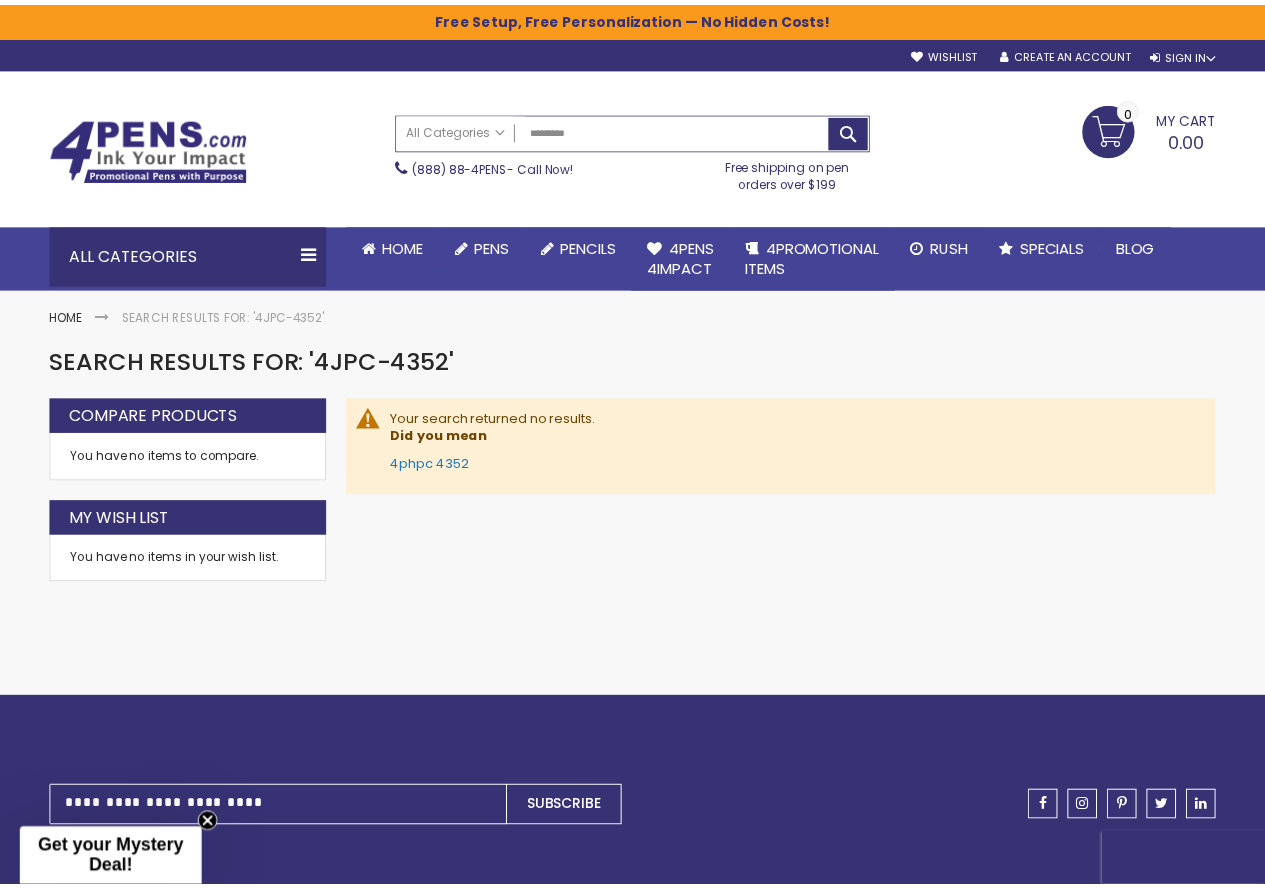 scroll, scrollTop: 0, scrollLeft: 0, axis: both 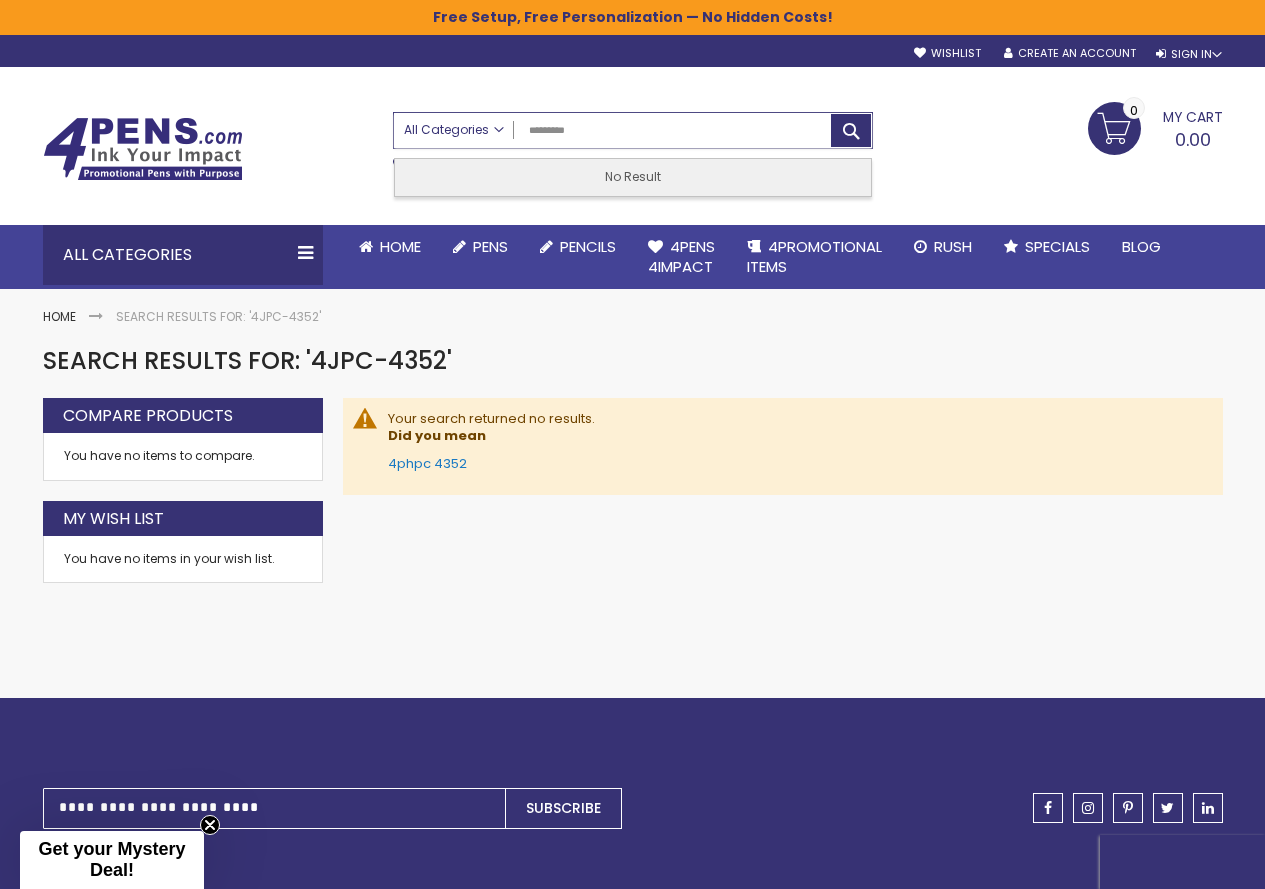 drag, startPoint x: 464, startPoint y: 135, endPoint x: 409, endPoint y: 146, distance: 56.089214 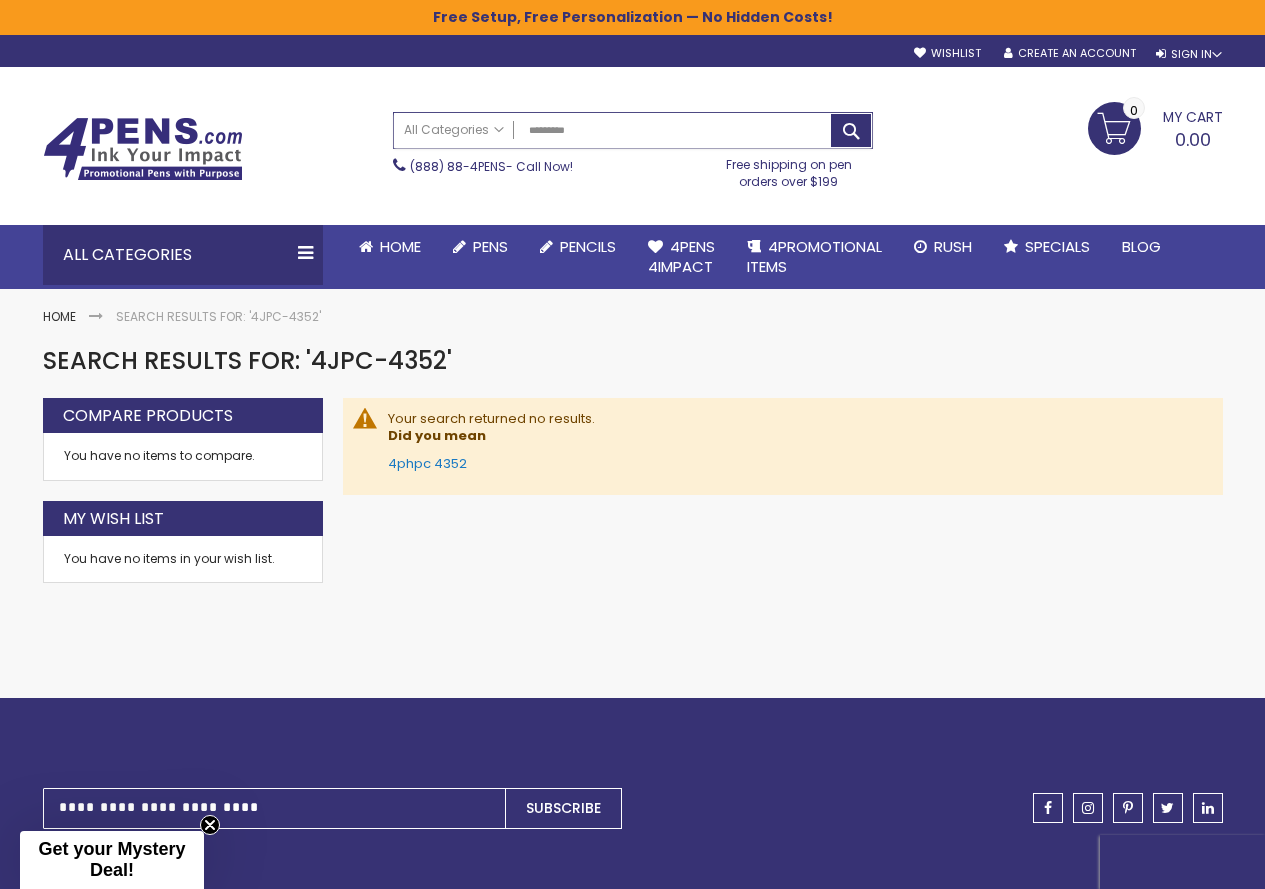 click on "*********" at bounding box center (633, 130) 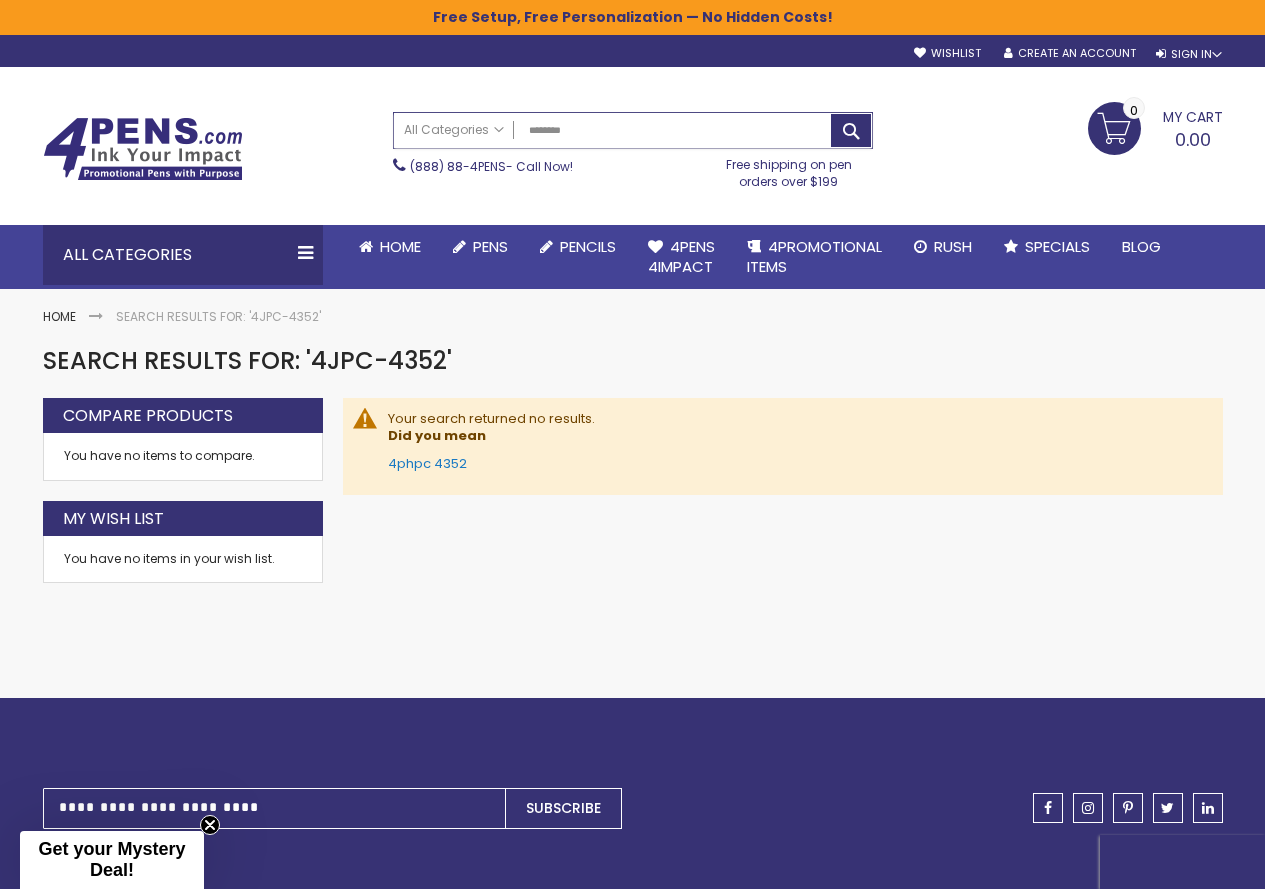 type on "*********" 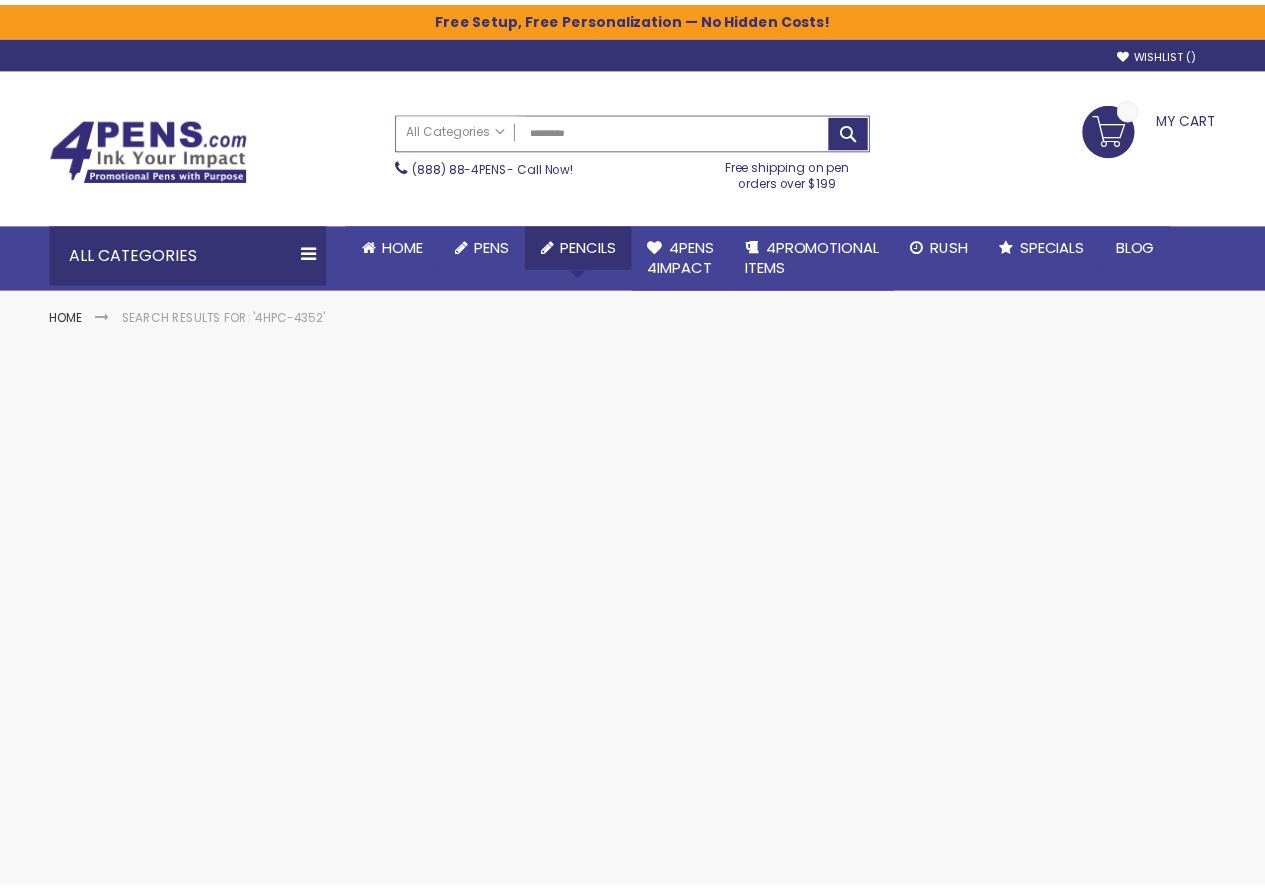 scroll, scrollTop: 0, scrollLeft: 0, axis: both 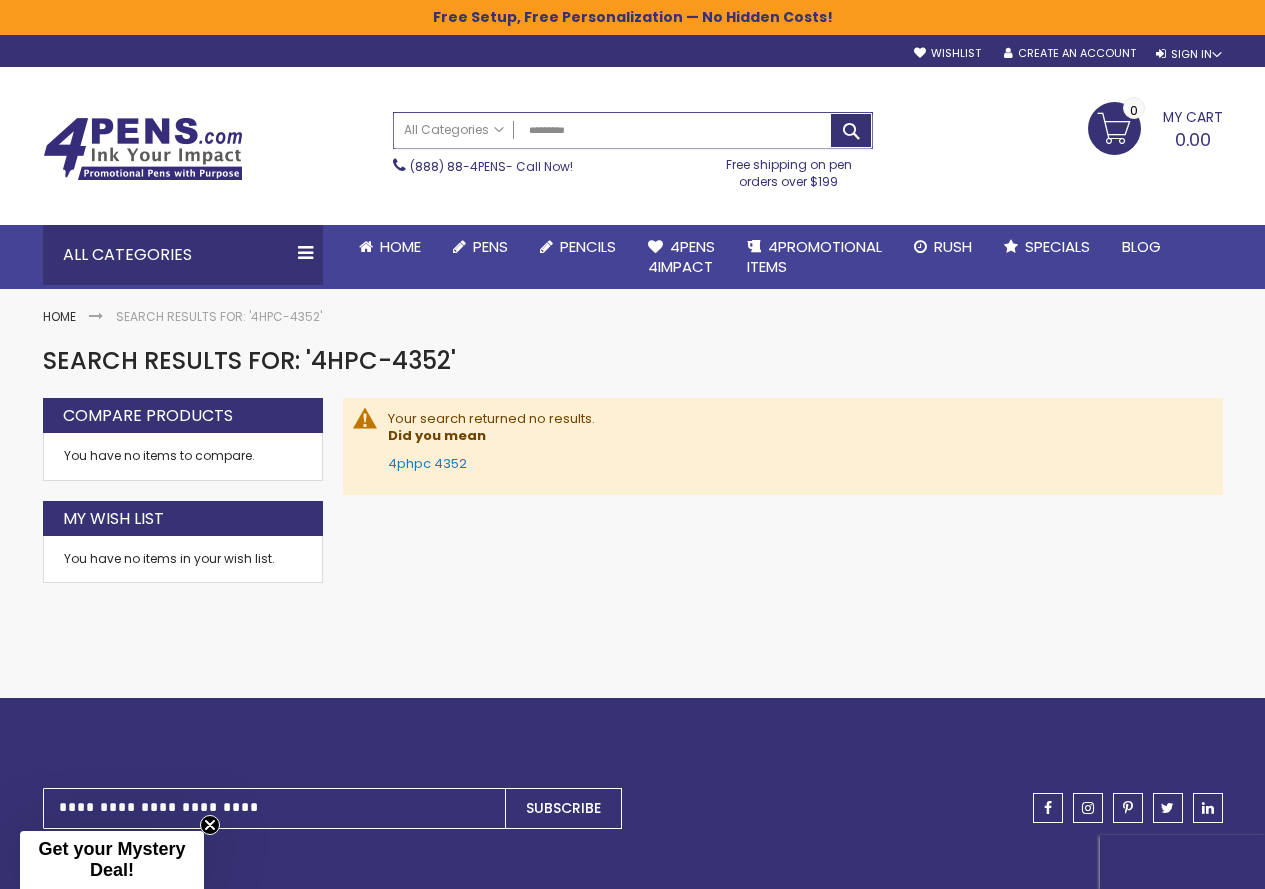 type on "*********" 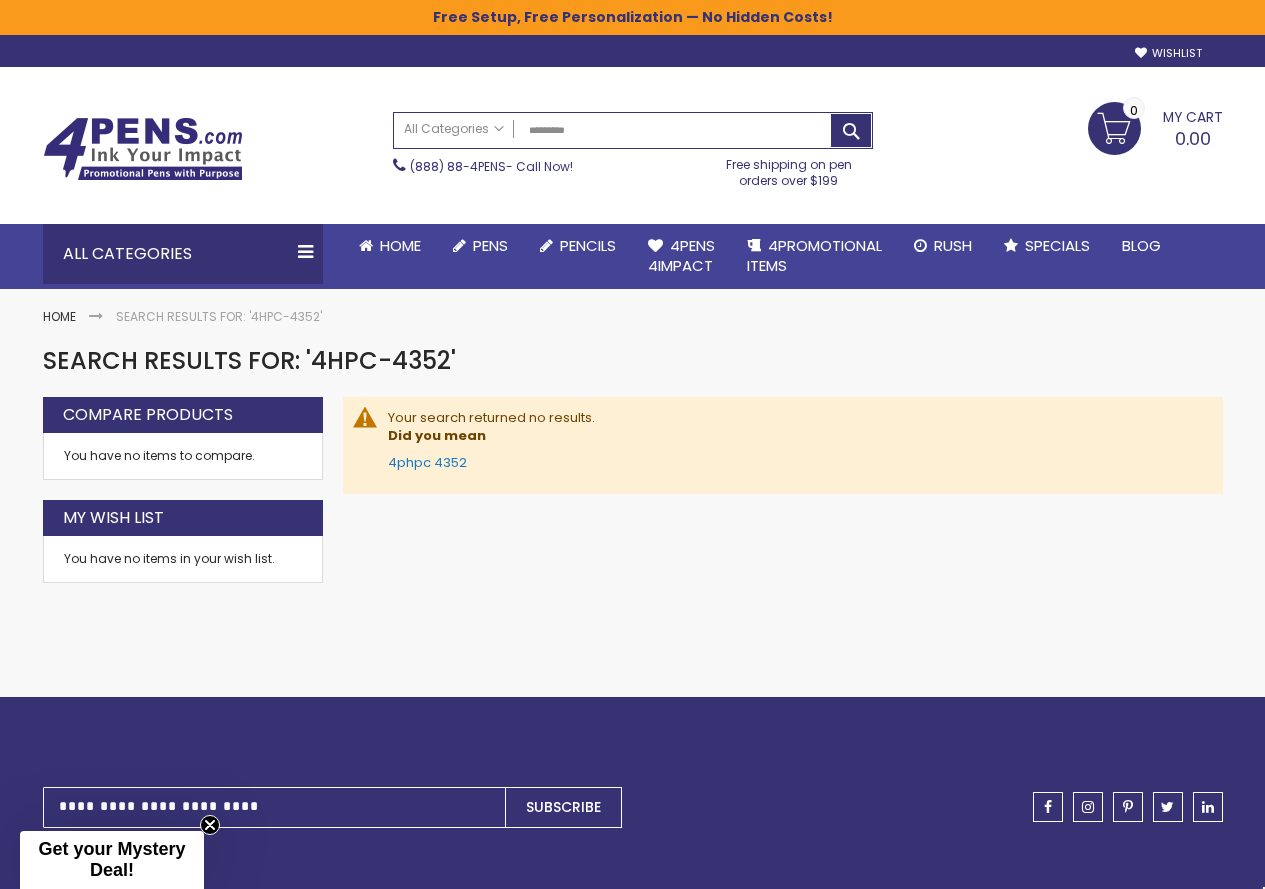 scroll, scrollTop: 0, scrollLeft: 0, axis: both 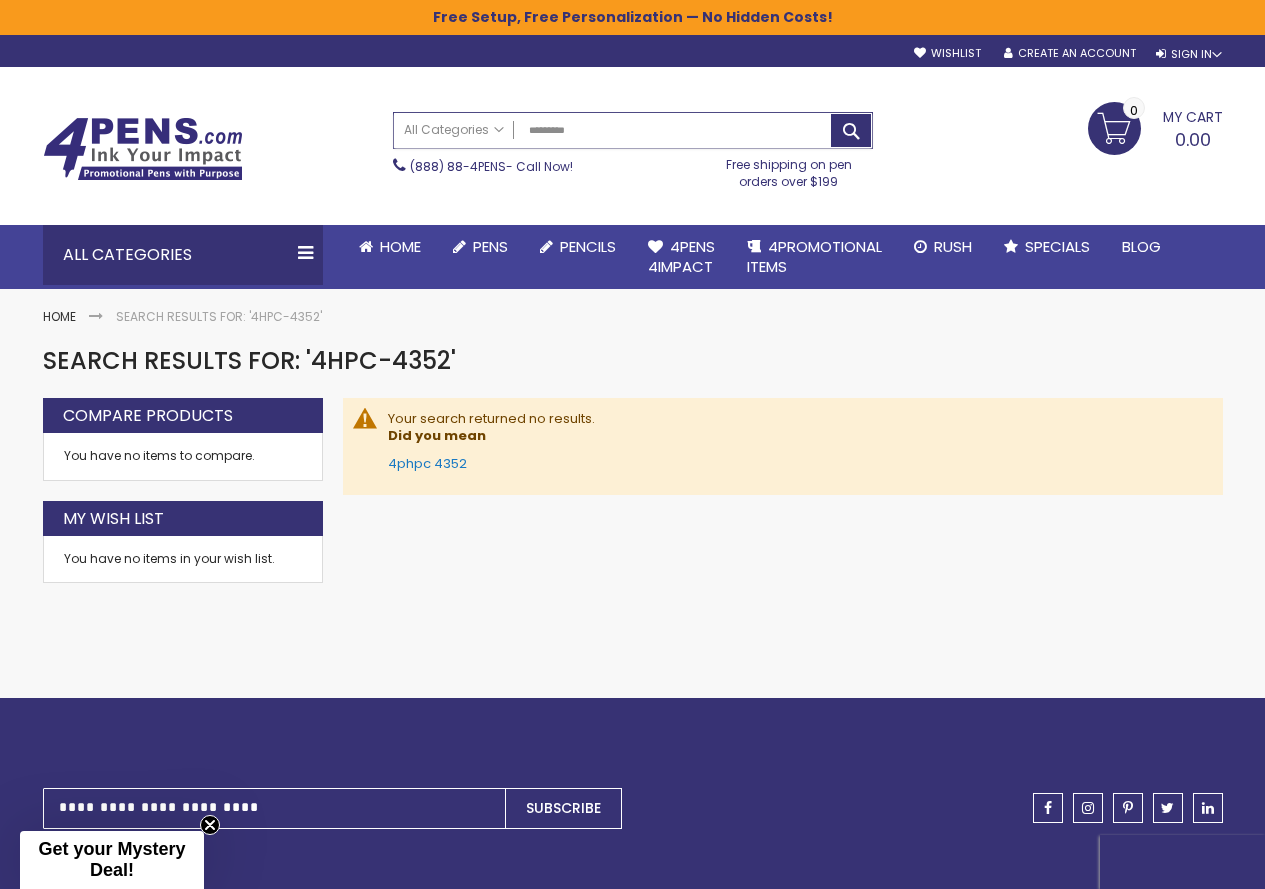 click on "*********" at bounding box center [633, 130] 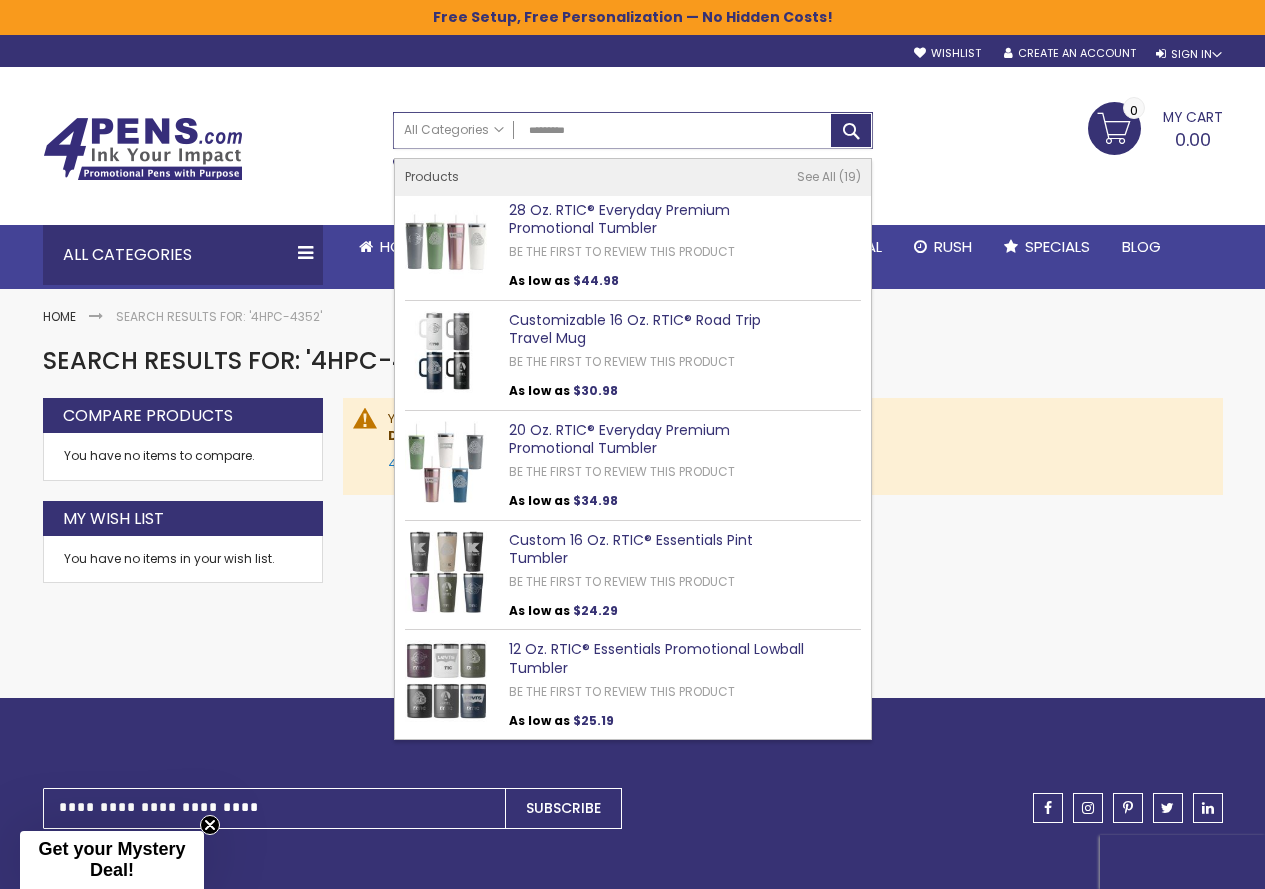 type on "**********" 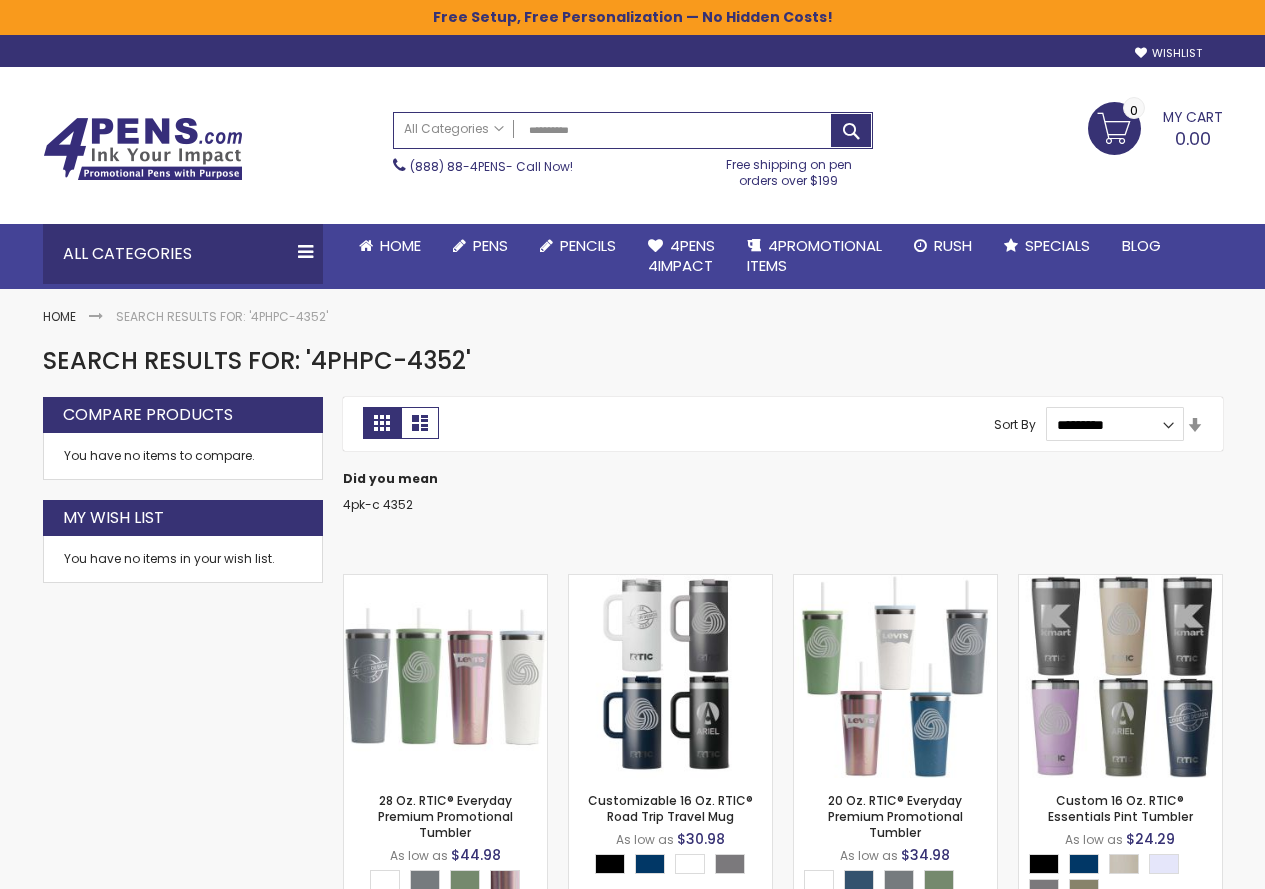 scroll, scrollTop: 0, scrollLeft: 0, axis: both 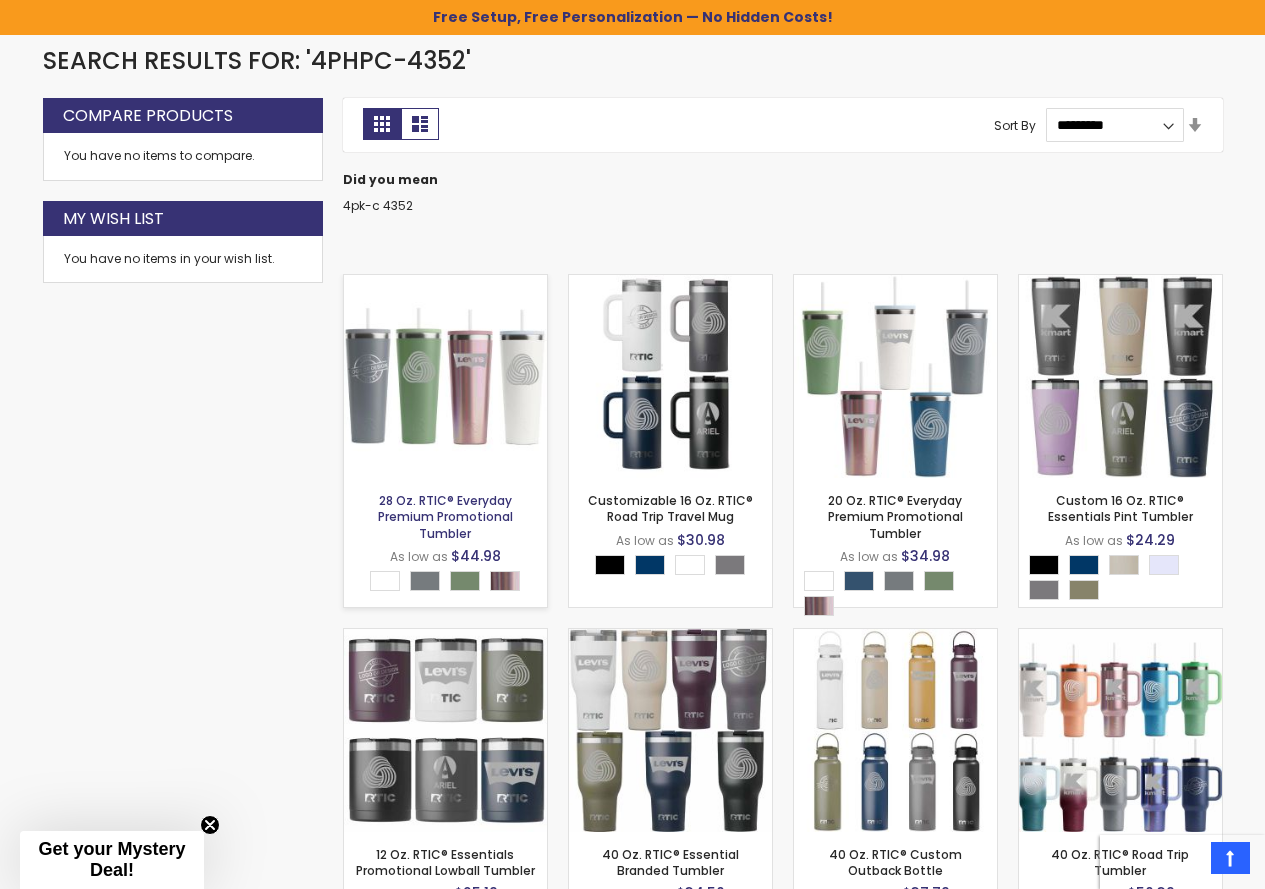 click on "28 Oz. RTIC® Everyday Premium Promotional Tumbler" at bounding box center [445, 516] 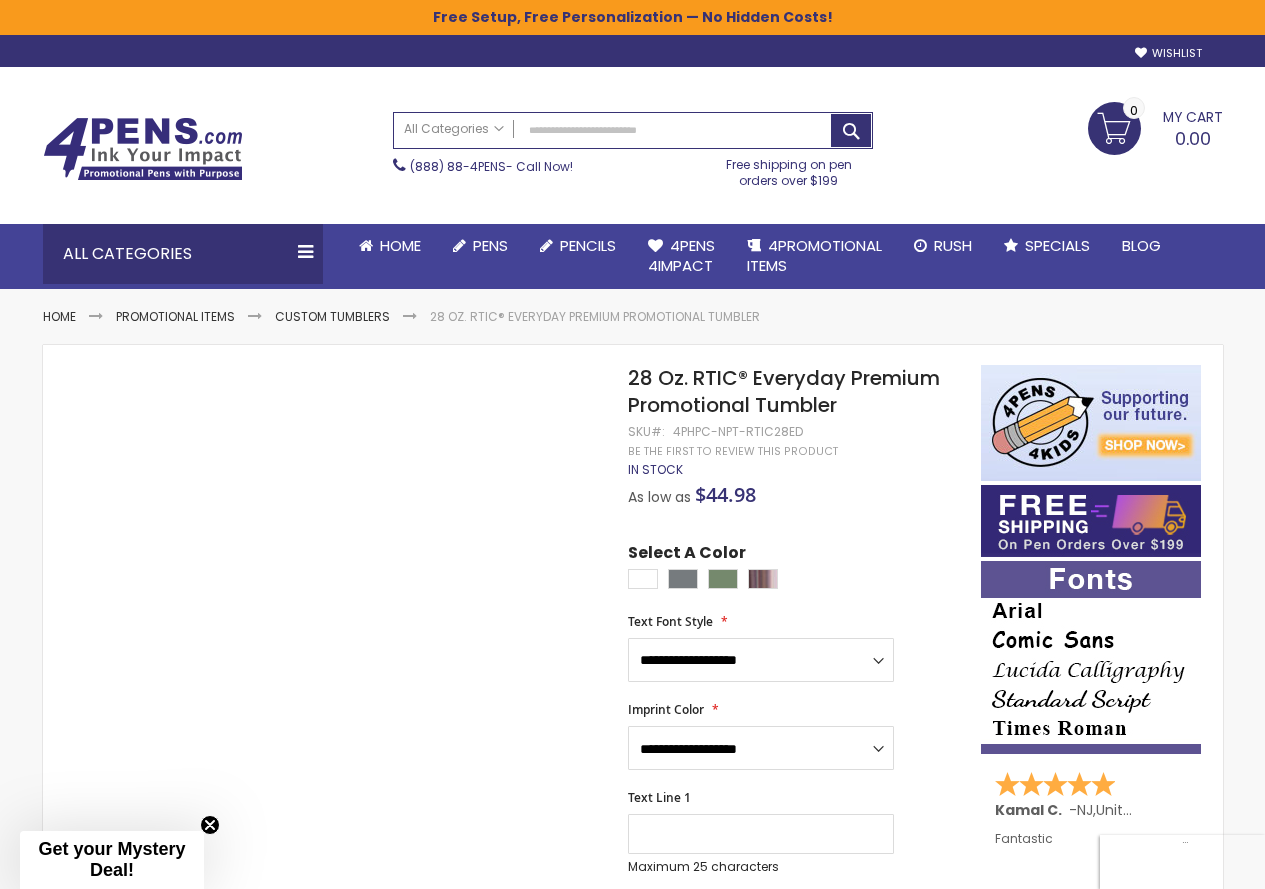scroll, scrollTop: 0, scrollLeft: 0, axis: both 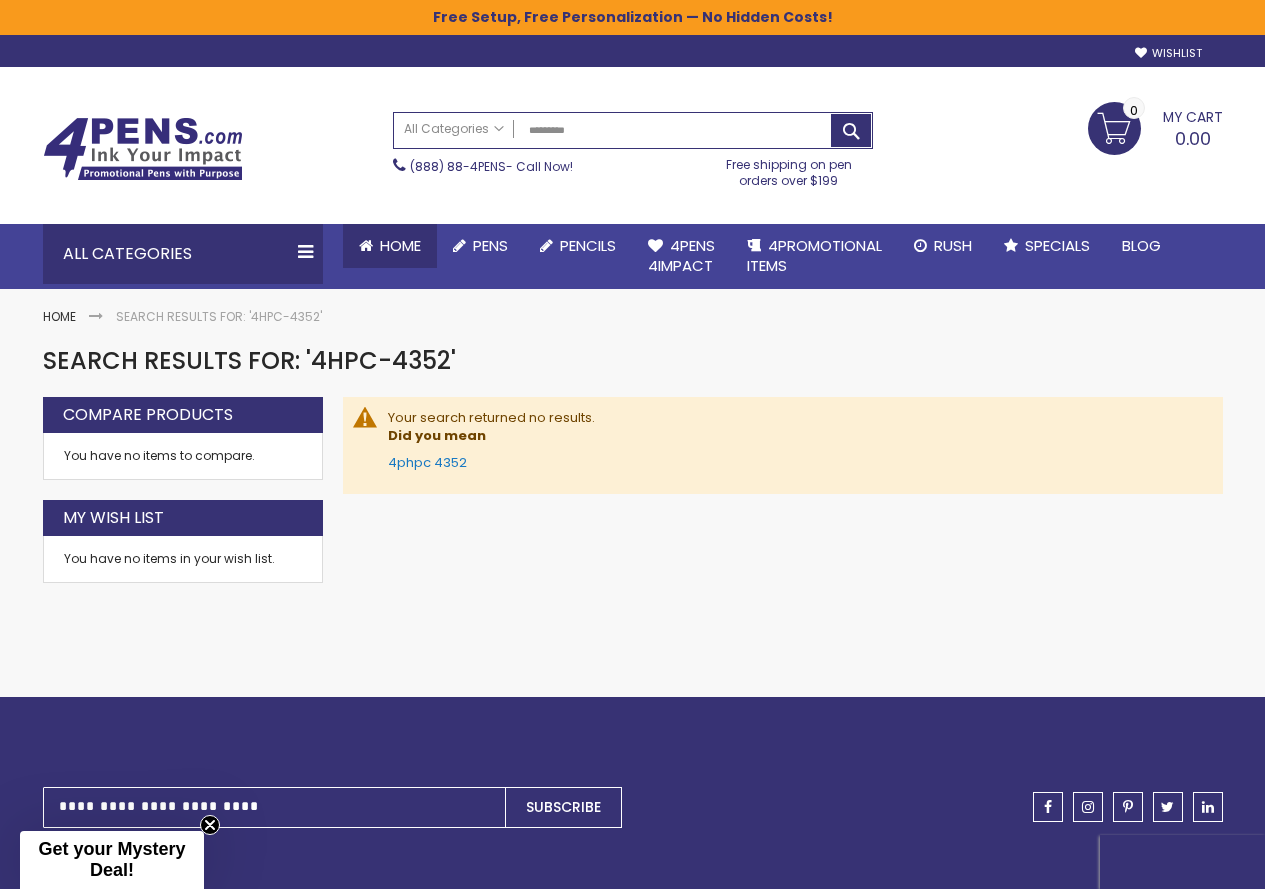 click at bounding box center (366, 245) 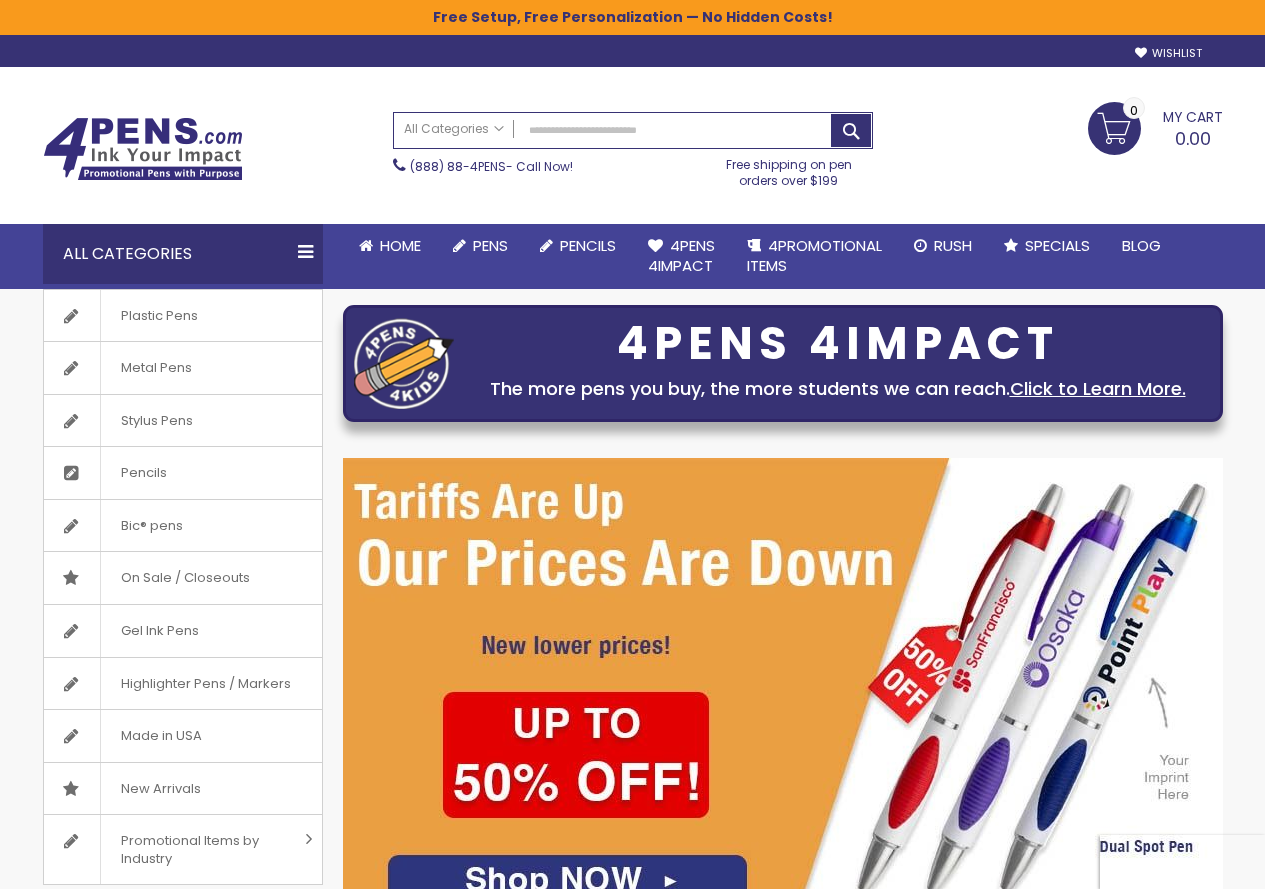 scroll, scrollTop: 0, scrollLeft: 0, axis: both 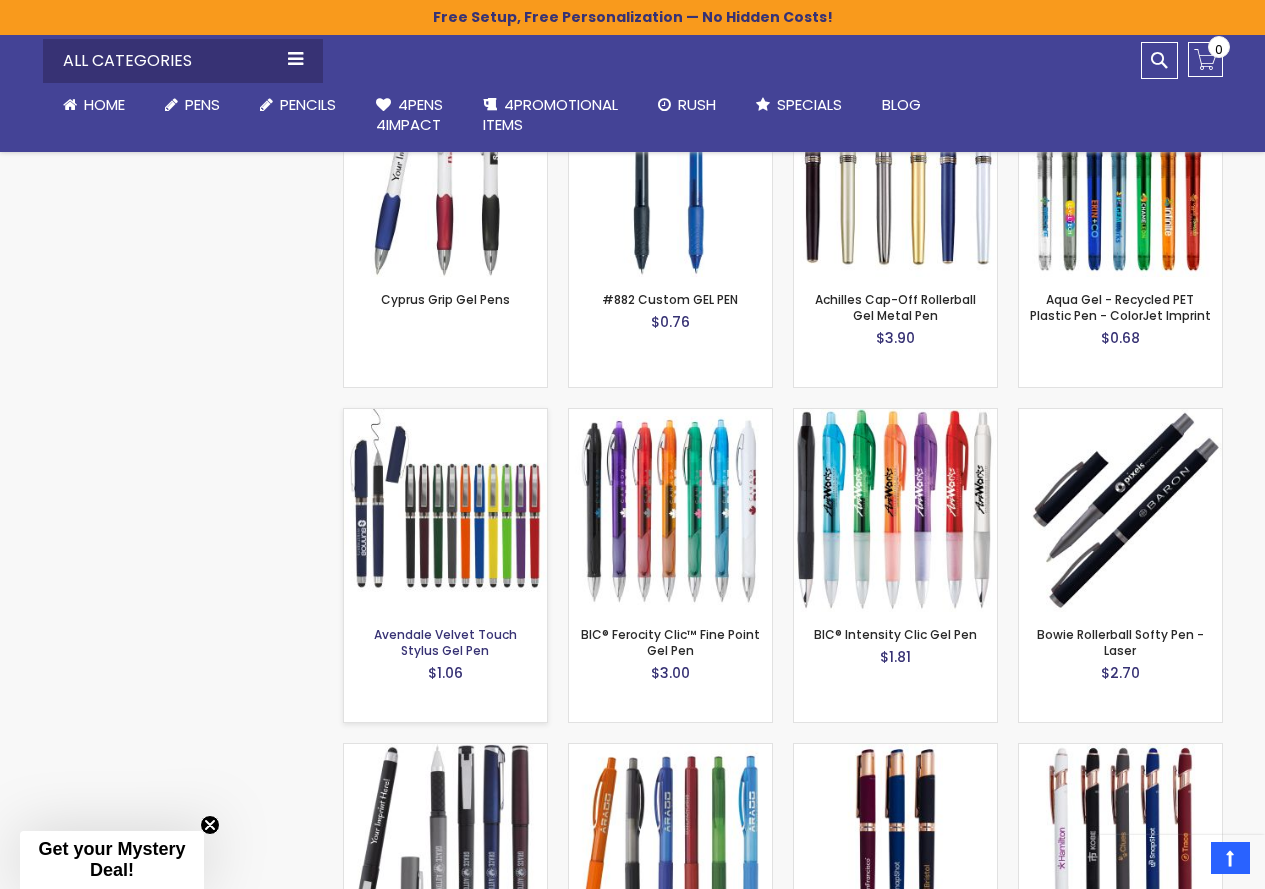click on "Avendale Velvet Touch Stylus Gel Pen" at bounding box center (445, 642) 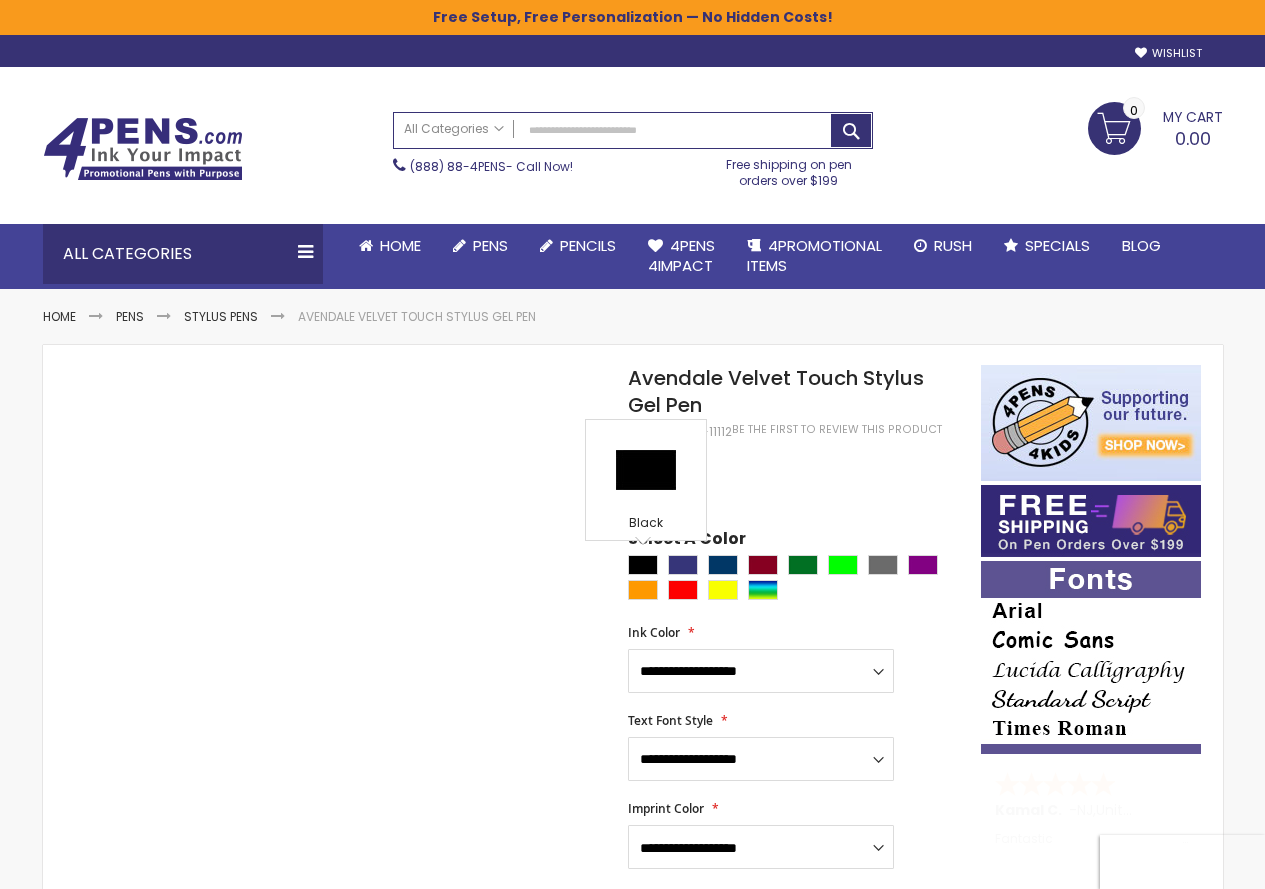 scroll, scrollTop: 0, scrollLeft: 0, axis: both 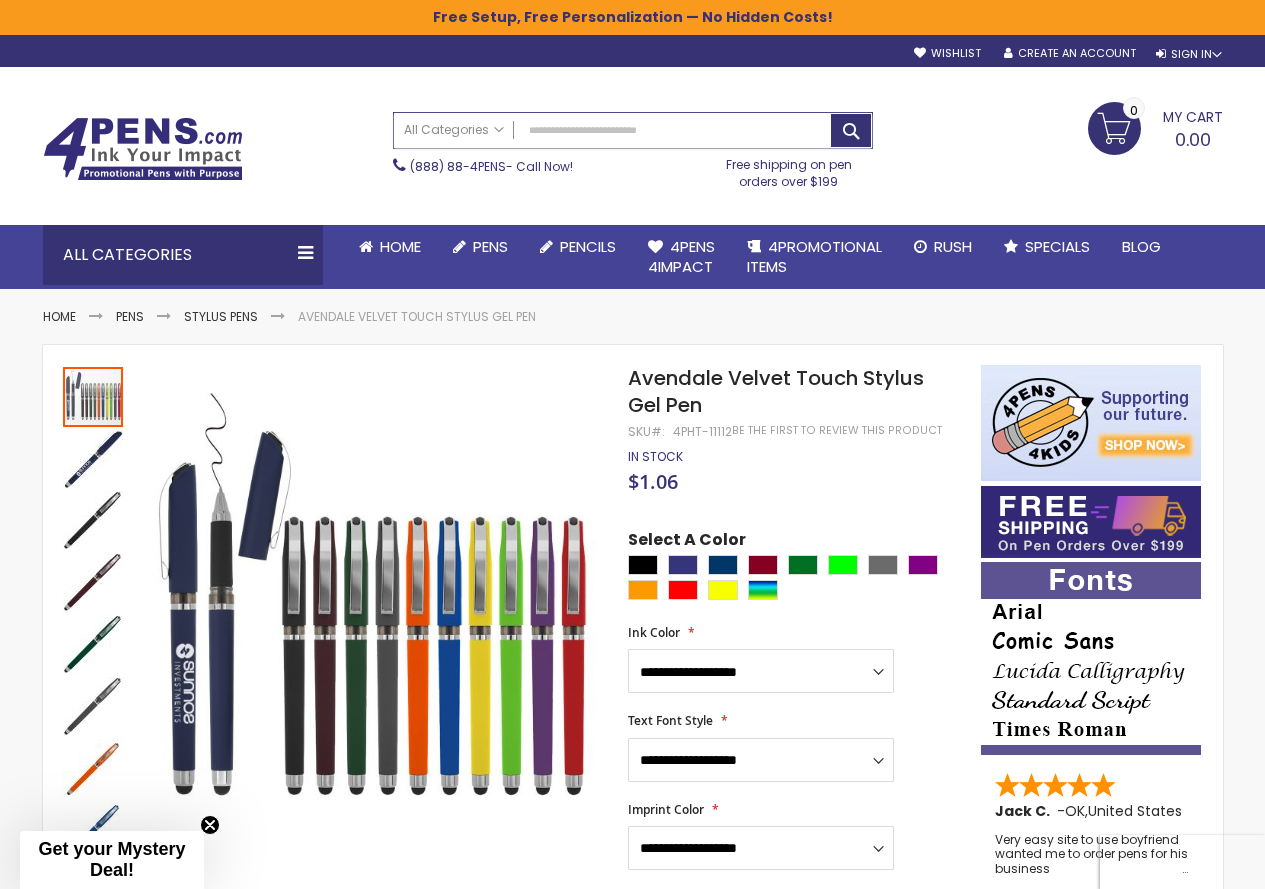 click on "Search" at bounding box center (633, 130) 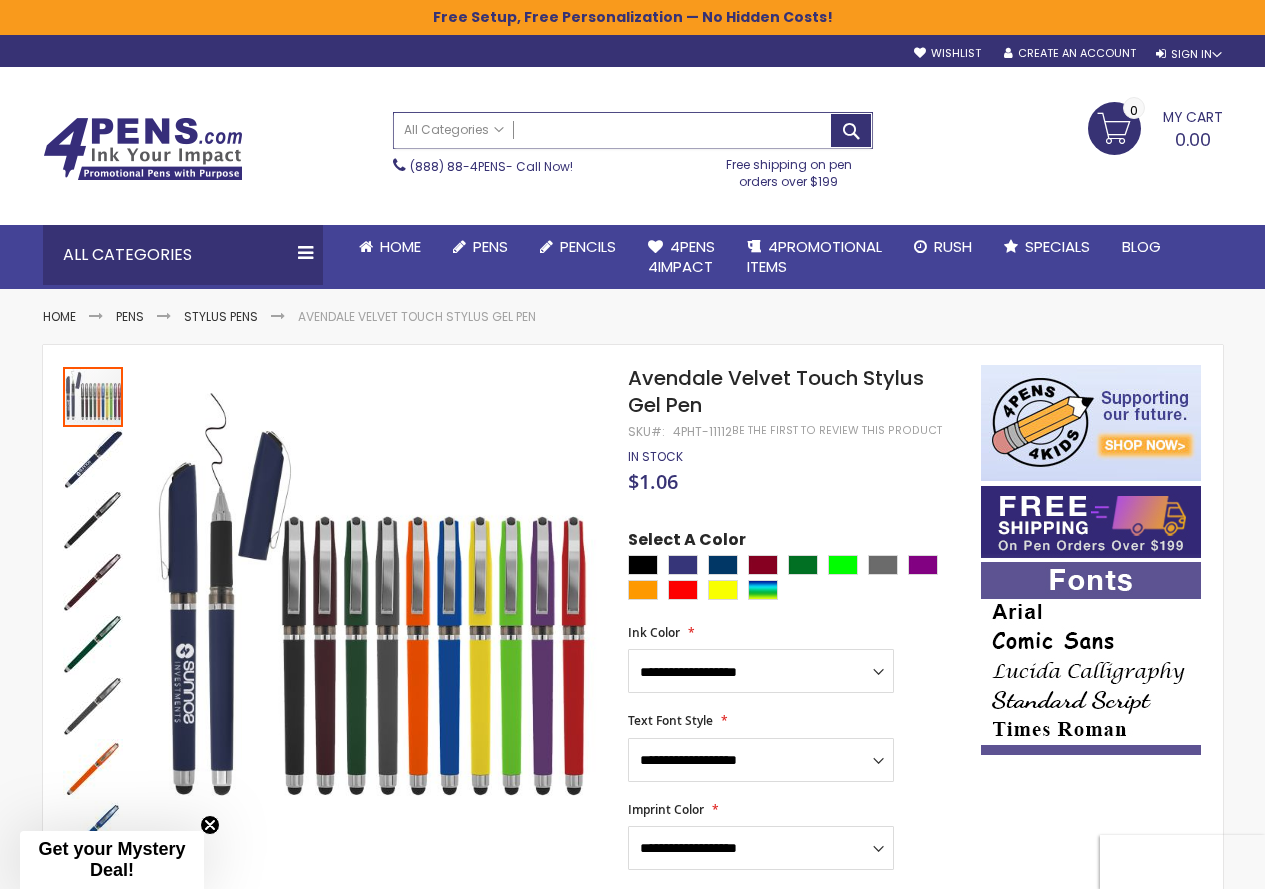 paste on "*********" 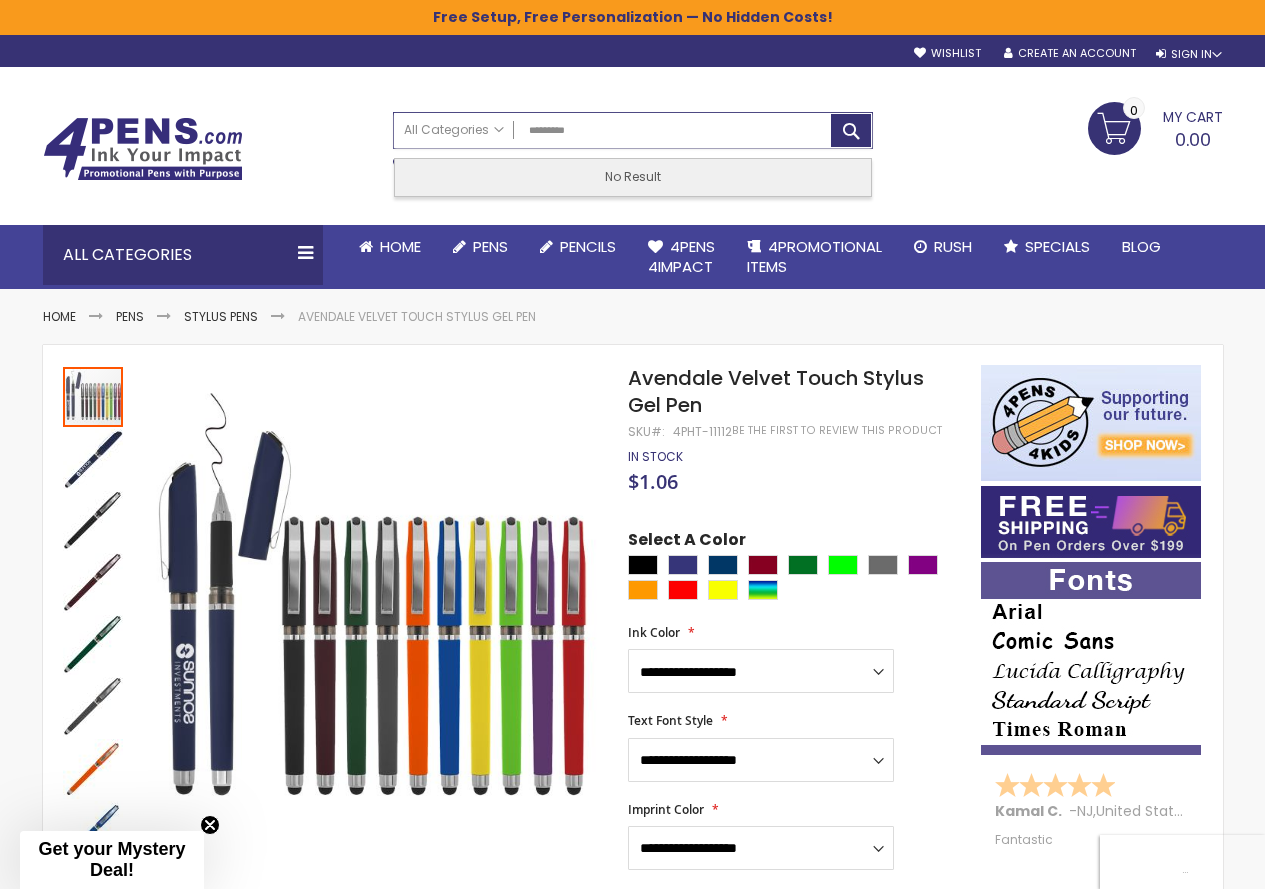 drag, startPoint x: 561, startPoint y: 133, endPoint x: 344, endPoint y: 190, distance: 224.36131 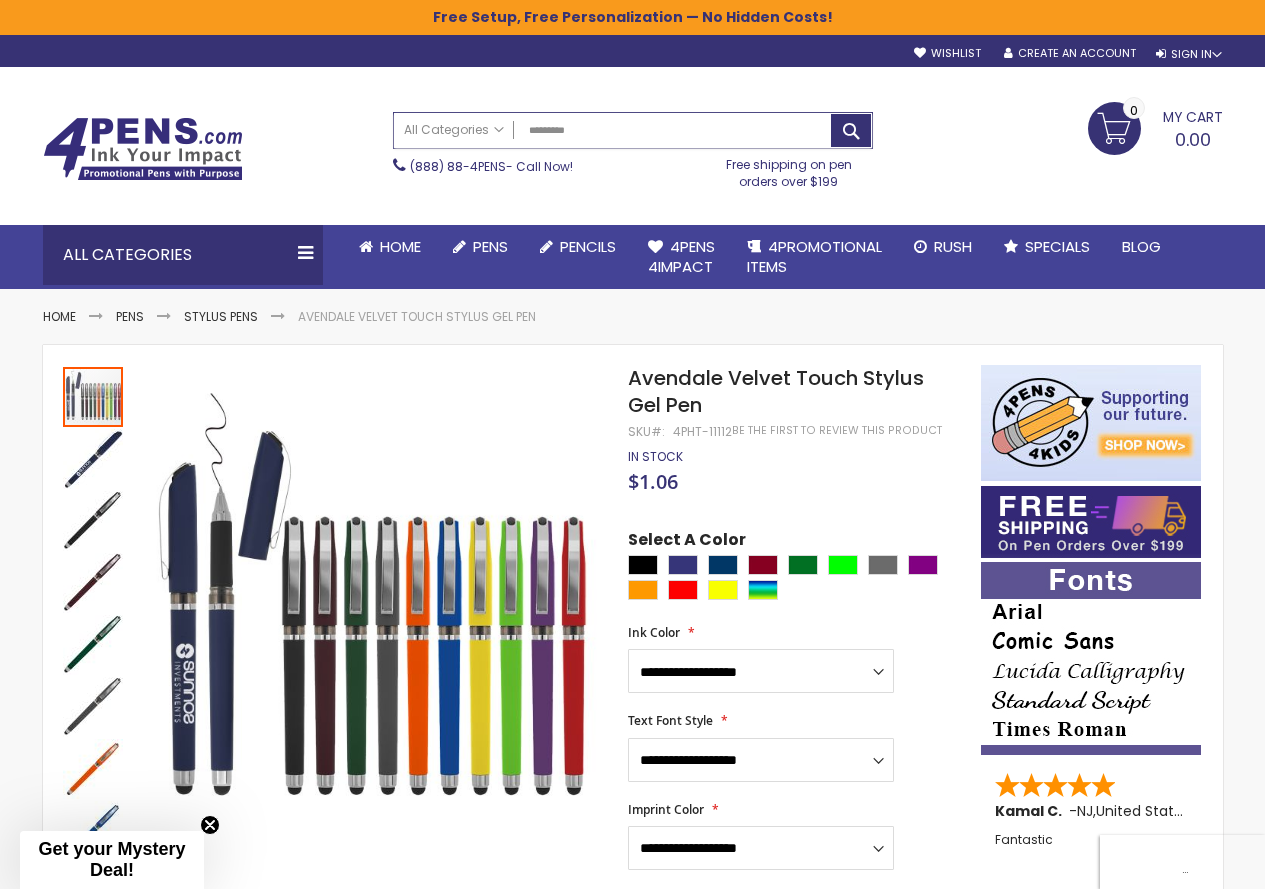 type on "****" 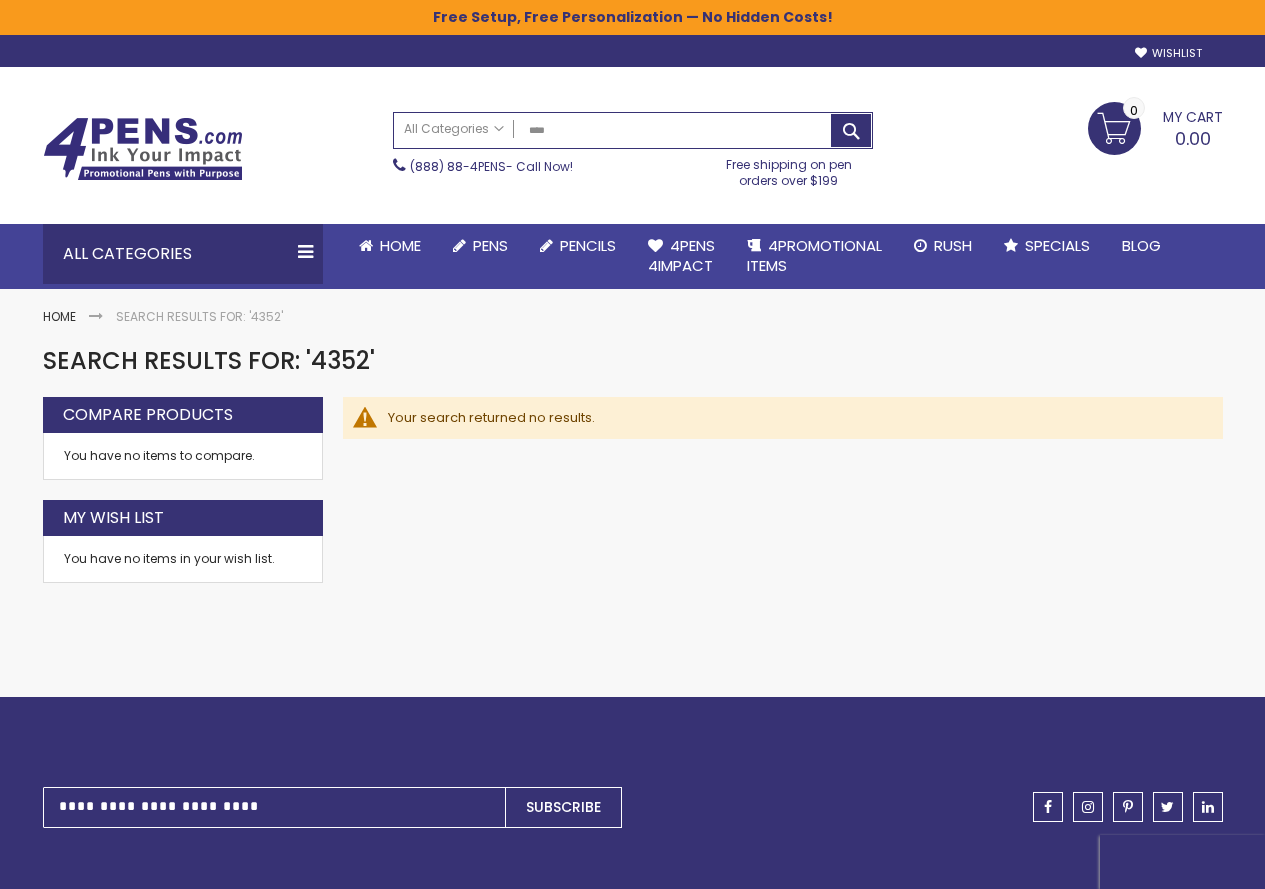 scroll, scrollTop: 0, scrollLeft: 0, axis: both 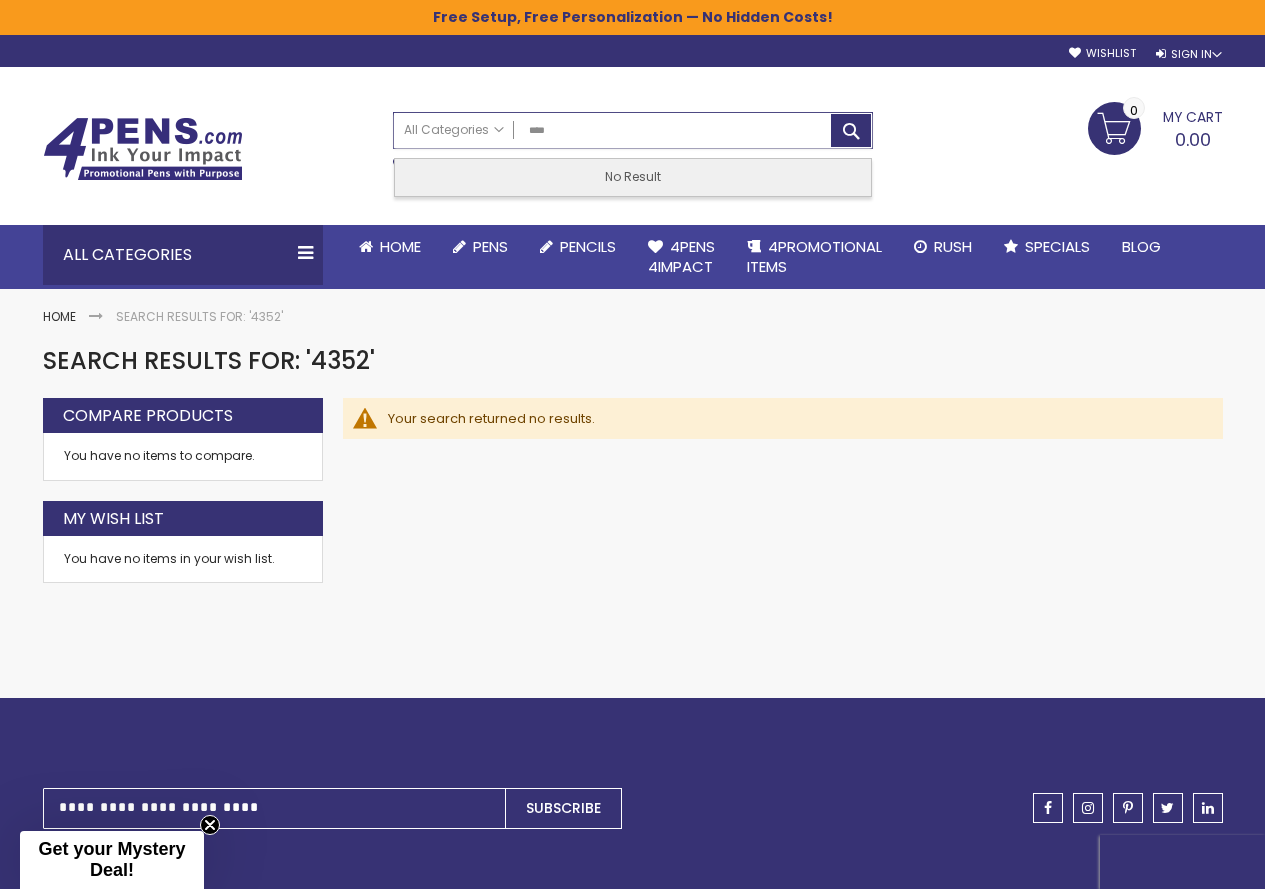 drag, startPoint x: 568, startPoint y: 140, endPoint x: 420, endPoint y: 151, distance: 148.40822 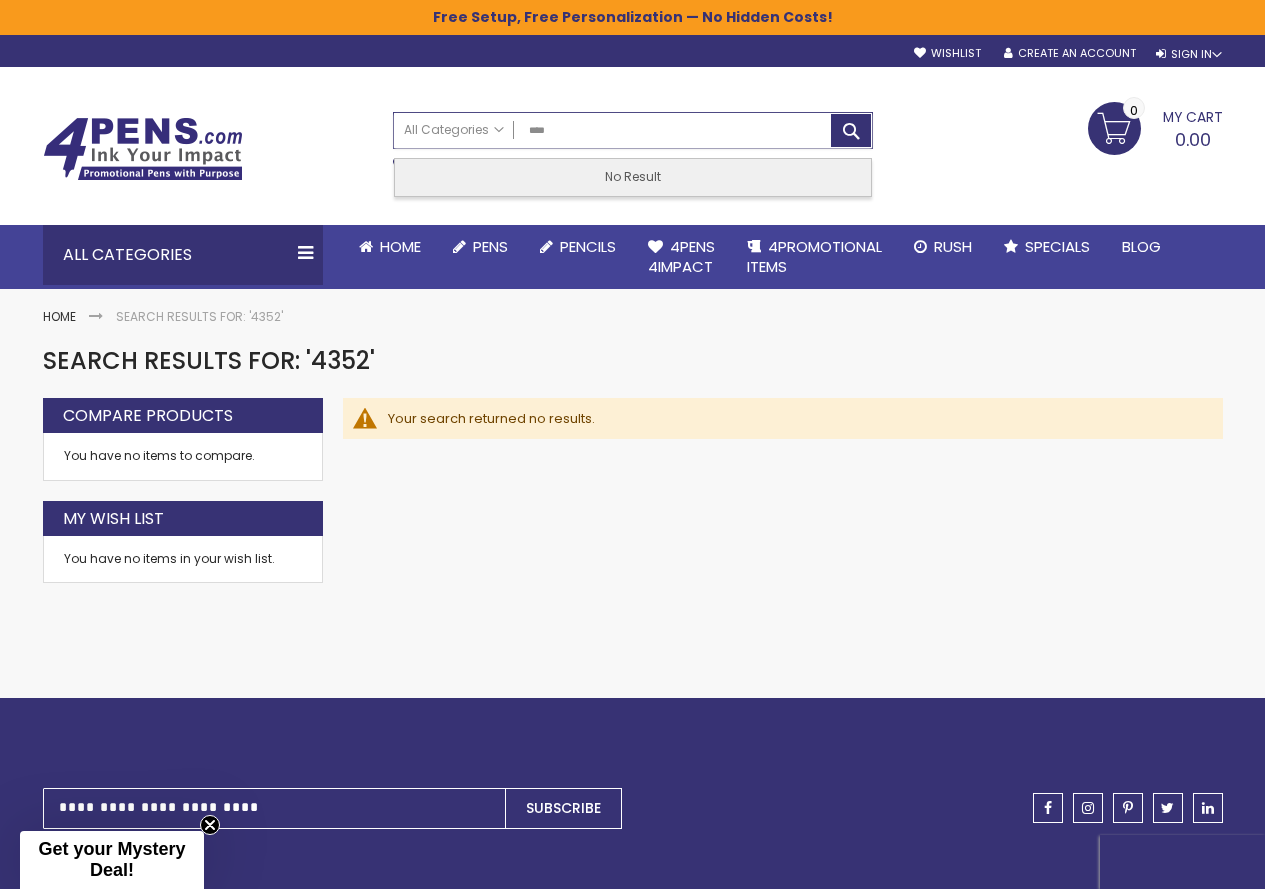 drag, startPoint x: 594, startPoint y: 143, endPoint x: 401, endPoint y: 168, distance: 194.61244 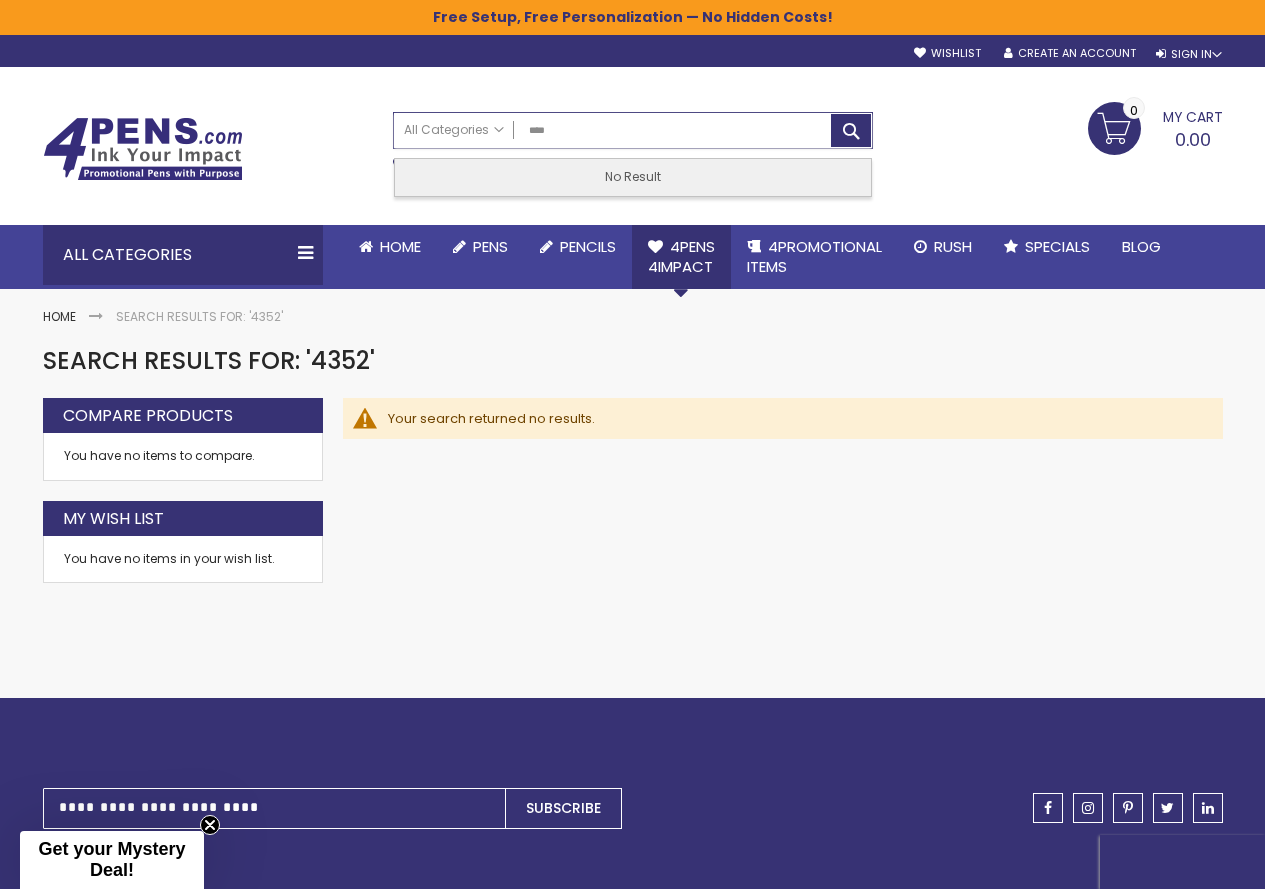 paste on "****" 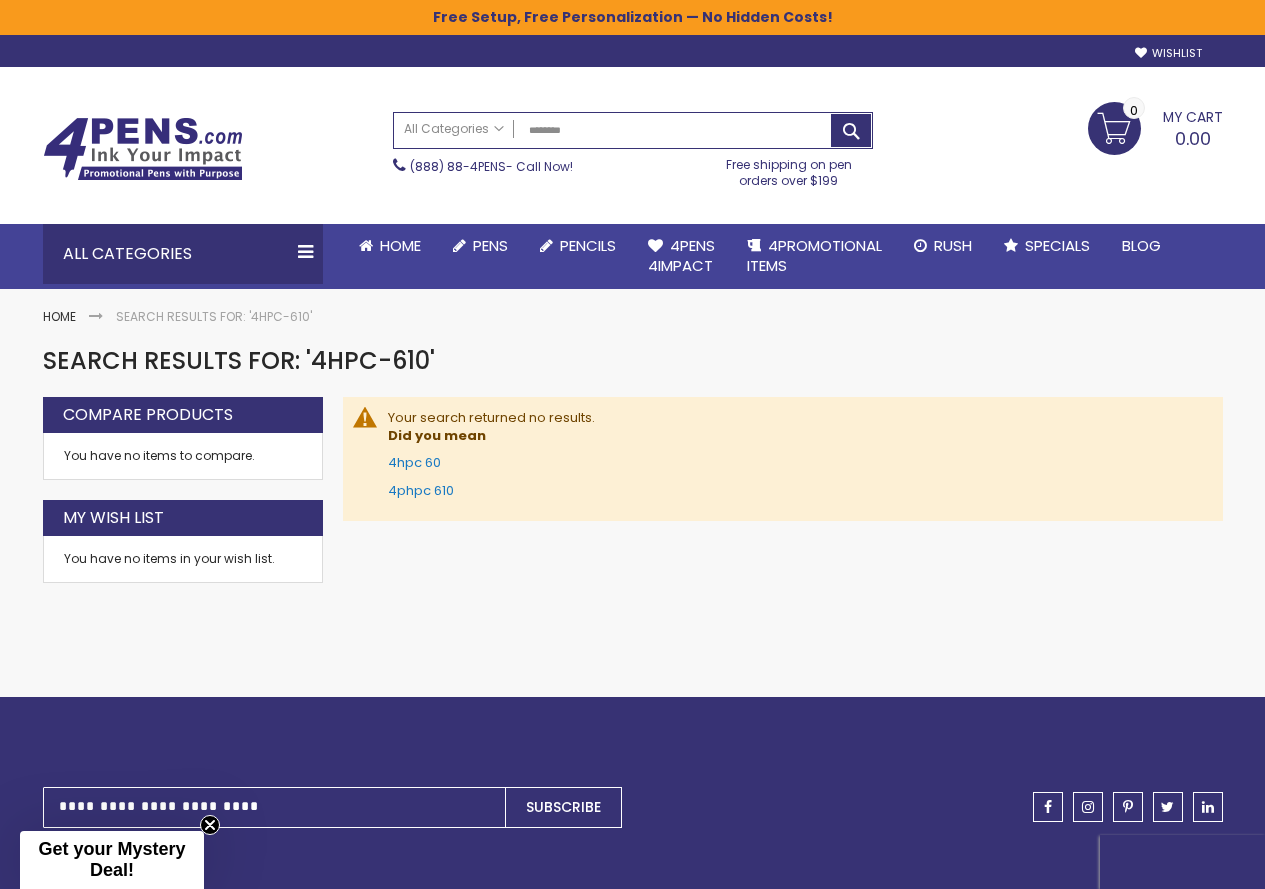 scroll, scrollTop: 0, scrollLeft: 0, axis: both 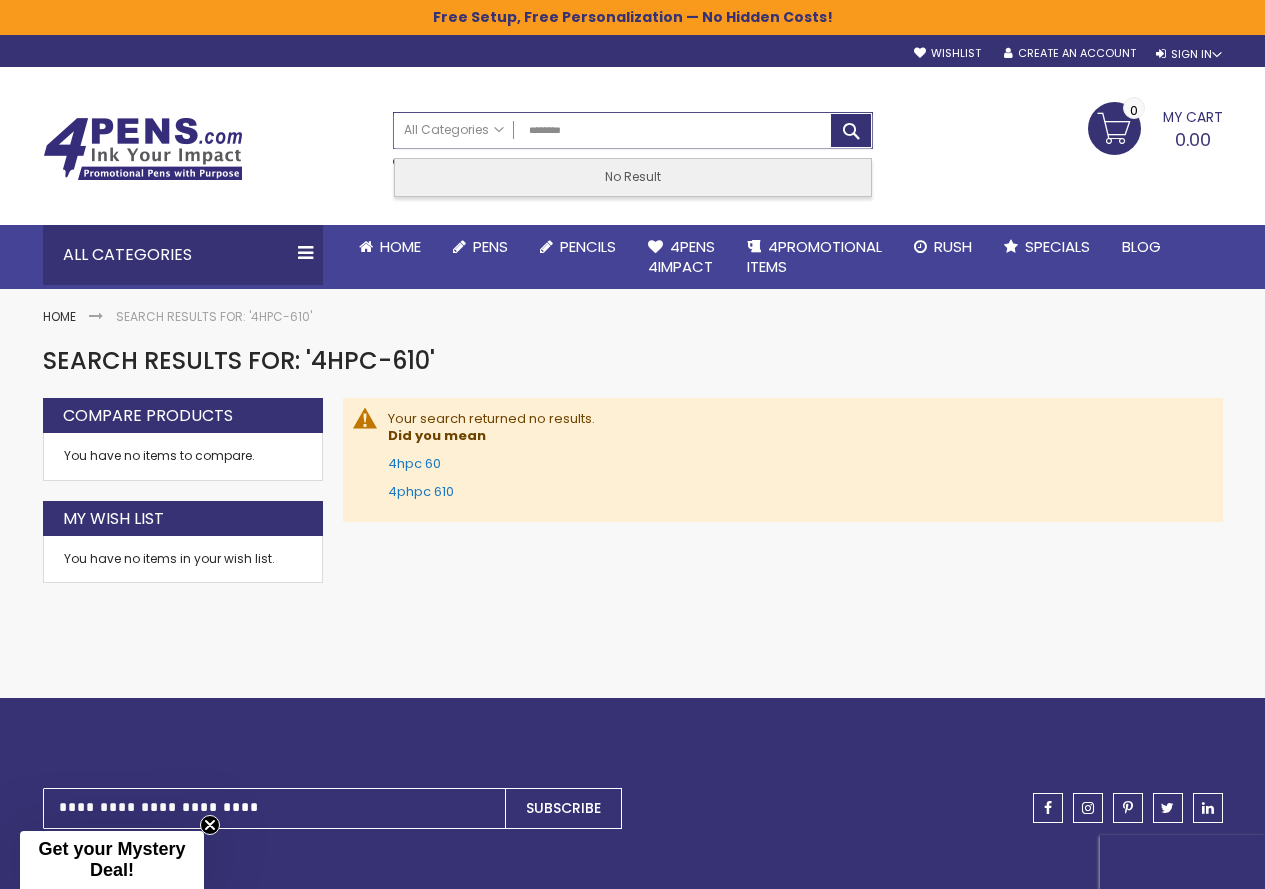 drag, startPoint x: 603, startPoint y: 130, endPoint x: 382, endPoint y: 179, distance: 226.36696 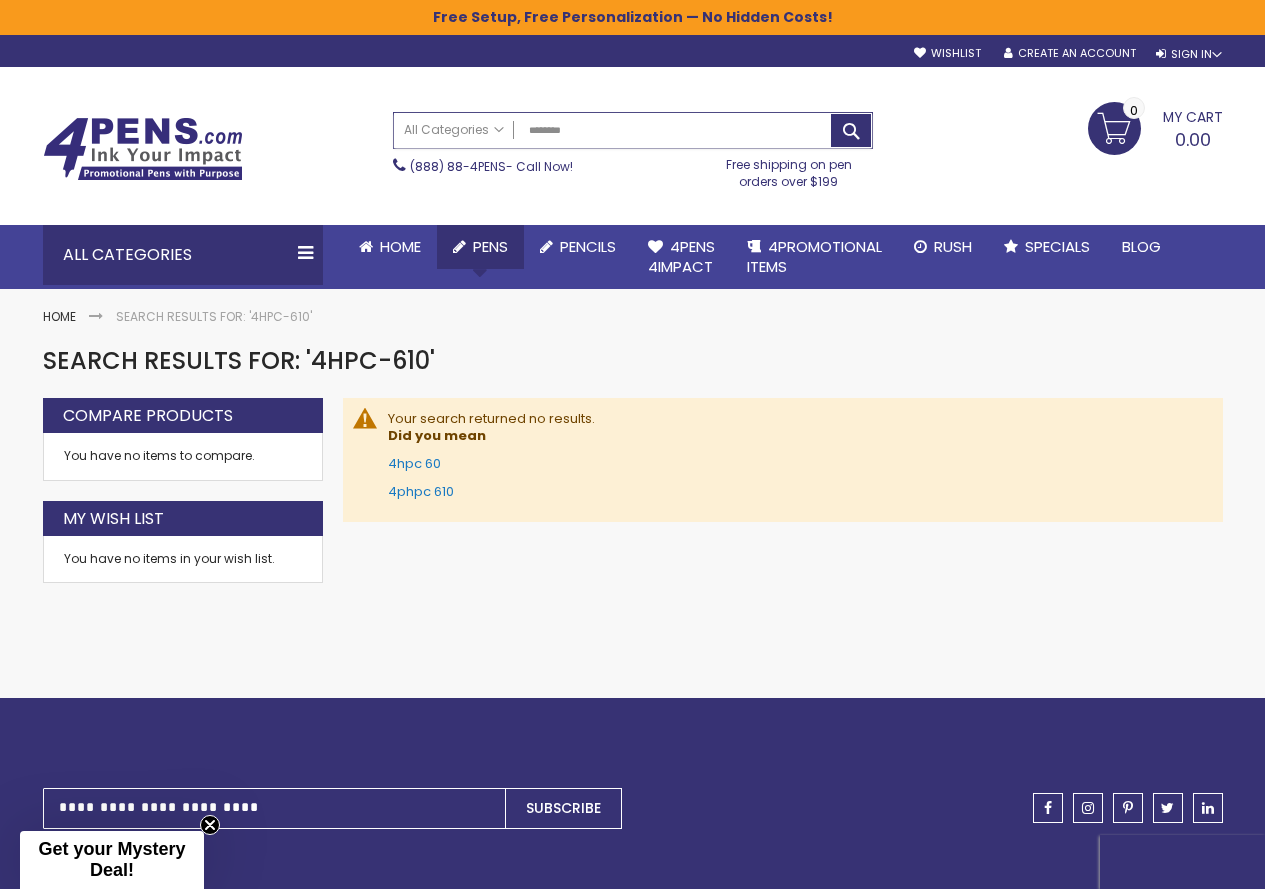 paste on "*" 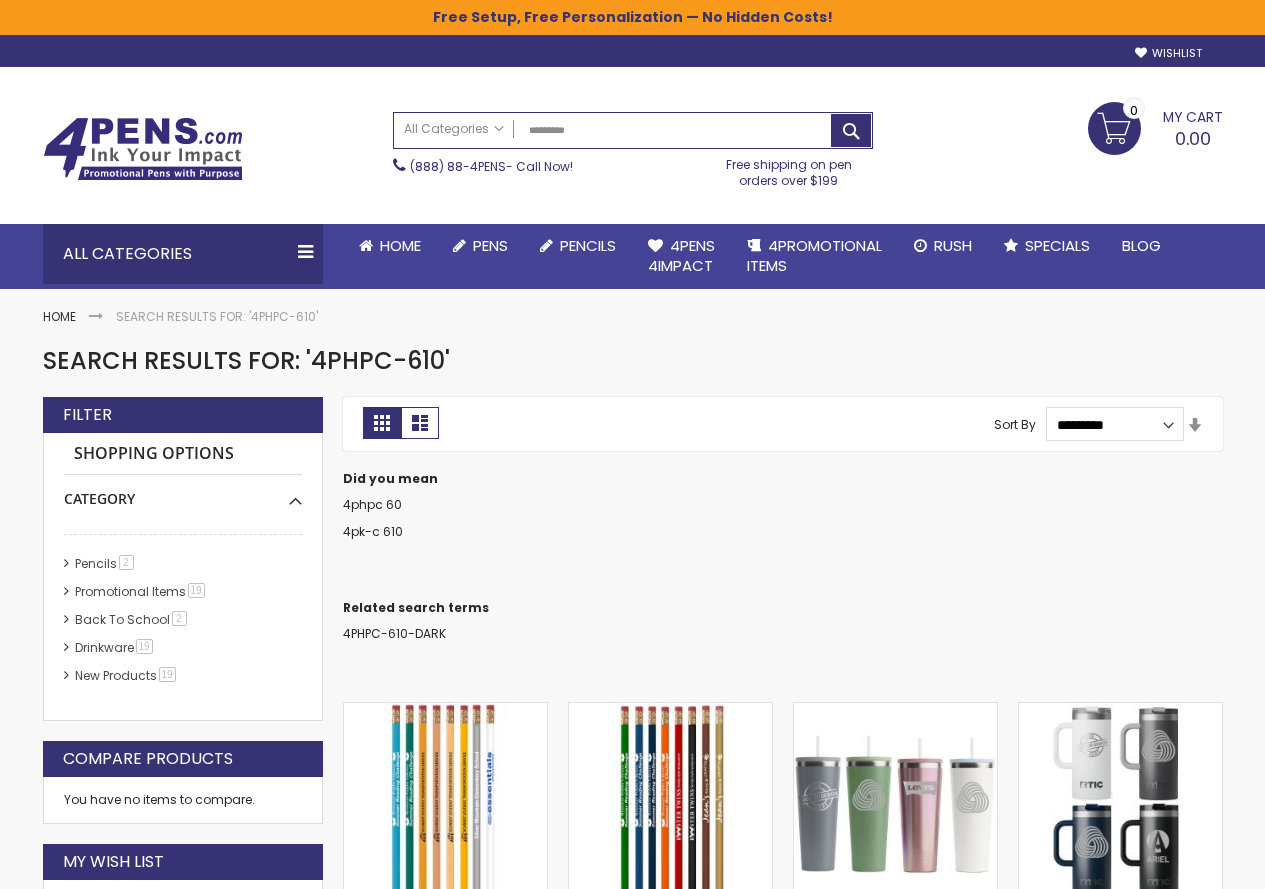 scroll, scrollTop: 0, scrollLeft: 0, axis: both 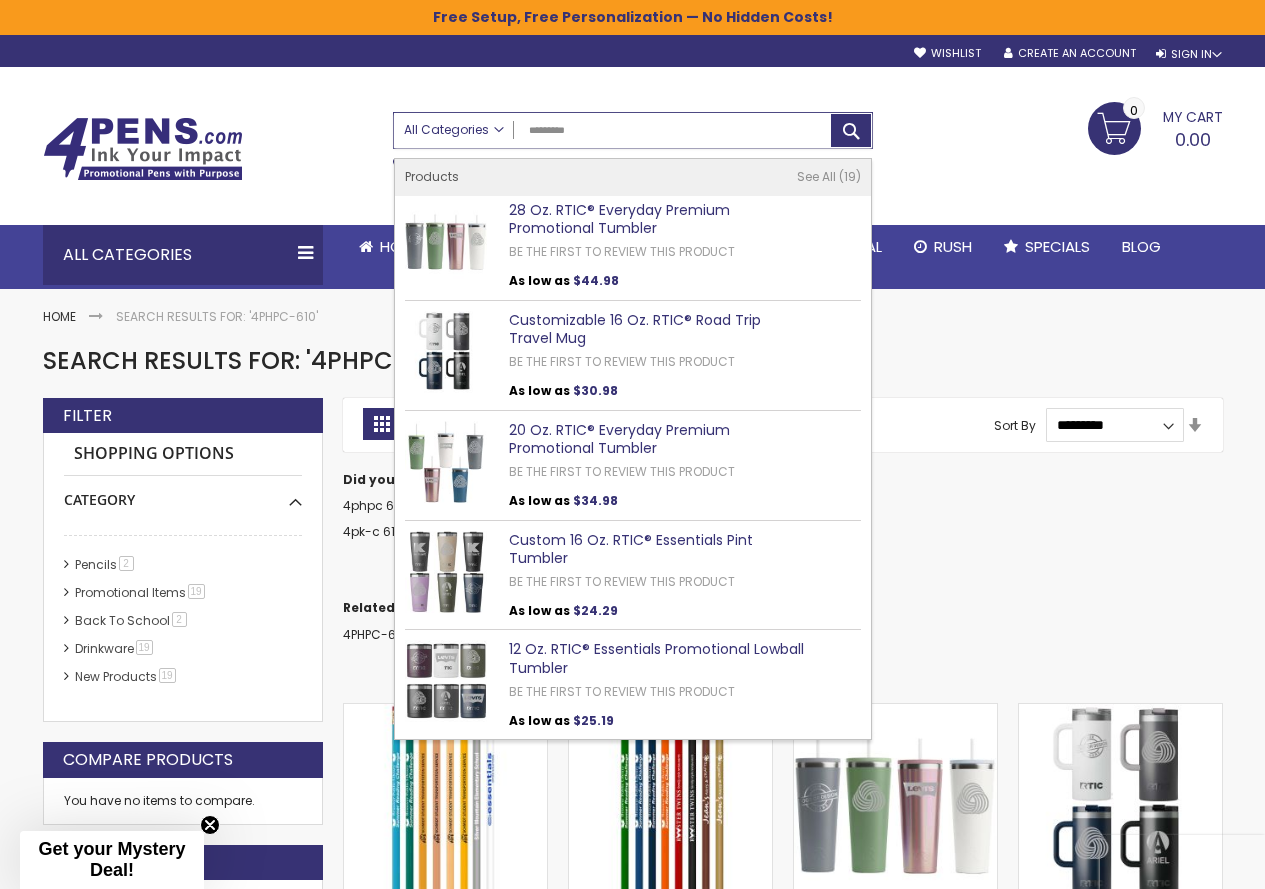 drag, startPoint x: 606, startPoint y: 135, endPoint x: 394, endPoint y: 134, distance: 212.00237 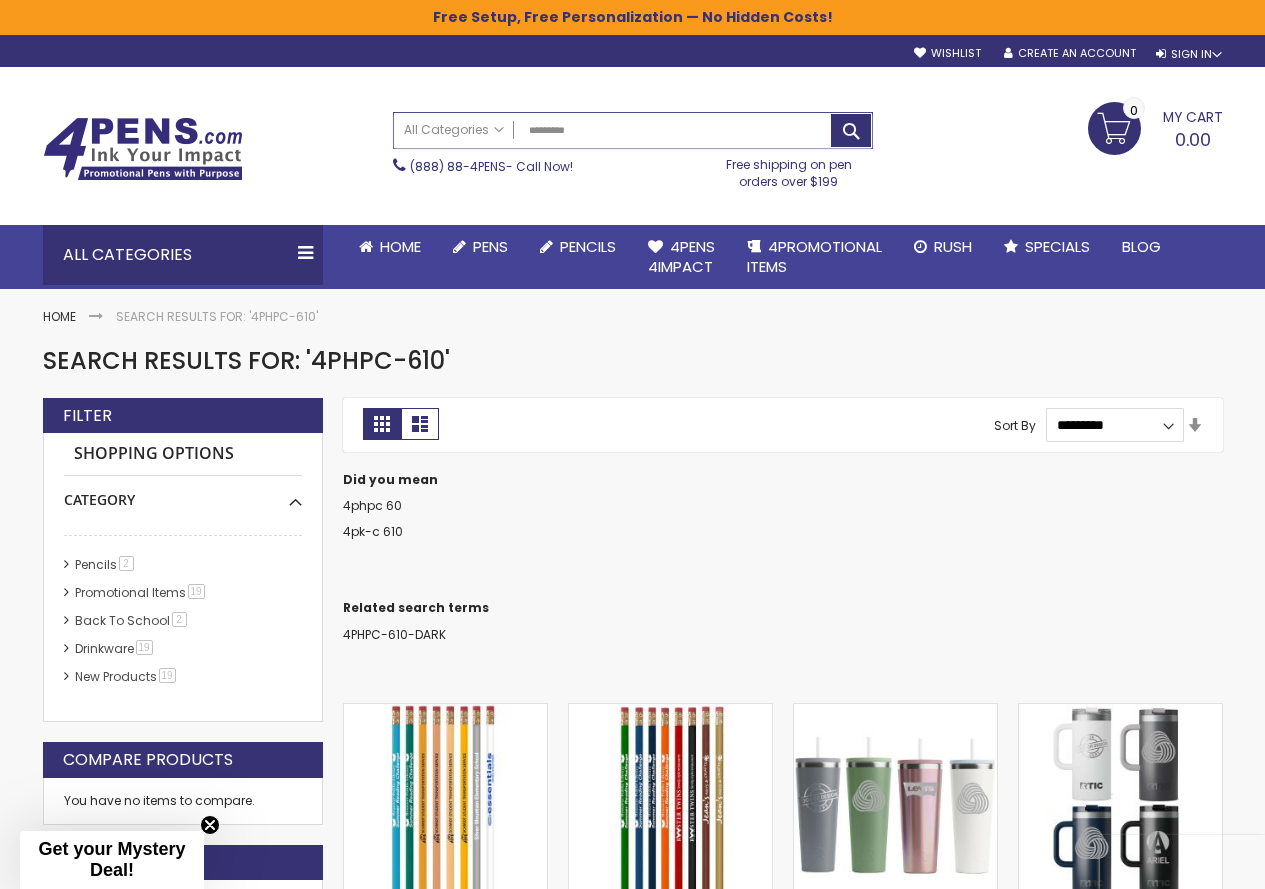 paste 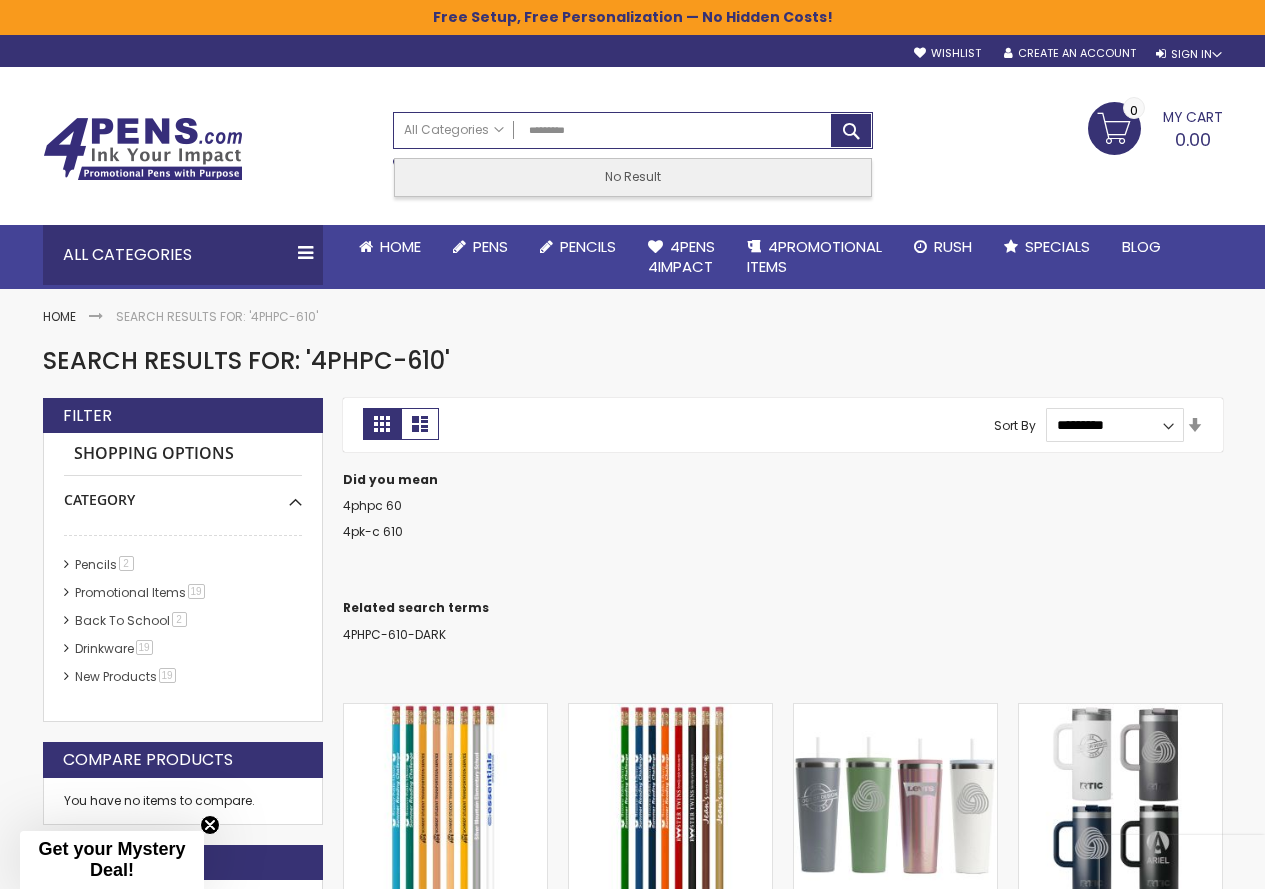 click on "*********" at bounding box center [633, 130] 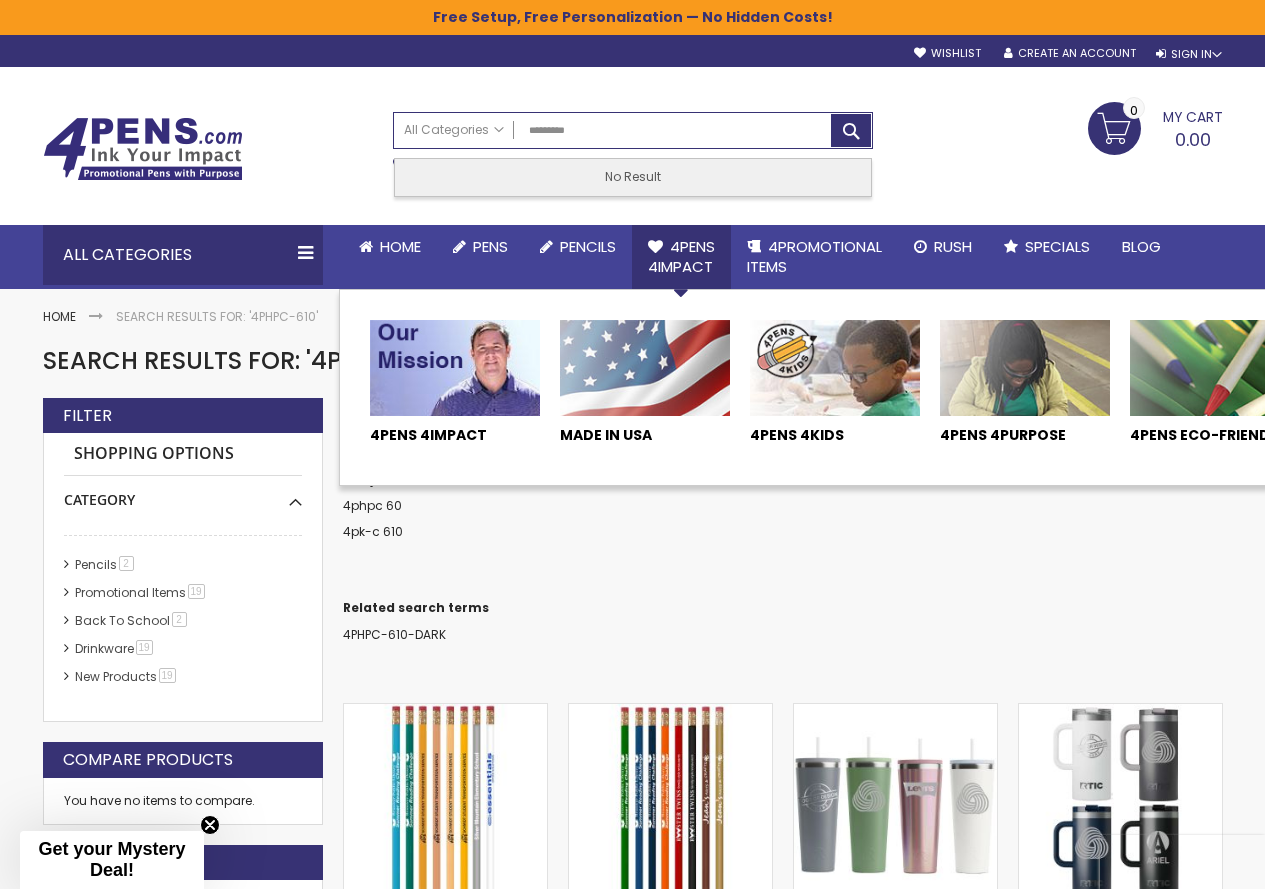 type on "**********" 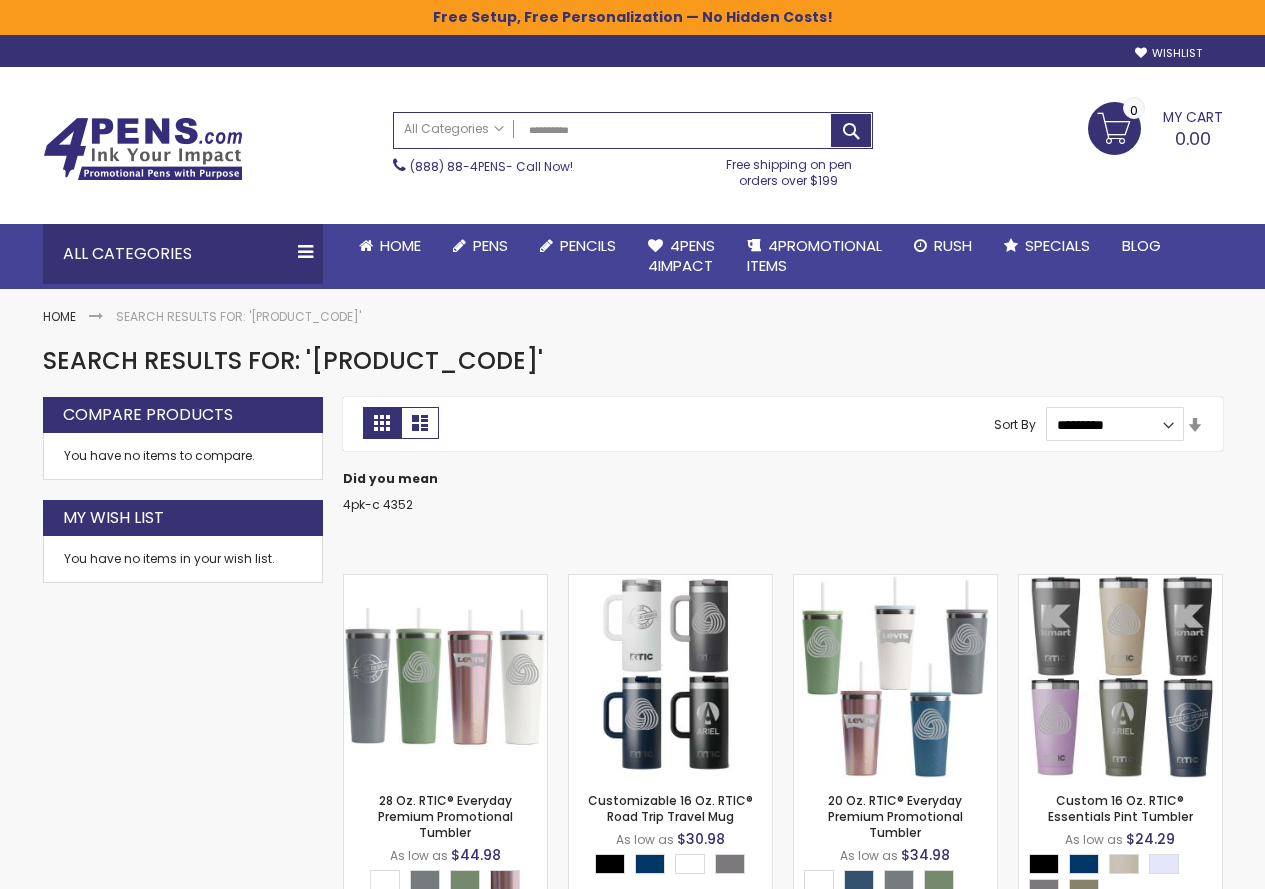 scroll, scrollTop: 0, scrollLeft: 0, axis: both 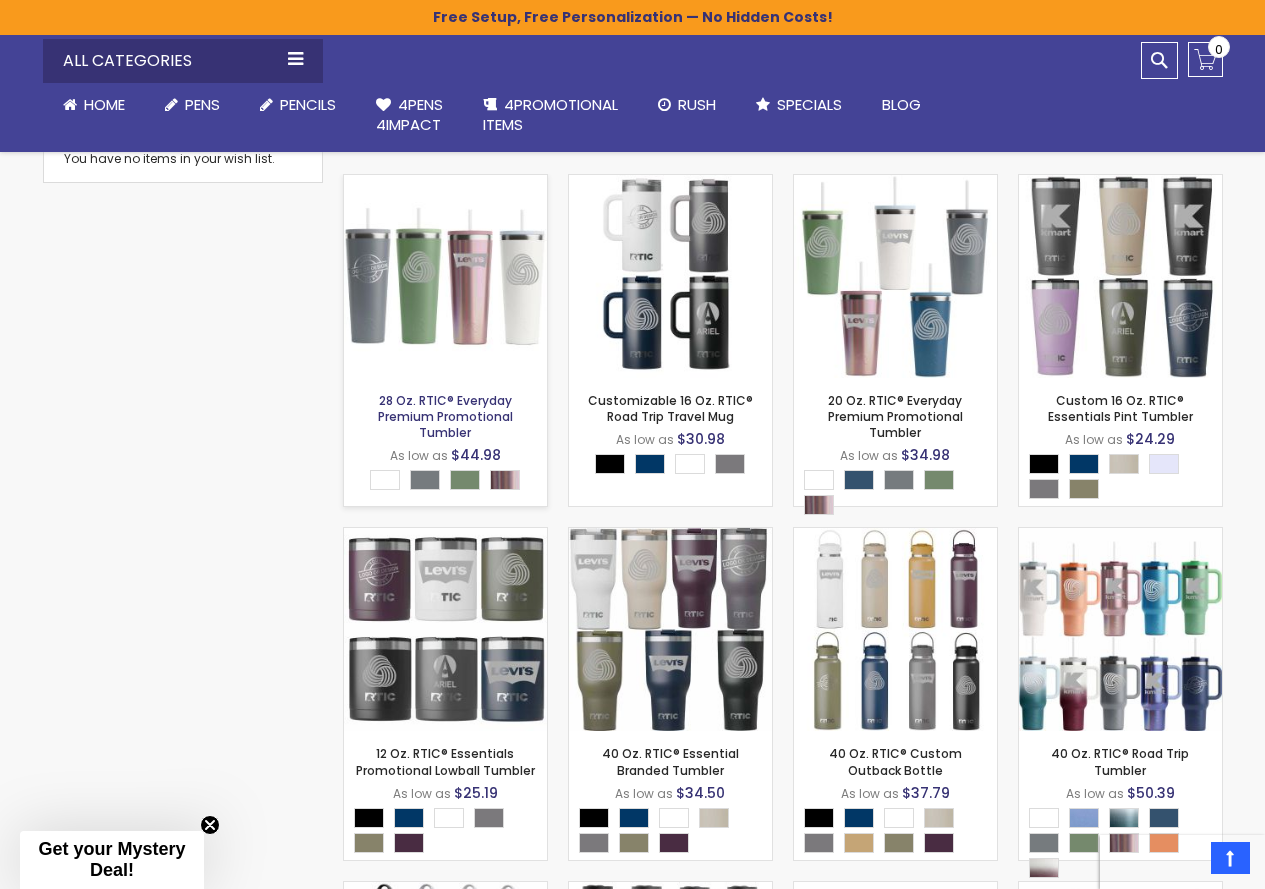 click on "28 Oz. RTIC® Everyday Premium Promotional Tumbler" at bounding box center (445, 416) 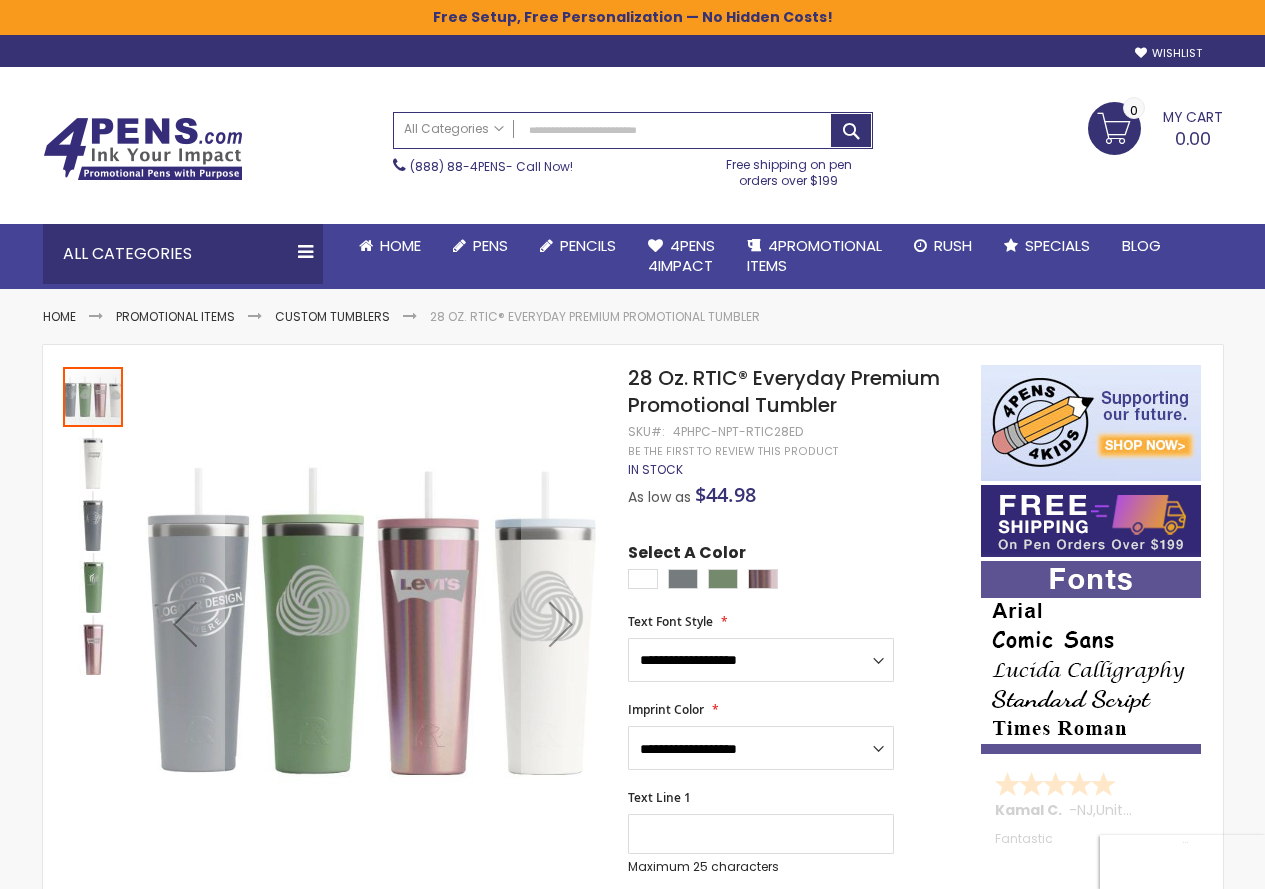 scroll, scrollTop: 0, scrollLeft: 0, axis: both 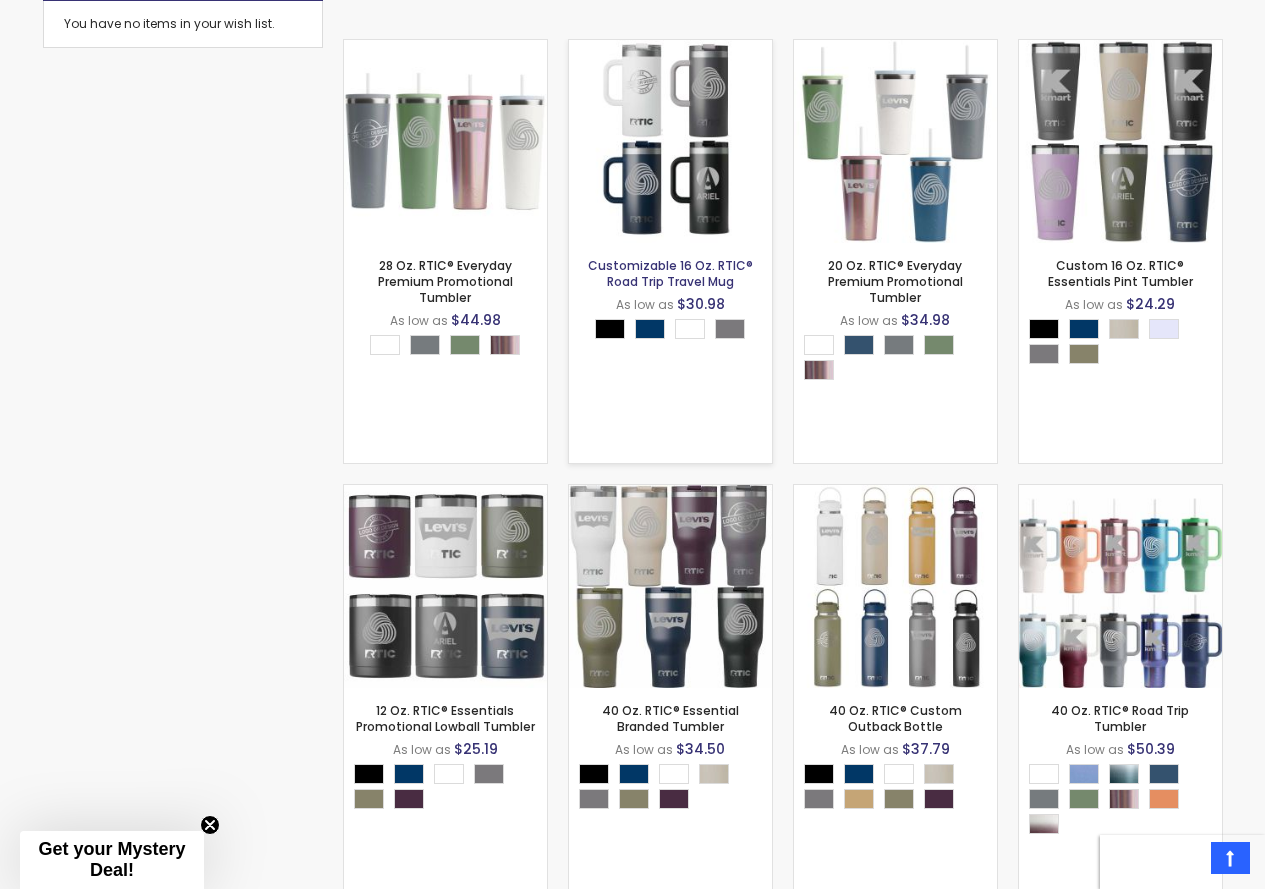 click on "$30.98" at bounding box center (701, 304) 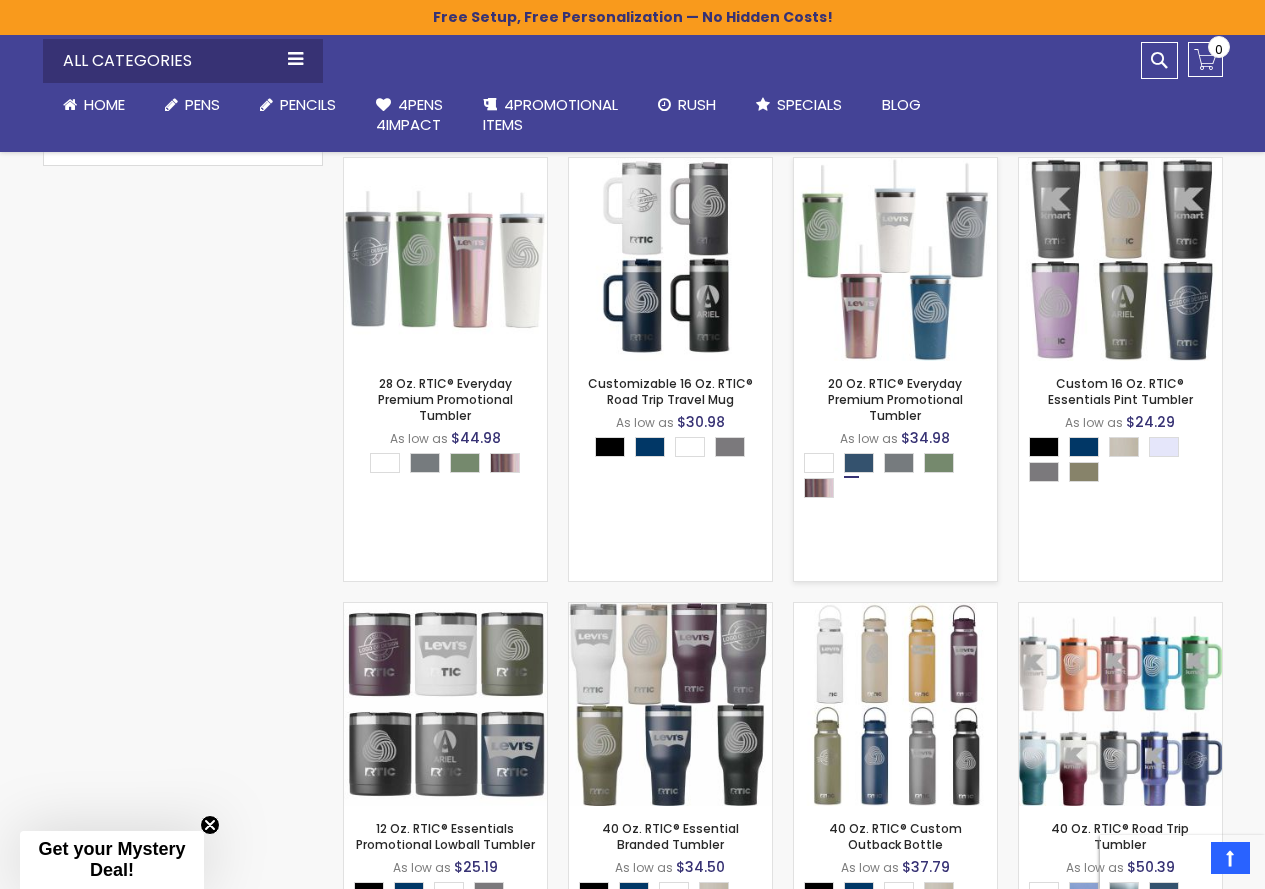 scroll, scrollTop: 335, scrollLeft: 0, axis: vertical 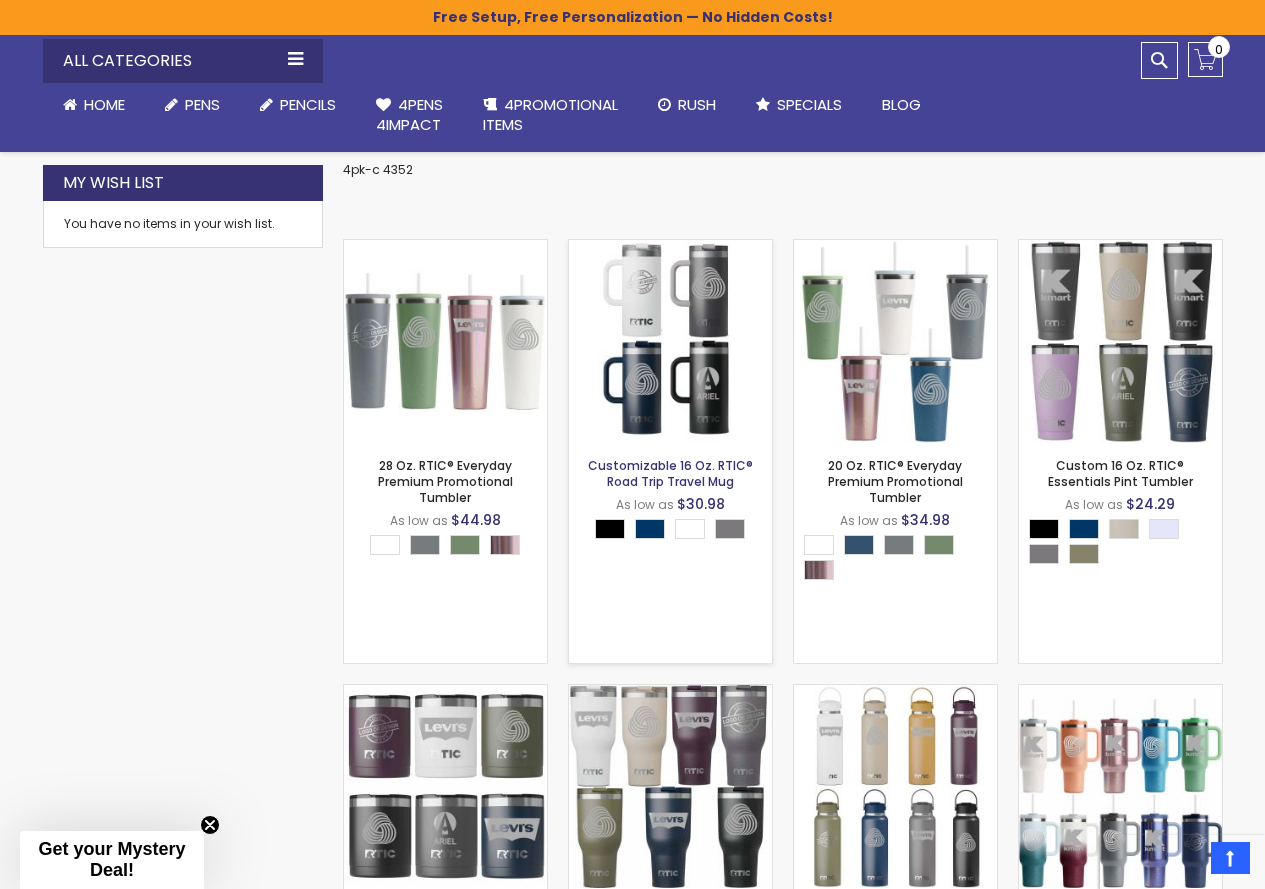 click on "Customizable 16 Oz. RTIC® Road Trip Travel Mug" at bounding box center (670, 473) 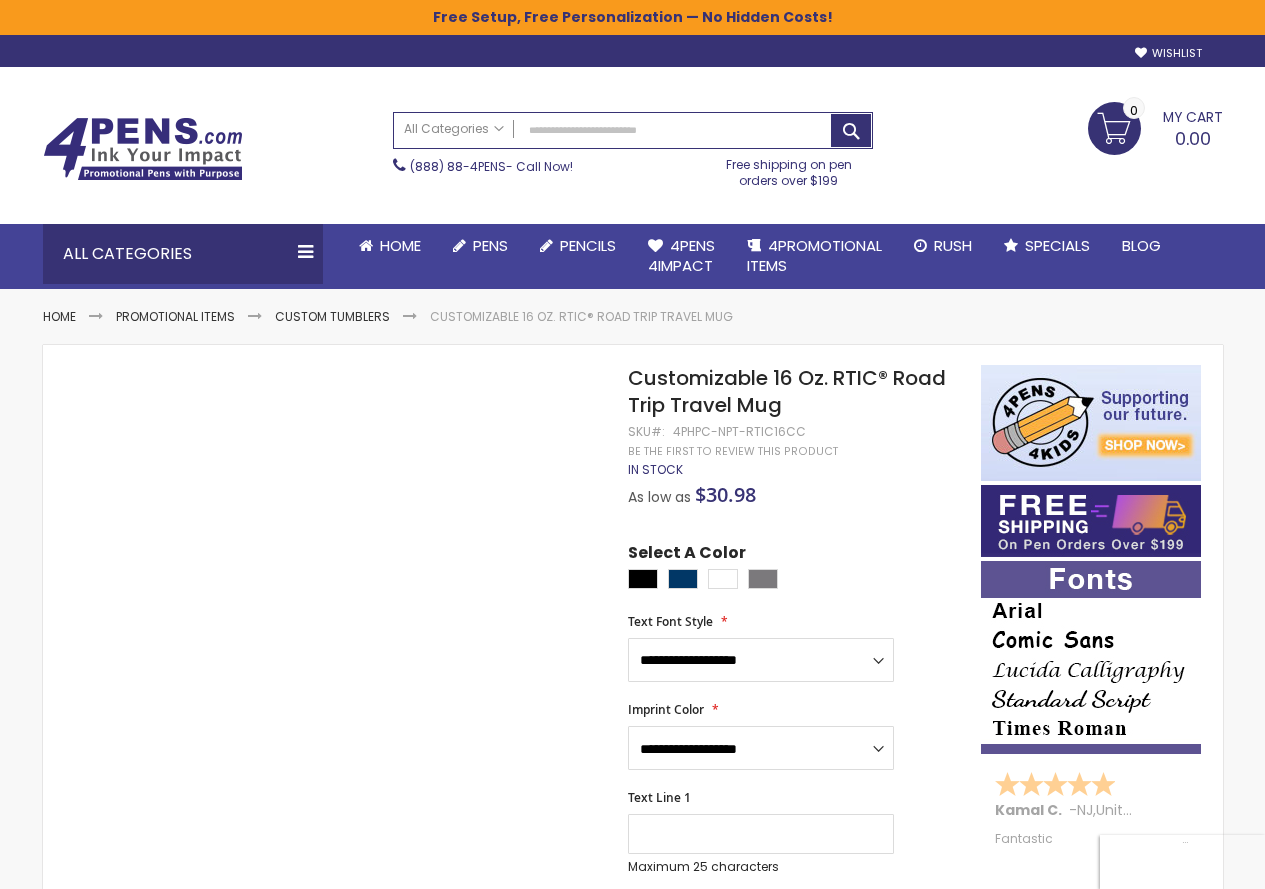 scroll, scrollTop: 0, scrollLeft: 0, axis: both 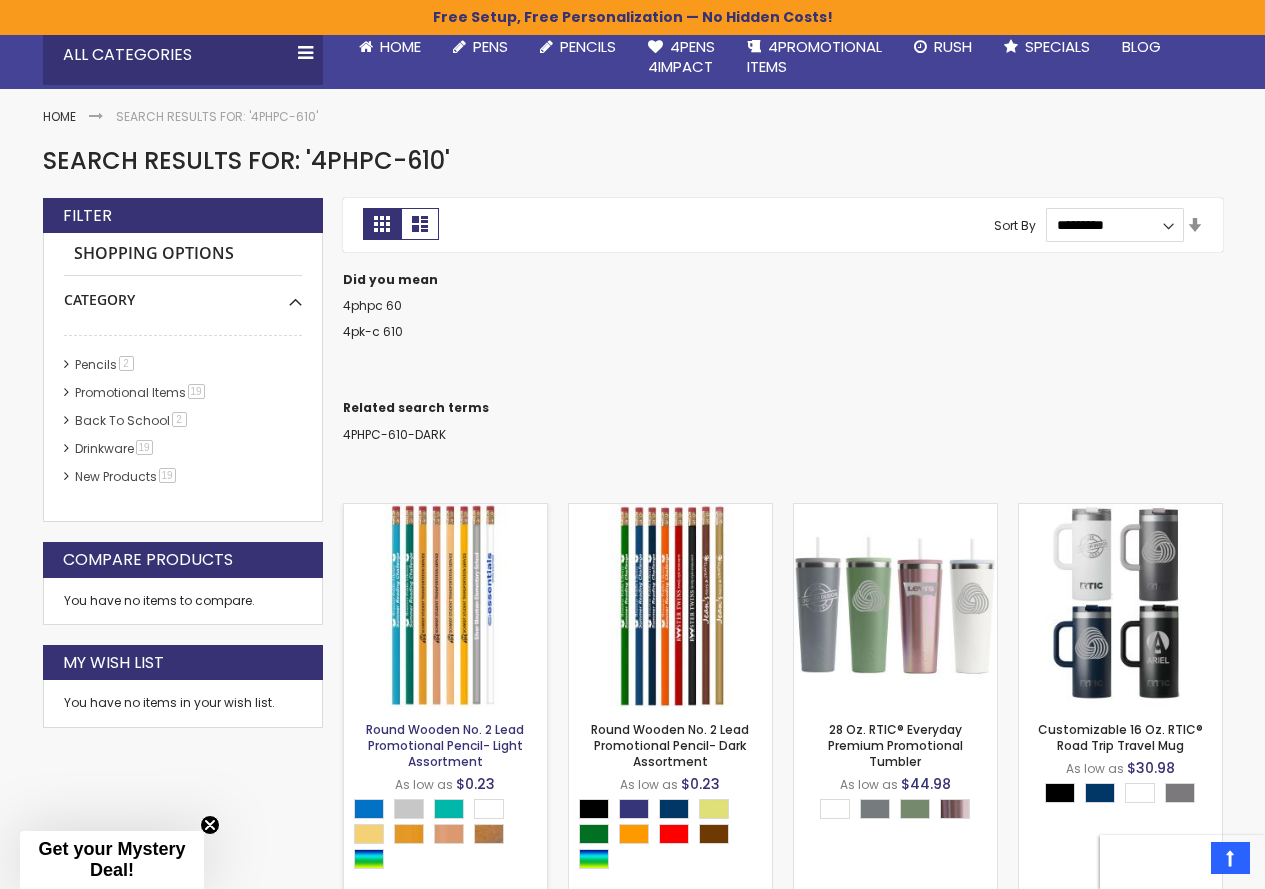 click on "Round Wooden No. 2 Lead Promotional Pencil- Light Assortment" at bounding box center [445, 745] 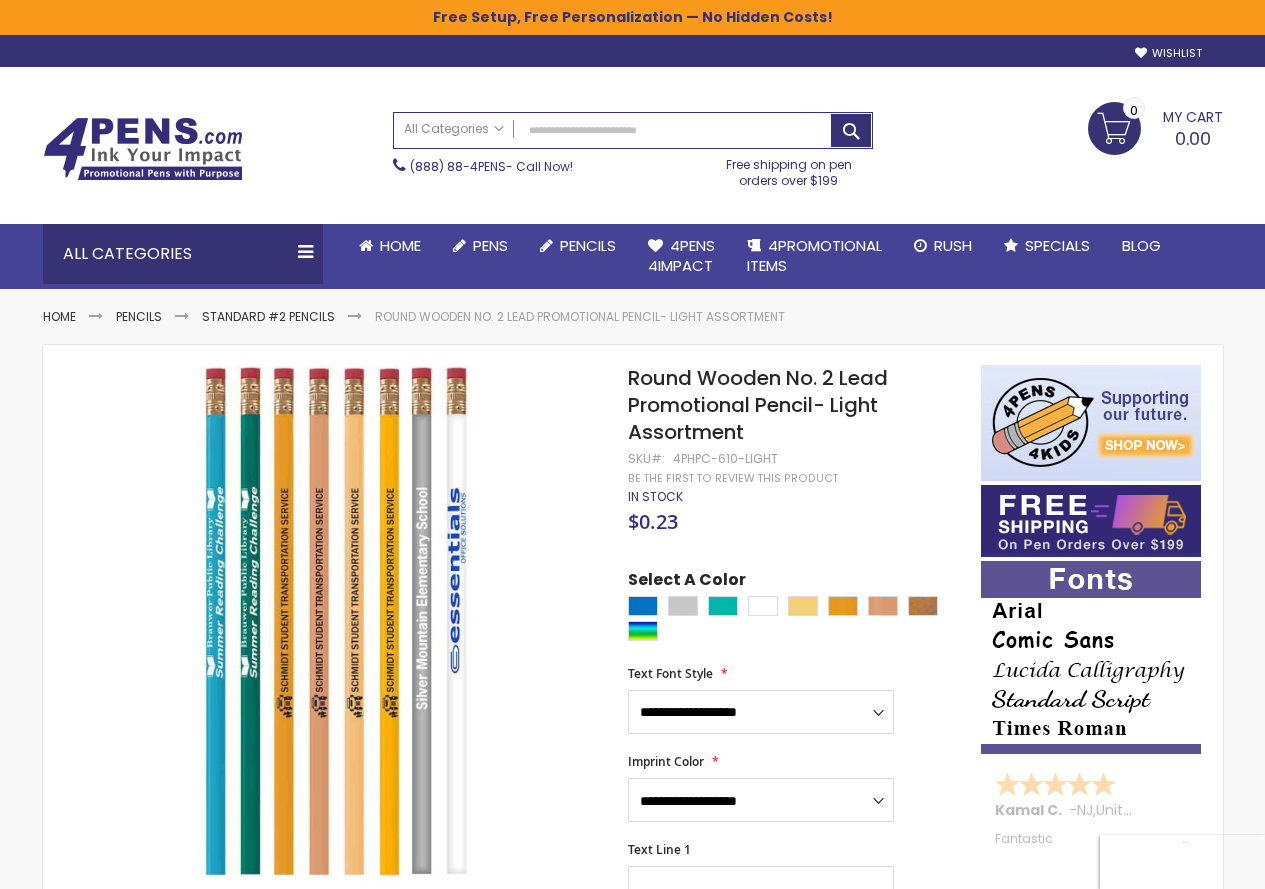 scroll, scrollTop: 0, scrollLeft: 0, axis: both 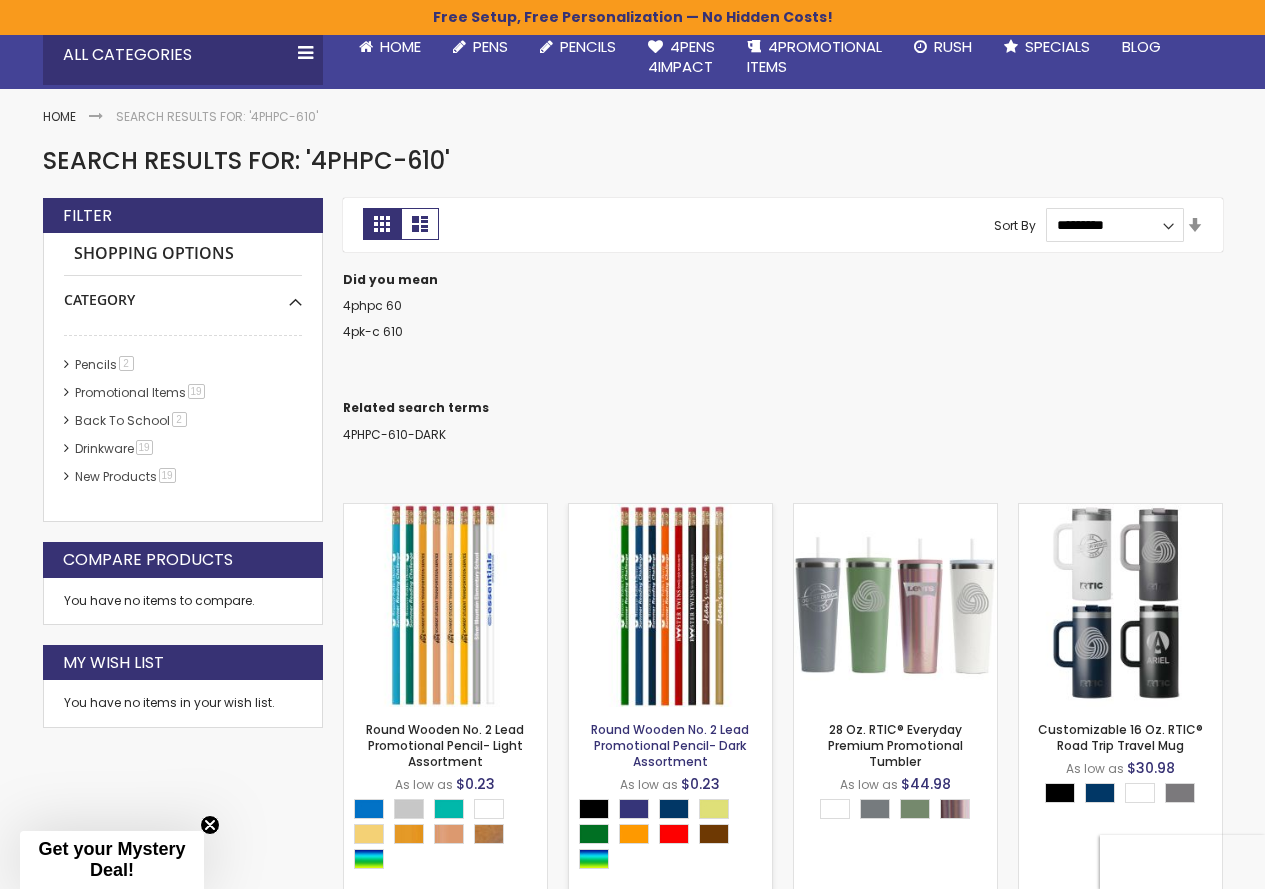 click on "Round Wooden No. 2 Lead Promotional Pencil- Dark Assortment" at bounding box center [670, 745] 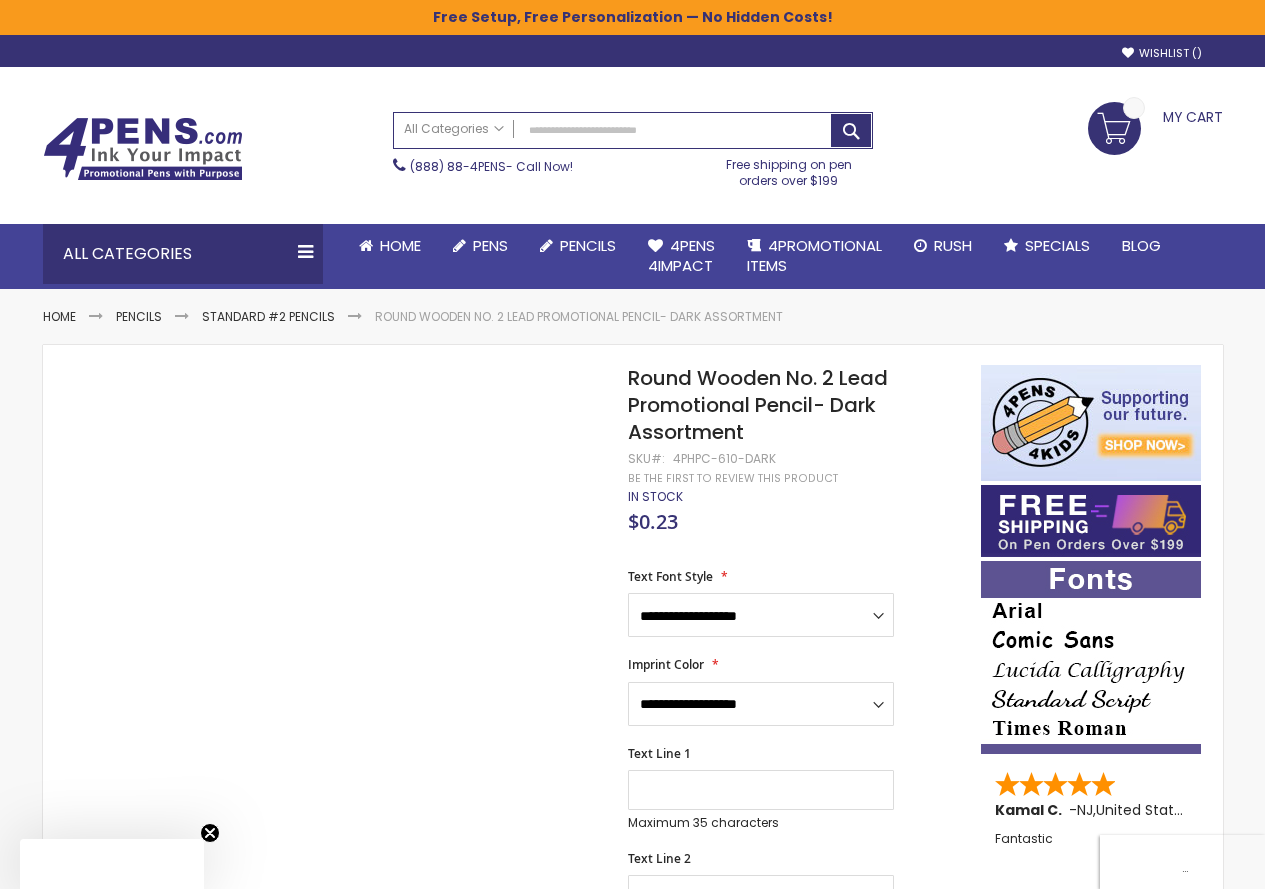 scroll, scrollTop: 0, scrollLeft: 0, axis: both 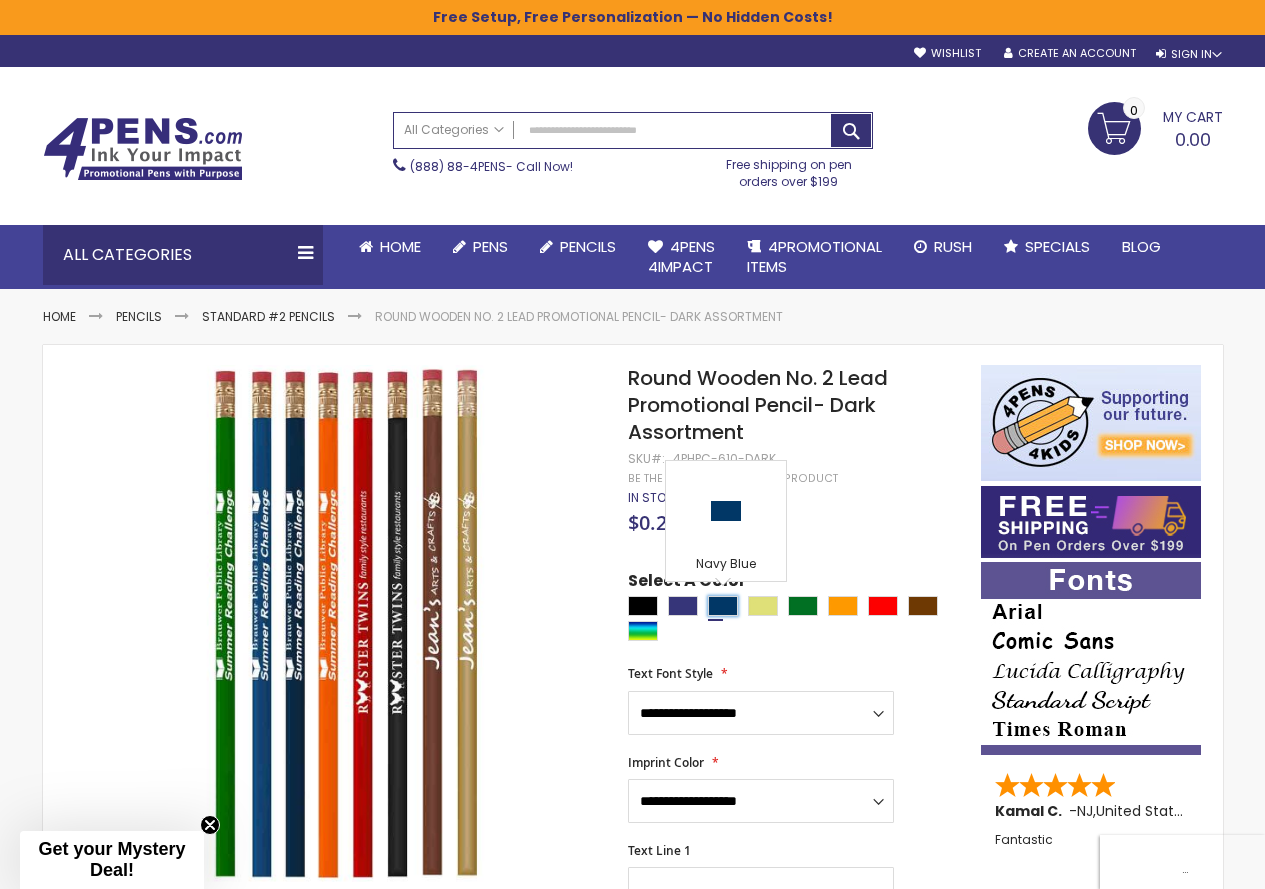 click at bounding box center [723, 606] 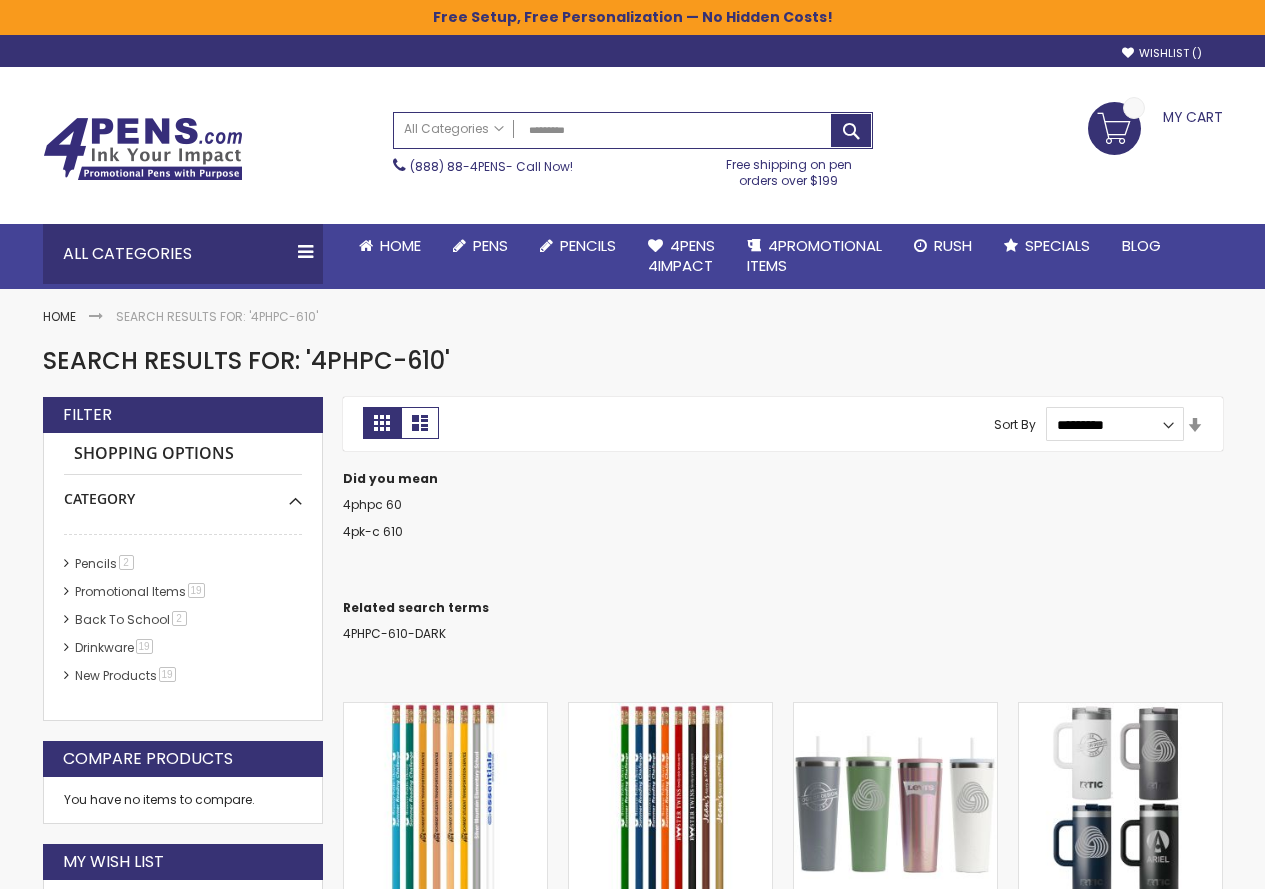 scroll, scrollTop: 200, scrollLeft: 0, axis: vertical 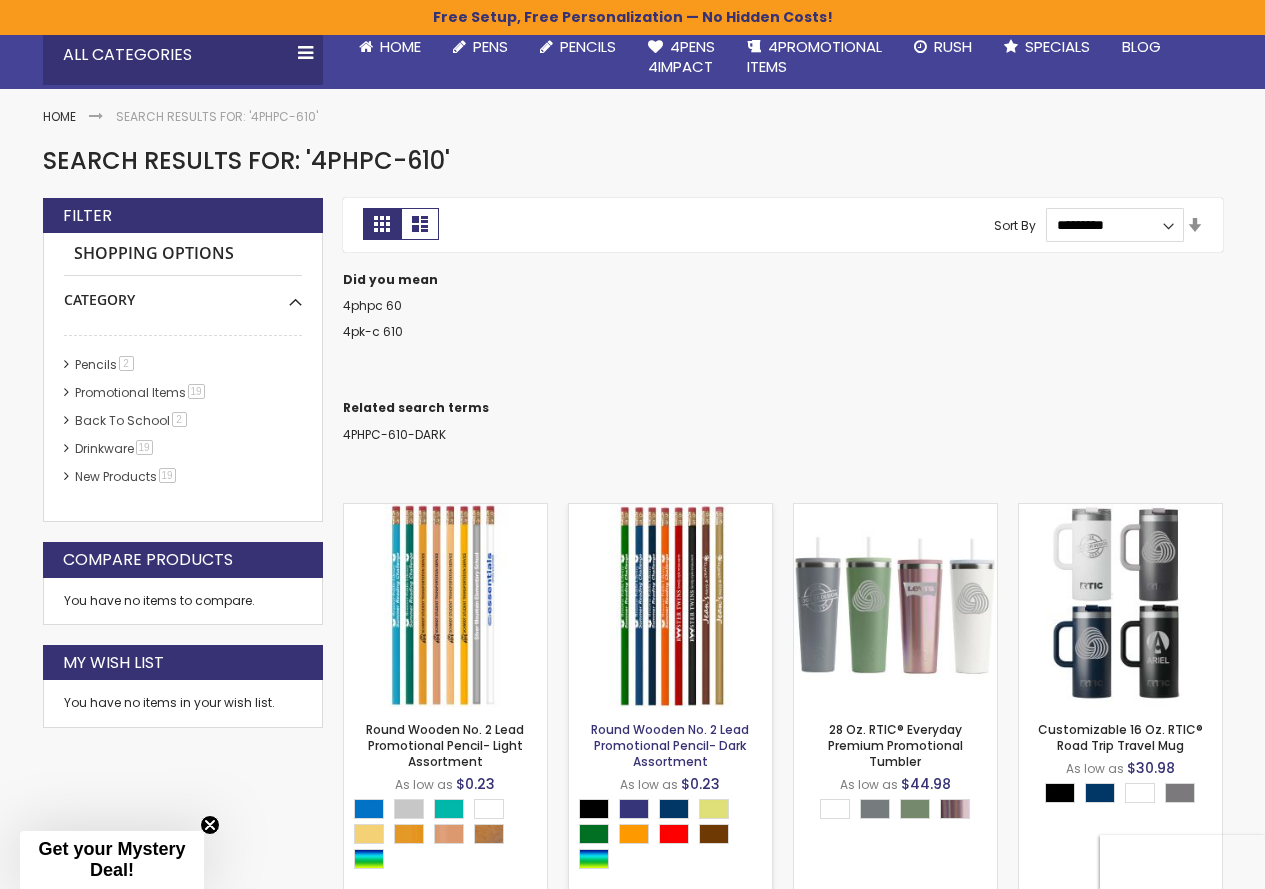 click on "Round Wooden No. 2 Lead Promotional Pencil- Dark Assortment" at bounding box center (670, 745) 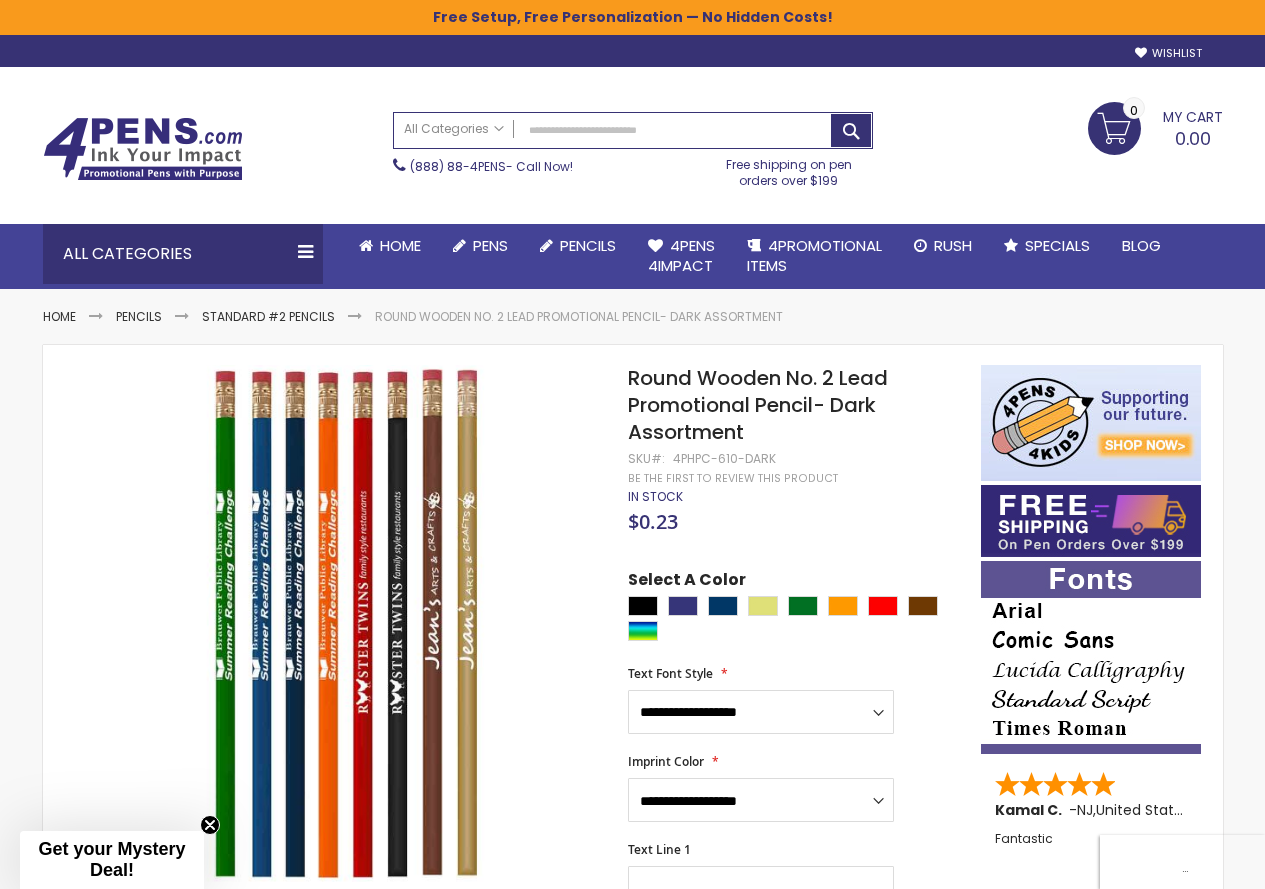 scroll, scrollTop: 0, scrollLeft: 0, axis: both 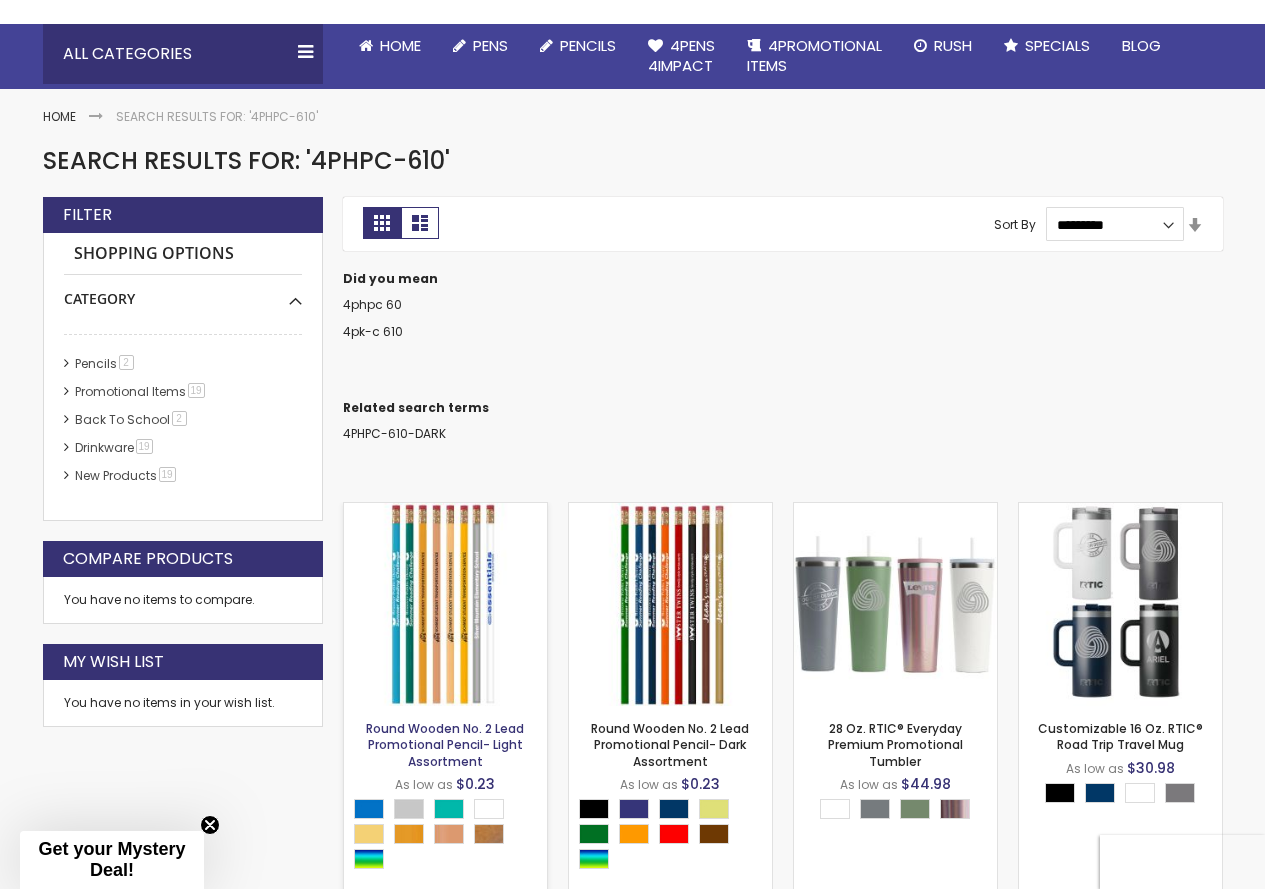 click on "Round Wooden No. 2 Lead Promotional Pencil- Light Assortment" at bounding box center [445, 744] 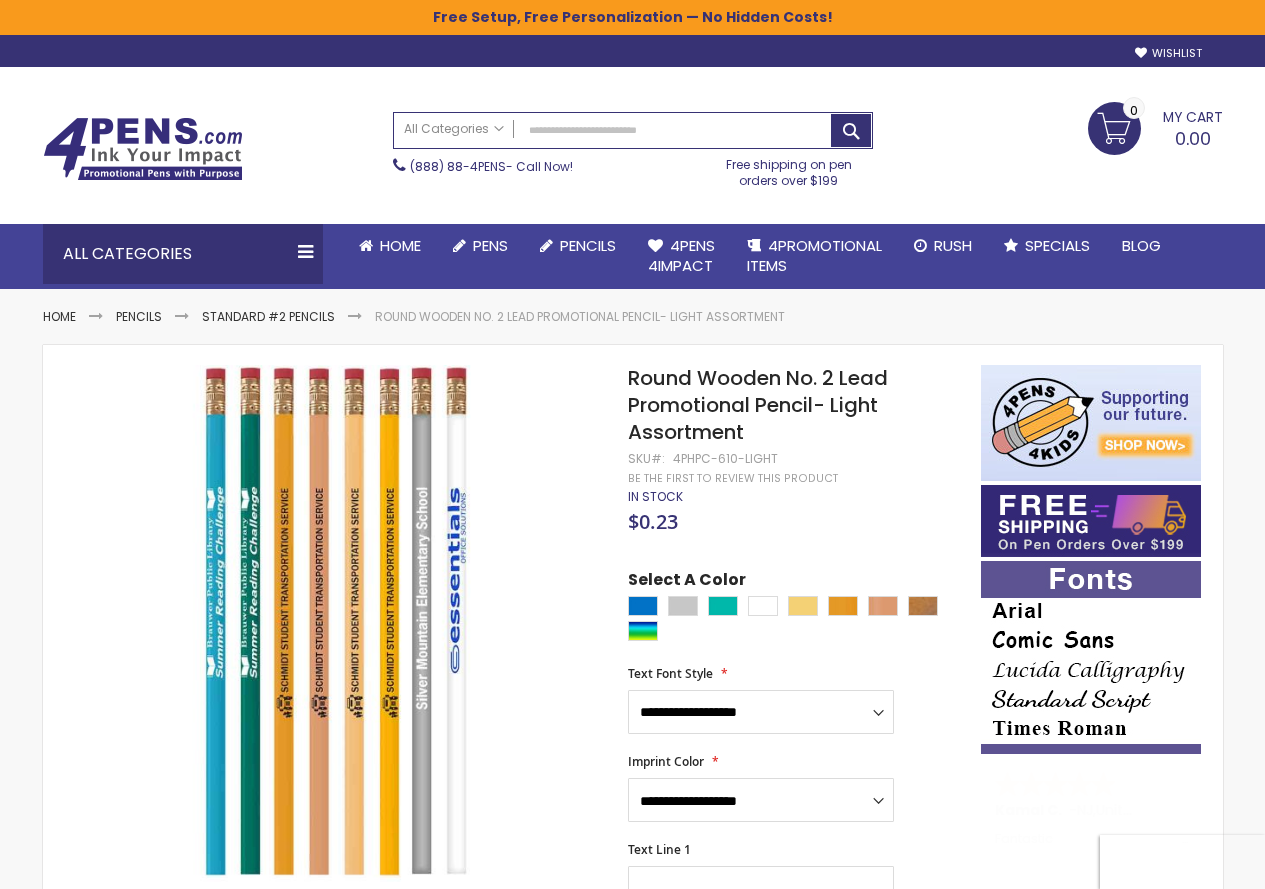 scroll, scrollTop: 0, scrollLeft: 0, axis: both 